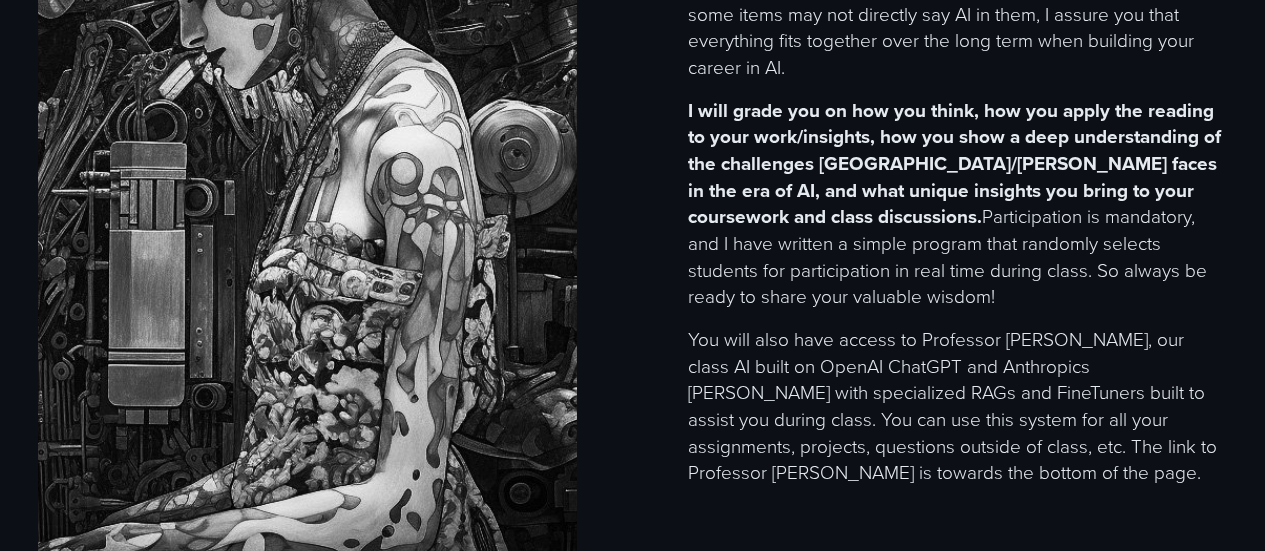 scroll, scrollTop: 2600, scrollLeft: 0, axis: vertical 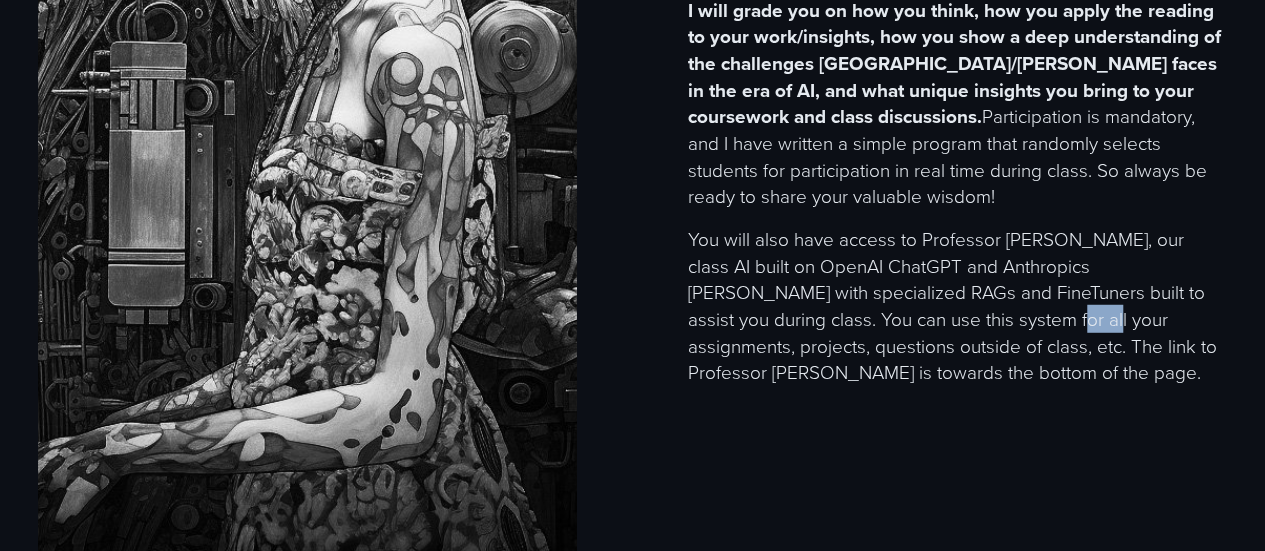drag, startPoint x: 872, startPoint y: 347, endPoint x: 905, endPoint y: 347, distance: 33 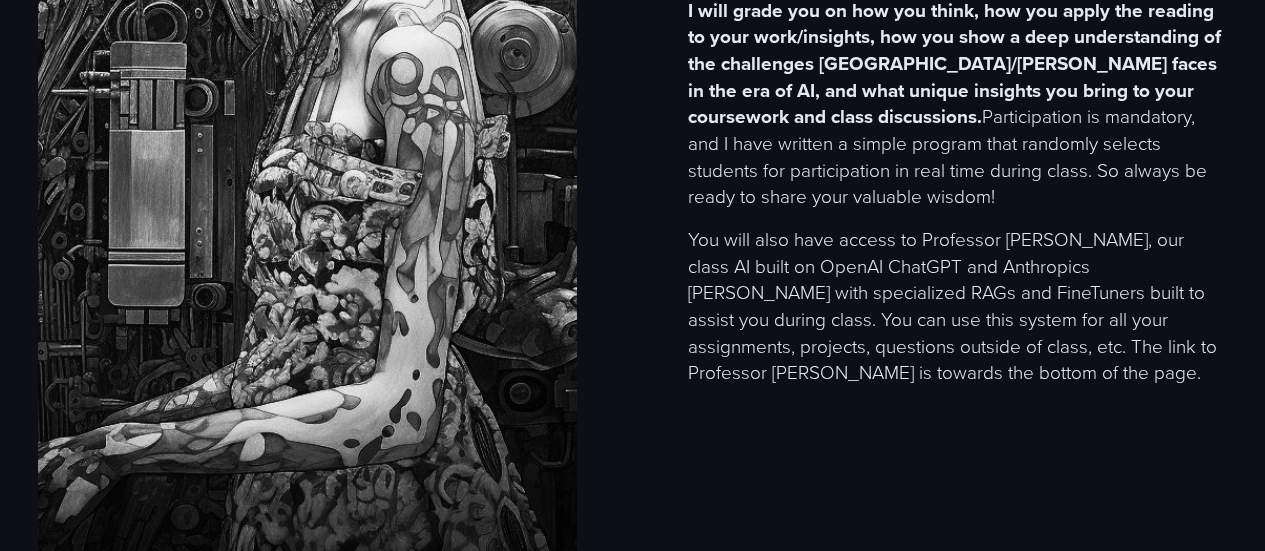 click on "You will also have access to Professor [PERSON_NAME], our class AI built on OpenAI ChatGPT and Anthropics [PERSON_NAME] with specialized RAGs and FineTuners built to assist you during class. You can use this system for all your assignments, projects, questions outside of class, etc. The link to Professor [PERSON_NAME] is towards the bottom of the page." at bounding box center [957, 306] 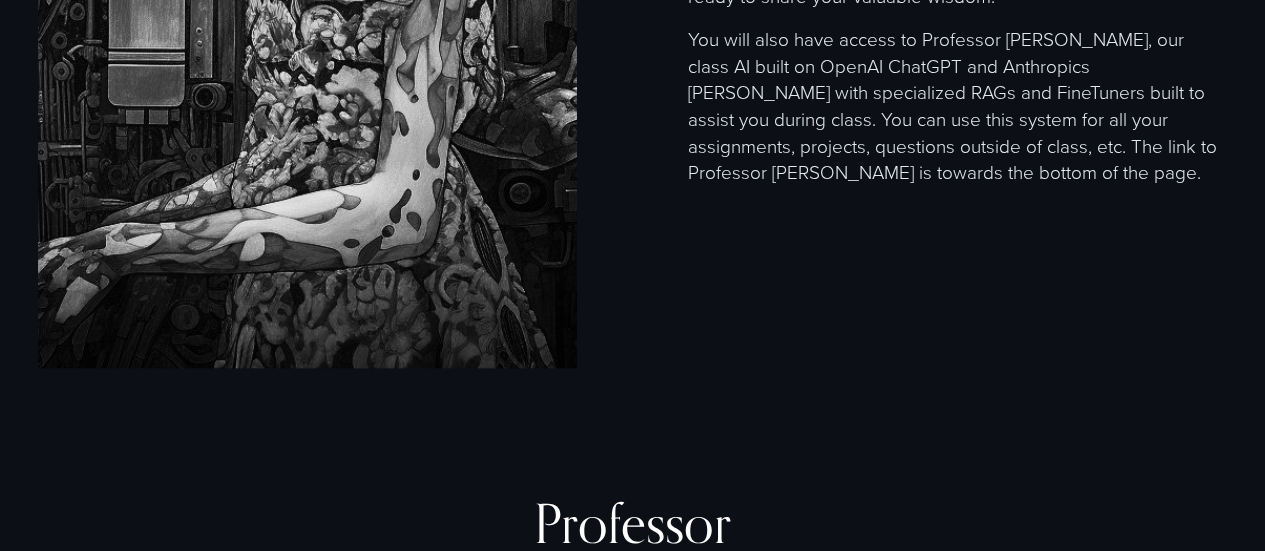 scroll, scrollTop: 2700, scrollLeft: 0, axis: vertical 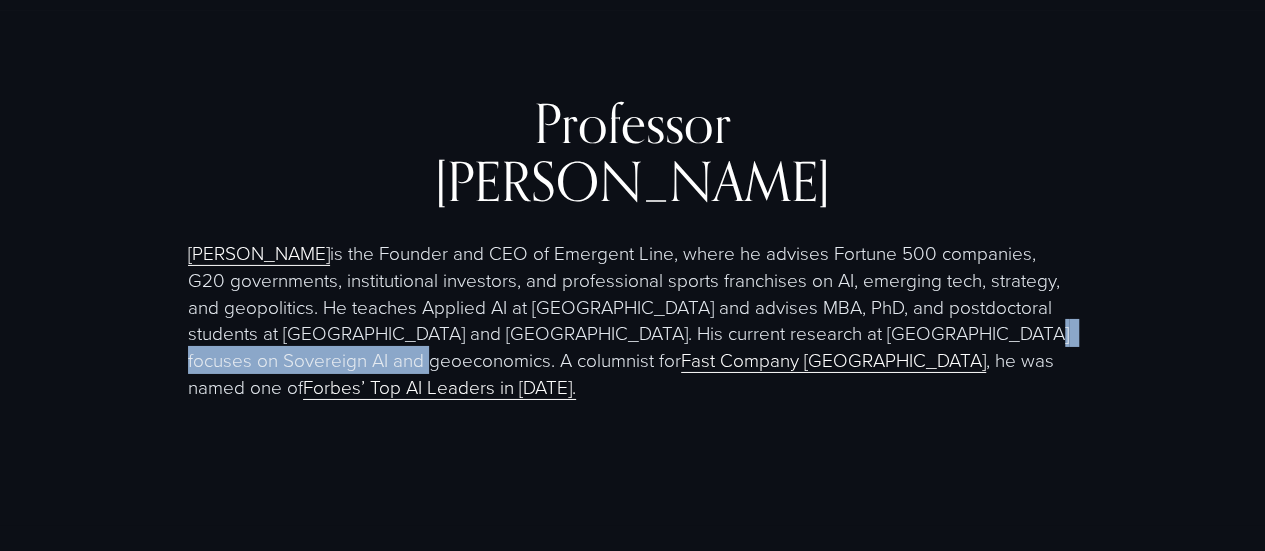 drag, startPoint x: 906, startPoint y: 359, endPoint x: 315, endPoint y: 383, distance: 591.4871 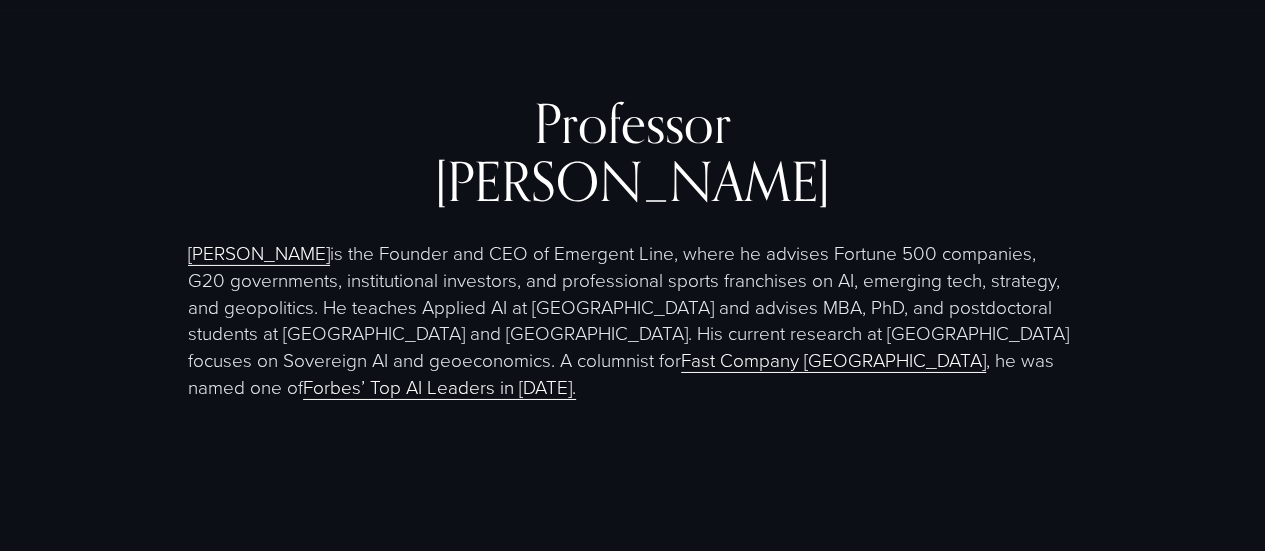click at bounding box center (632, 429) 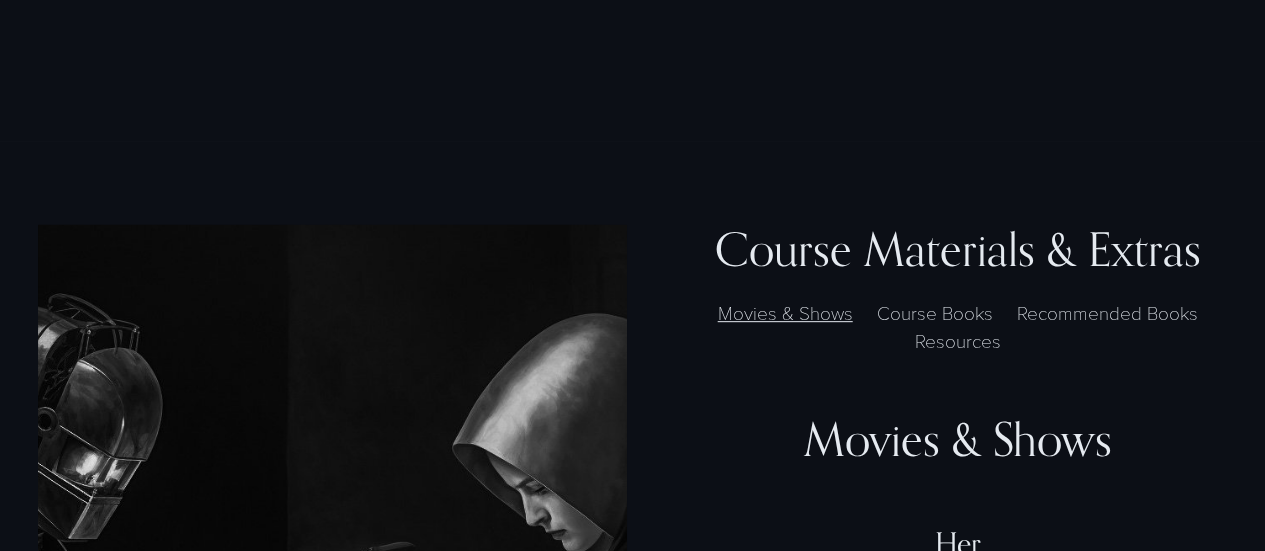 scroll, scrollTop: 4100, scrollLeft: 0, axis: vertical 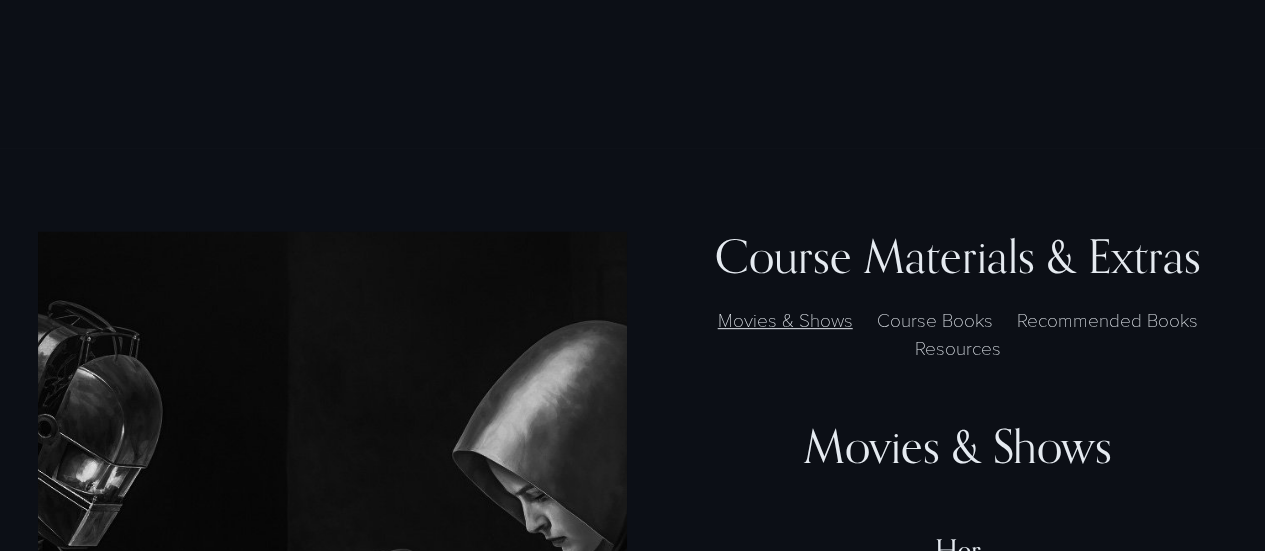 click on "Course Books" at bounding box center [934, 319] 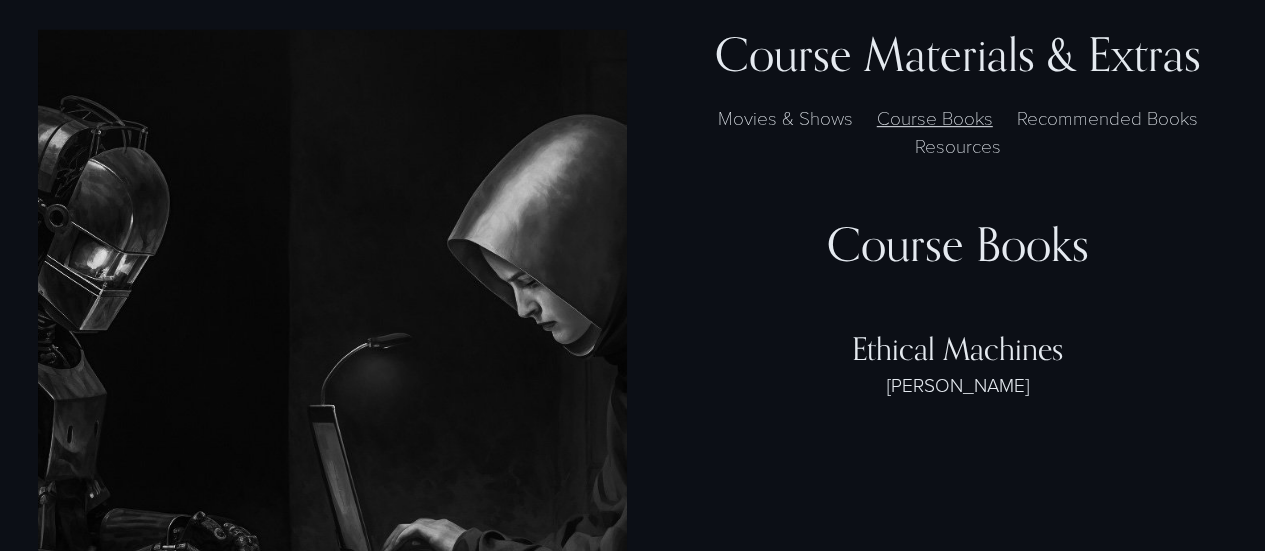 scroll, scrollTop: 4300, scrollLeft: 0, axis: vertical 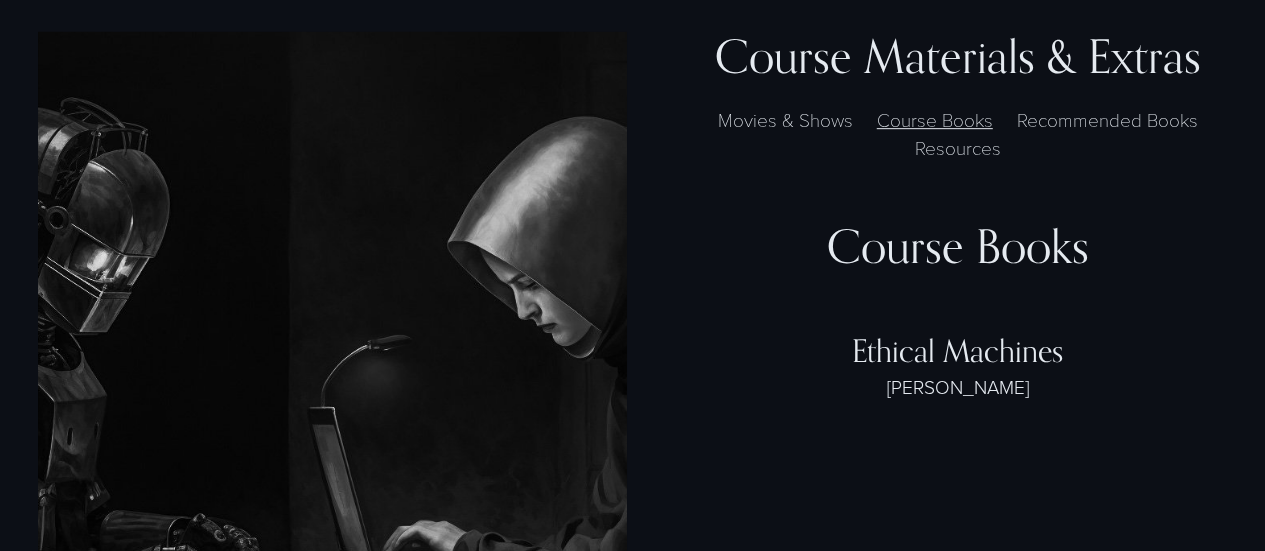 click on "Recommended Books" at bounding box center [1107, 119] 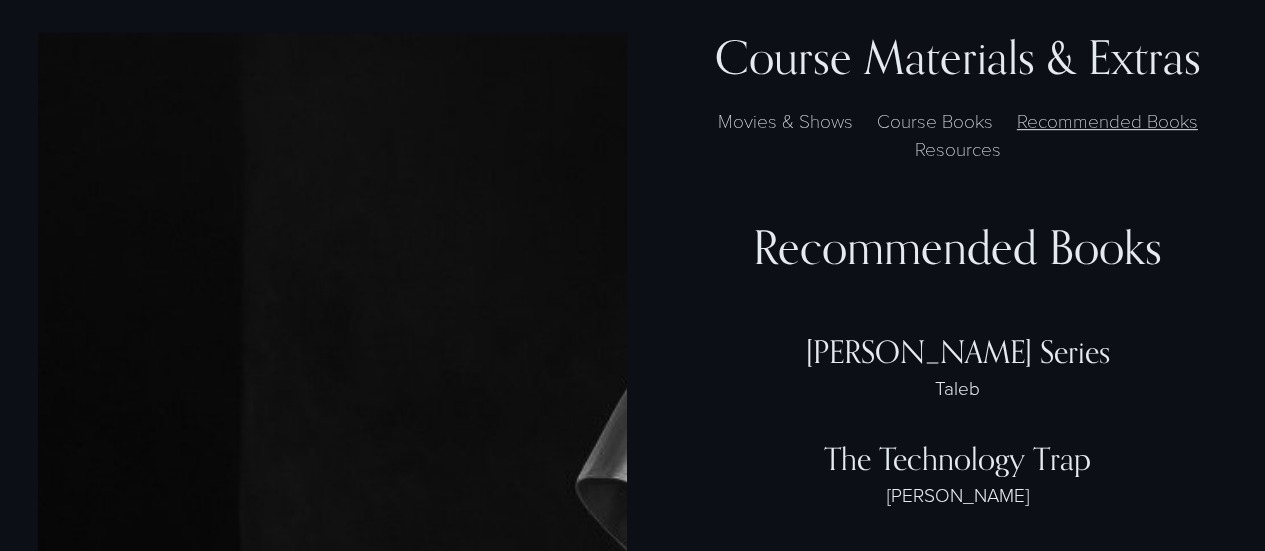 scroll, scrollTop: 4200, scrollLeft: 0, axis: vertical 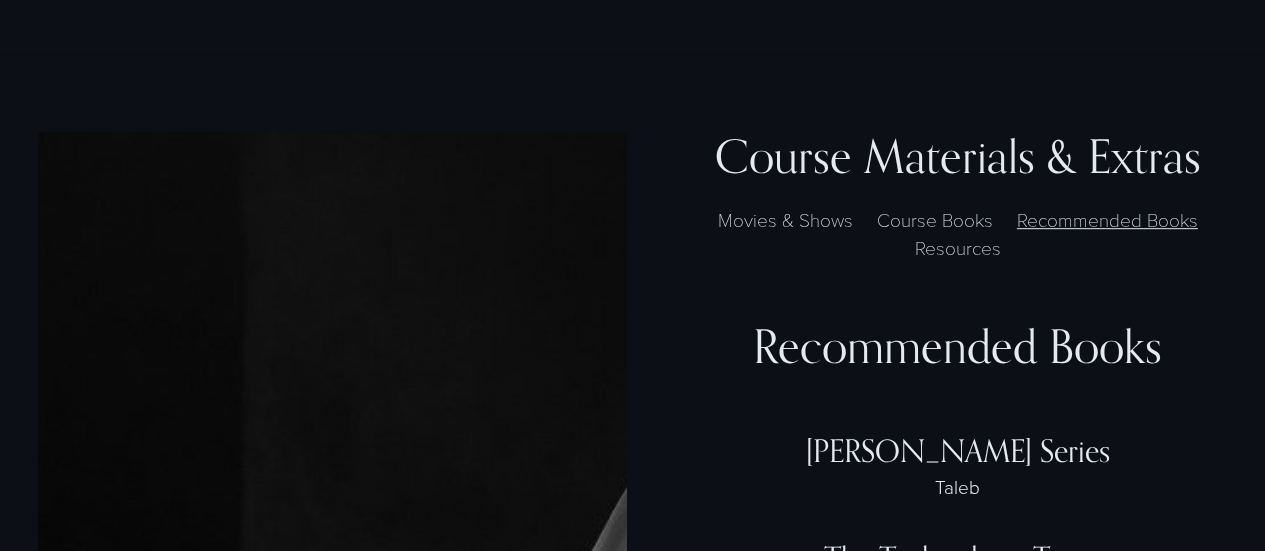 click on "Resources" at bounding box center (957, 247) 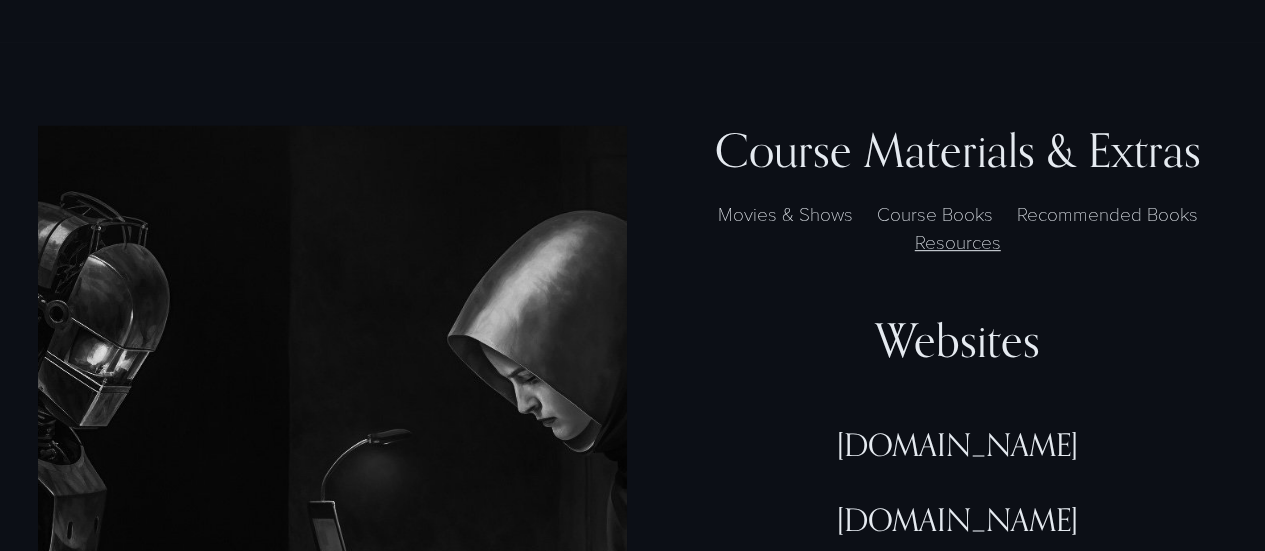 scroll, scrollTop: 4200, scrollLeft: 0, axis: vertical 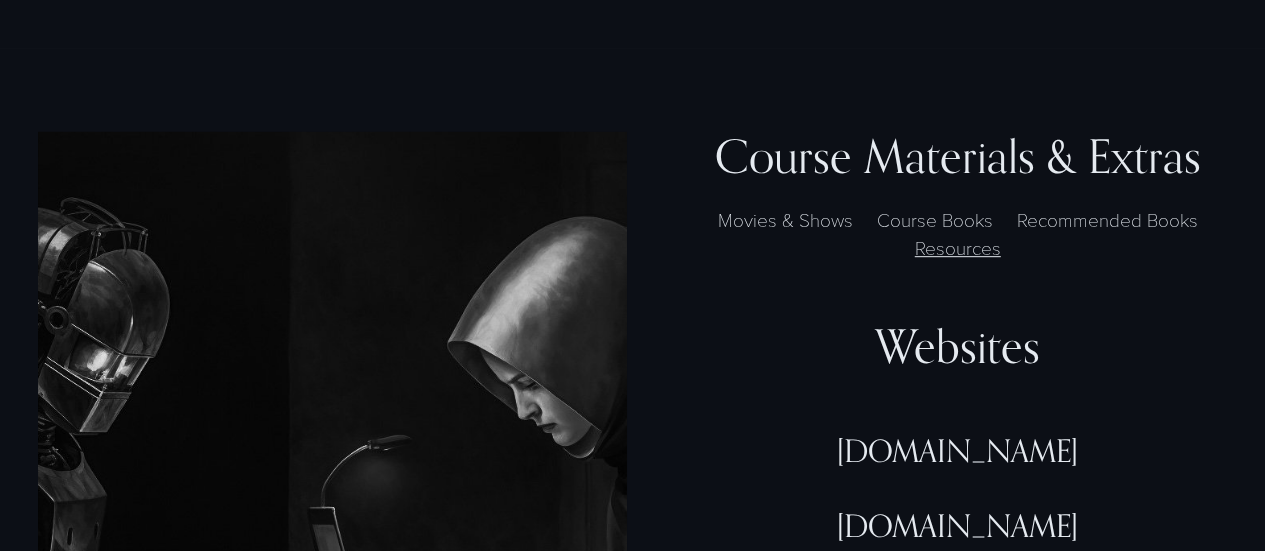 click on "Course Books" at bounding box center (934, 219) 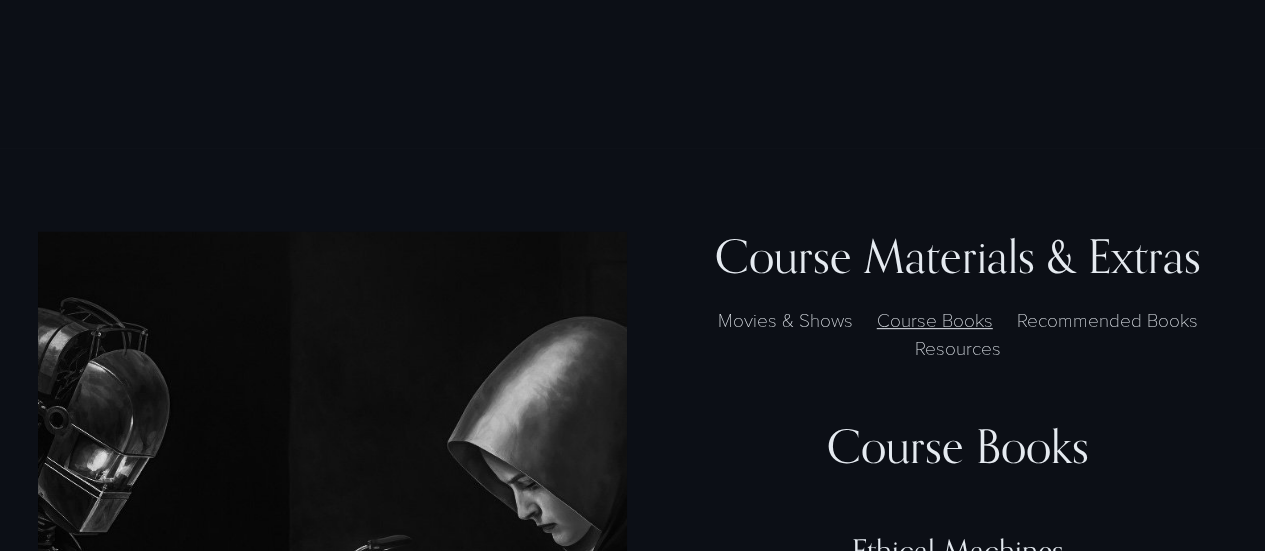 scroll, scrollTop: 4200, scrollLeft: 0, axis: vertical 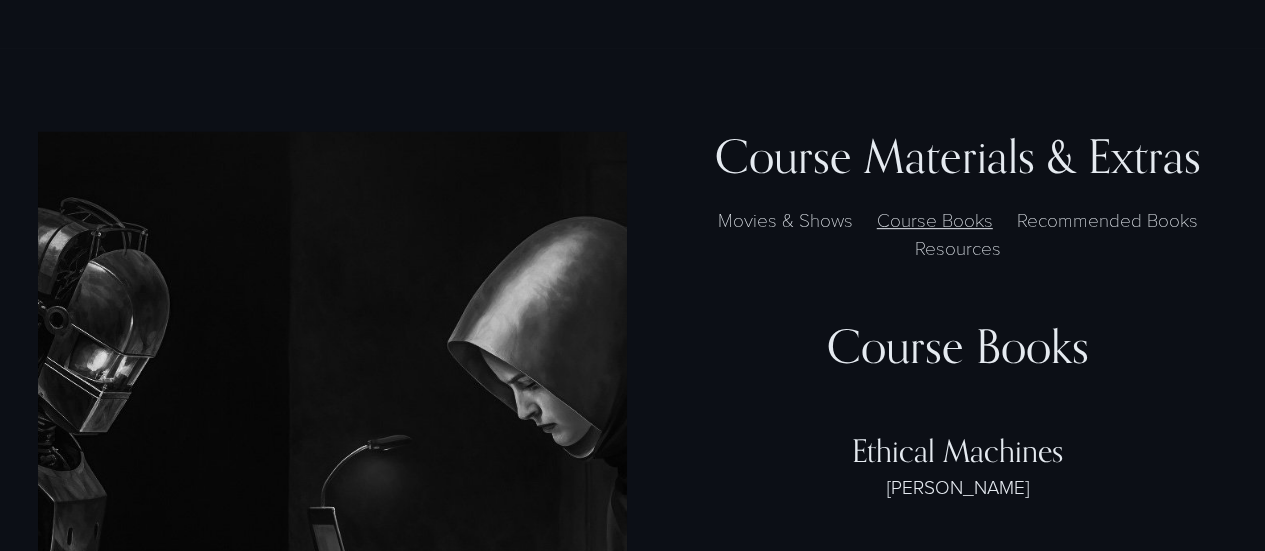 click on "Movies & Shows" at bounding box center (785, 219) 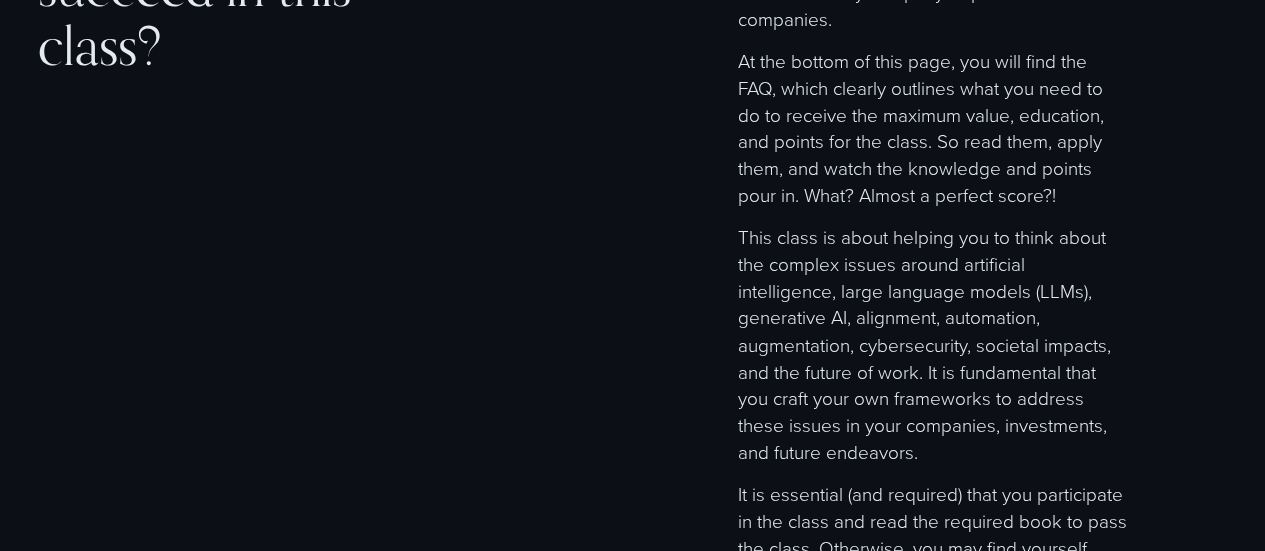 scroll, scrollTop: 5300, scrollLeft: 0, axis: vertical 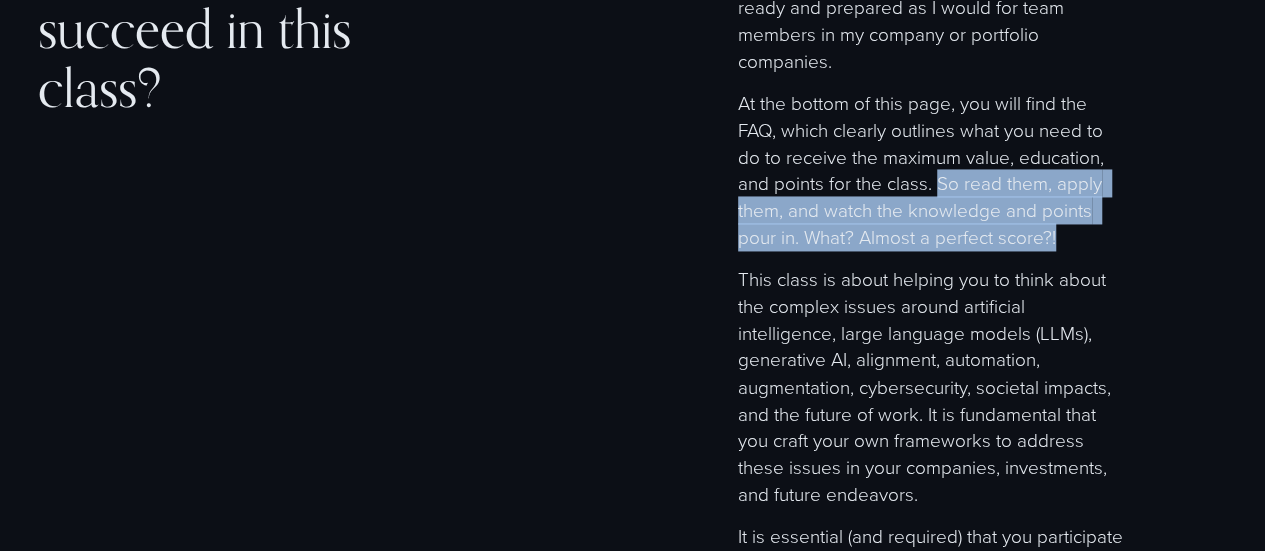drag, startPoint x: 939, startPoint y: 219, endPoint x: 1067, endPoint y: 281, distance: 142.22517 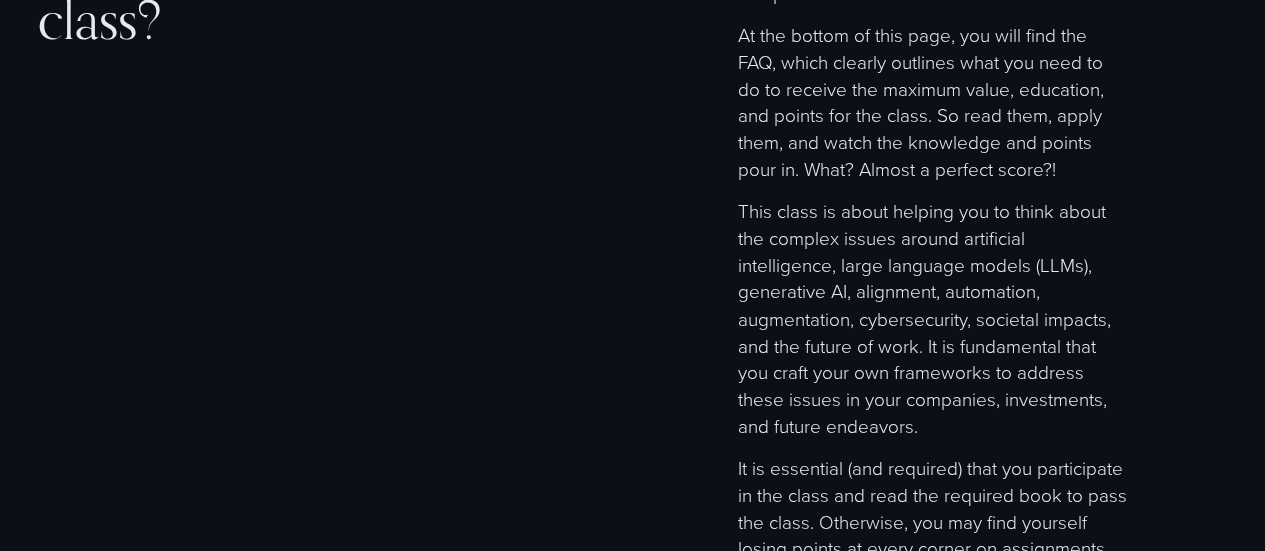 scroll, scrollTop: 5400, scrollLeft: 0, axis: vertical 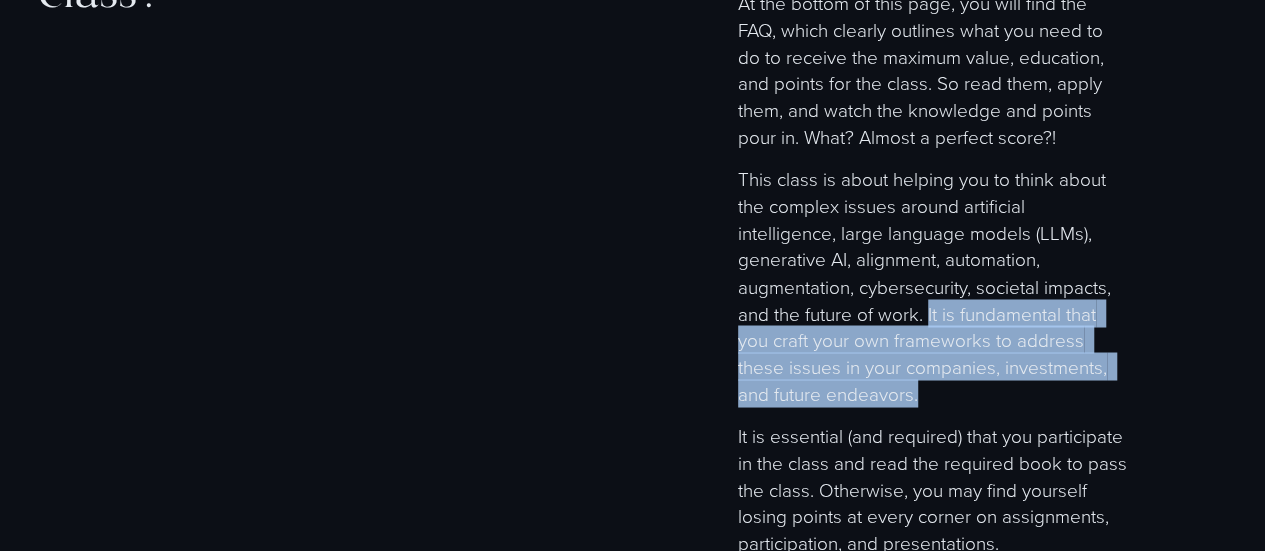 drag, startPoint x: 929, startPoint y: 354, endPoint x: 1008, endPoint y: 425, distance: 106.21676 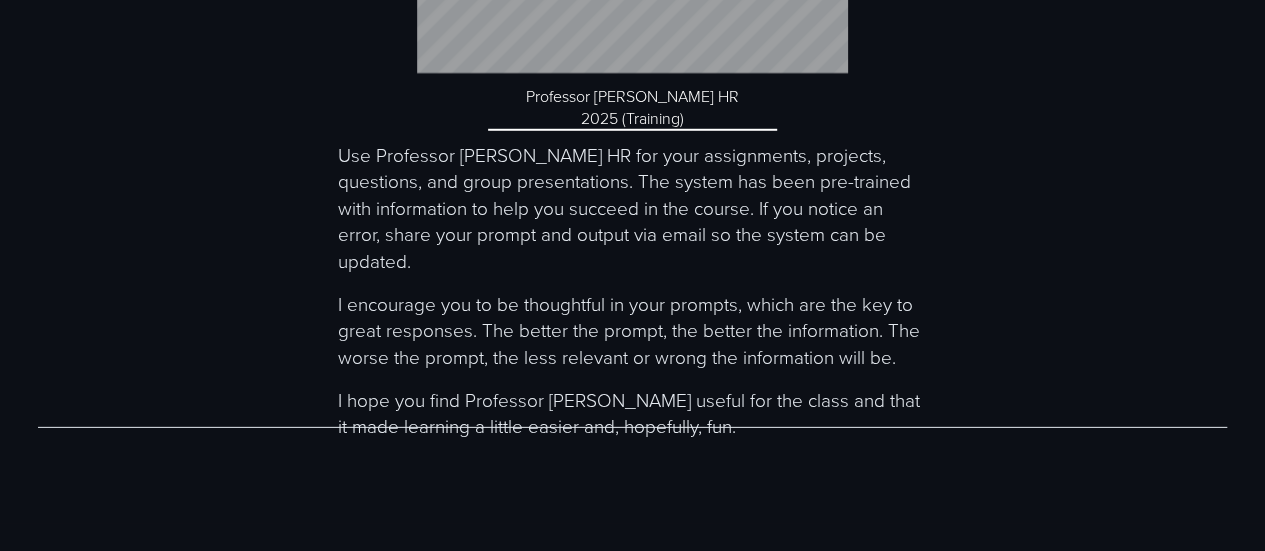 scroll, scrollTop: 6600, scrollLeft: 0, axis: vertical 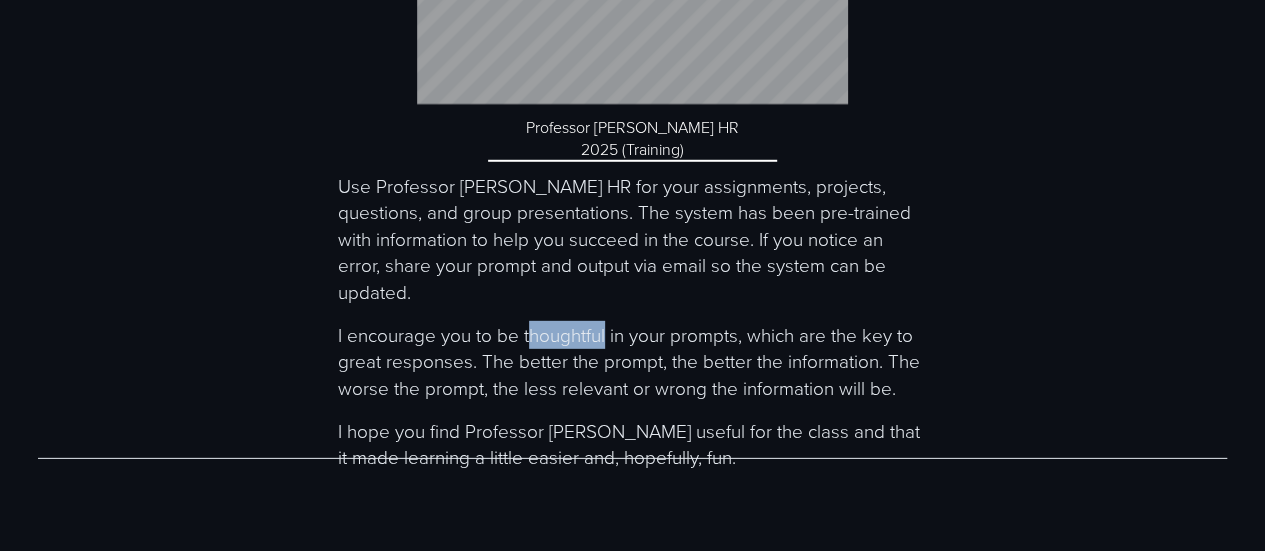 drag, startPoint x: 527, startPoint y: 305, endPoint x: 606, endPoint y: 306, distance: 79.00633 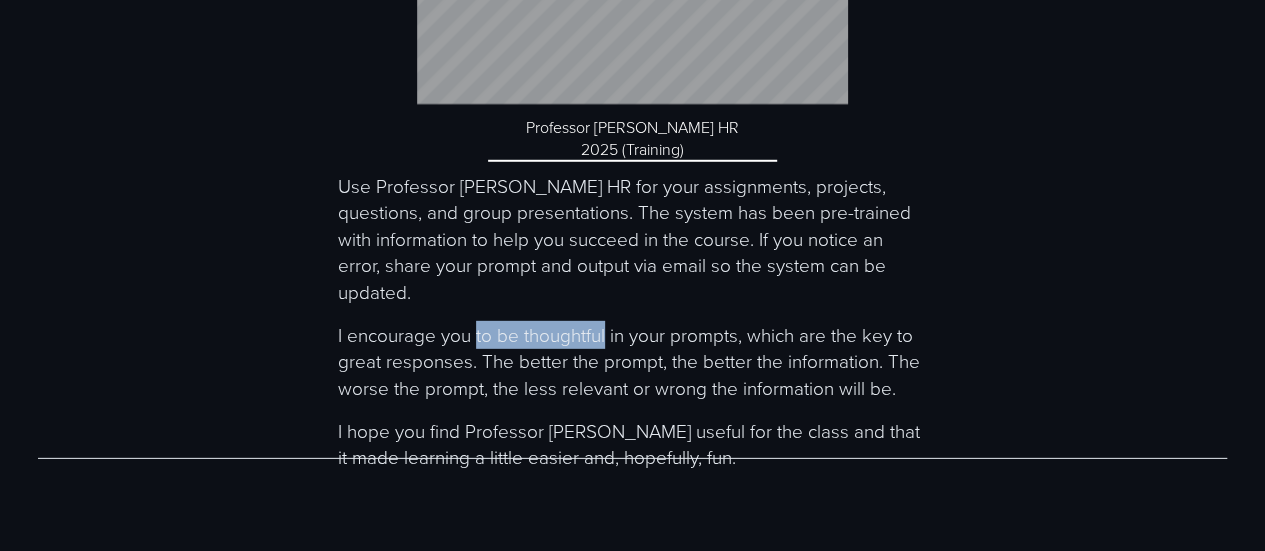 drag, startPoint x: 477, startPoint y: 307, endPoint x: 608, endPoint y: 308, distance: 131.00381 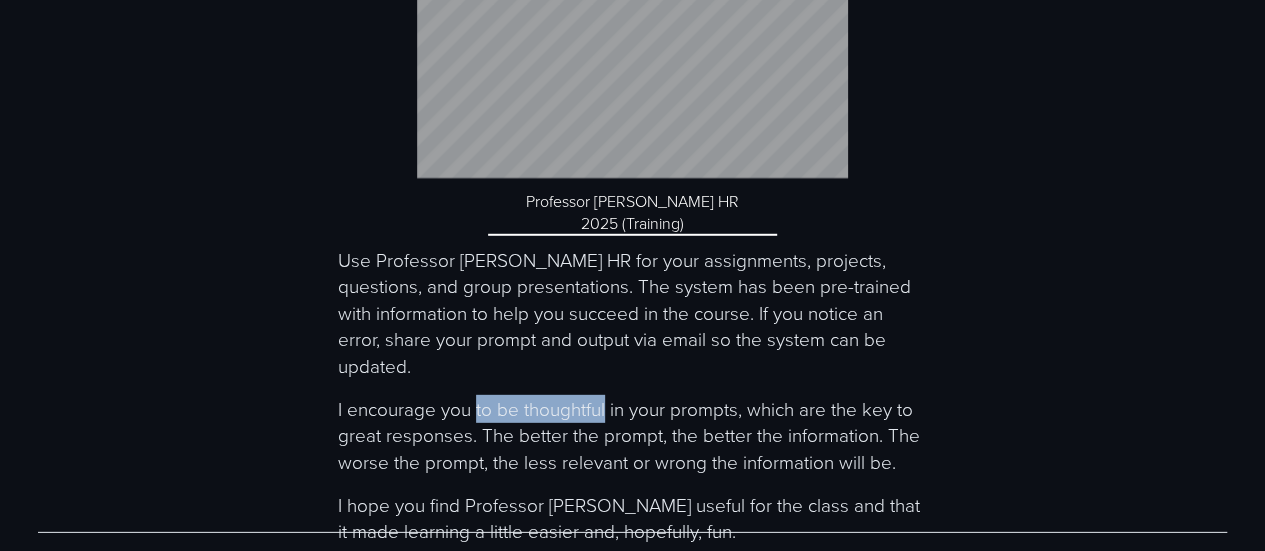 scroll, scrollTop: 6600, scrollLeft: 0, axis: vertical 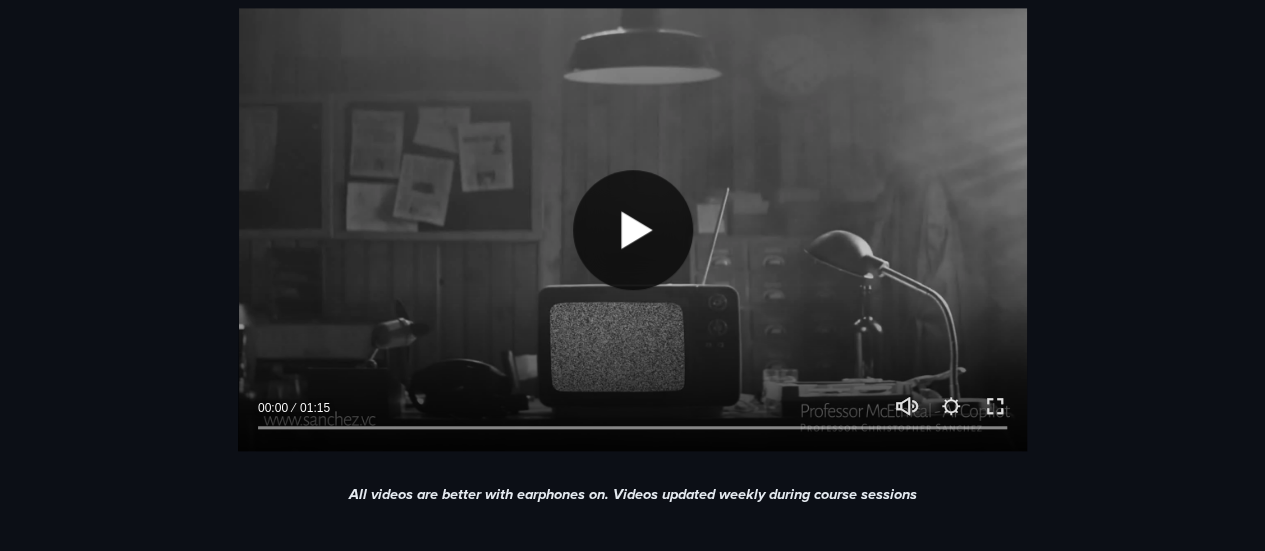 click on "Play" at bounding box center (633, 230) 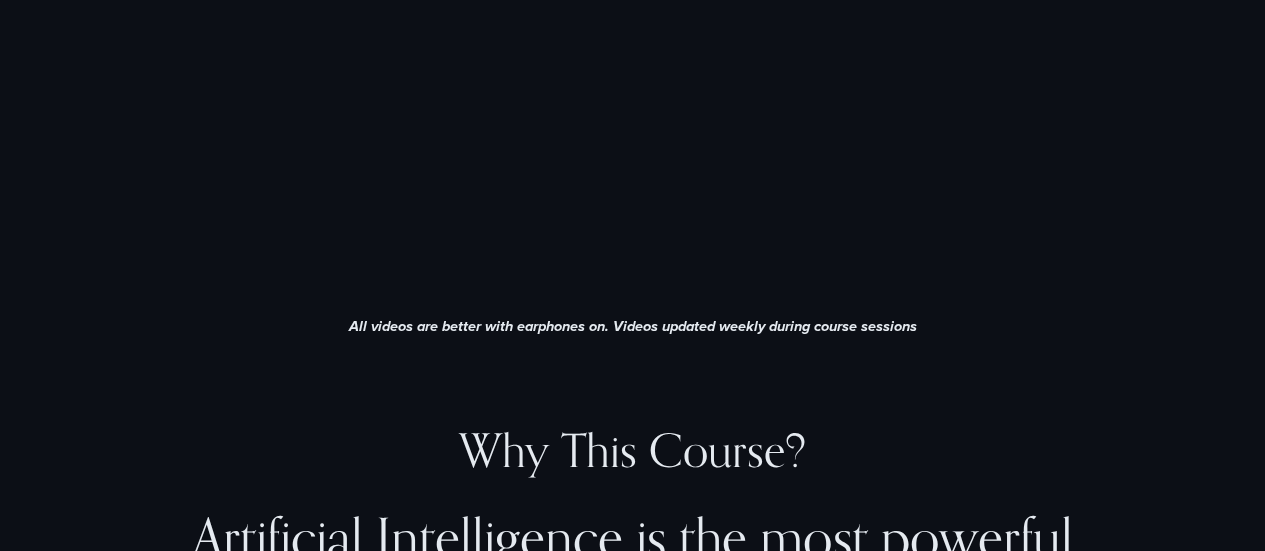 scroll, scrollTop: 900, scrollLeft: 0, axis: vertical 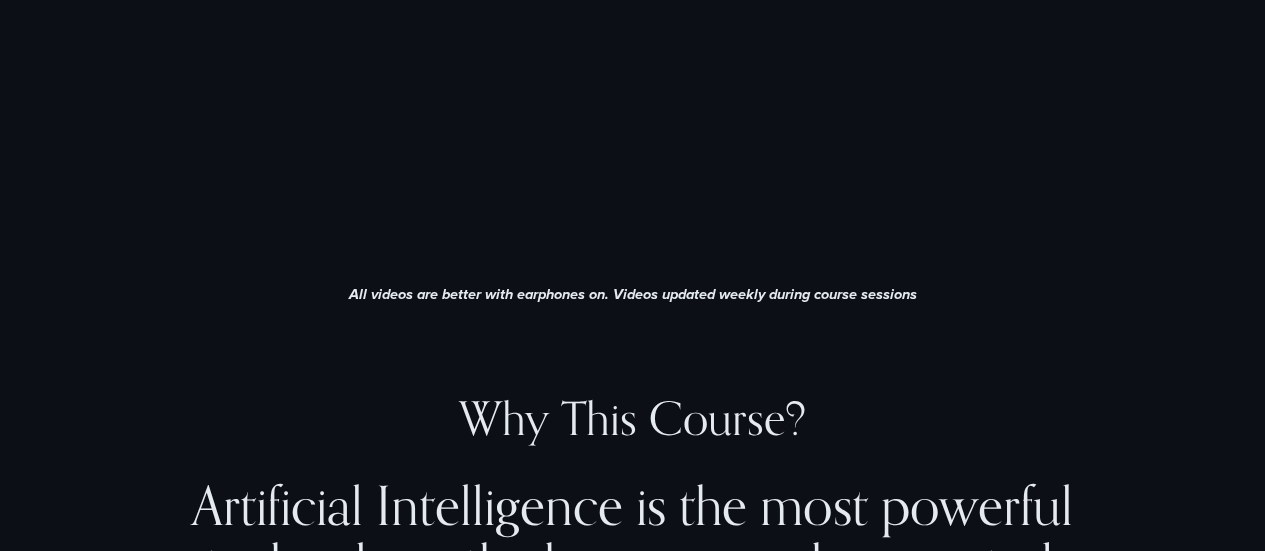 type on "***" 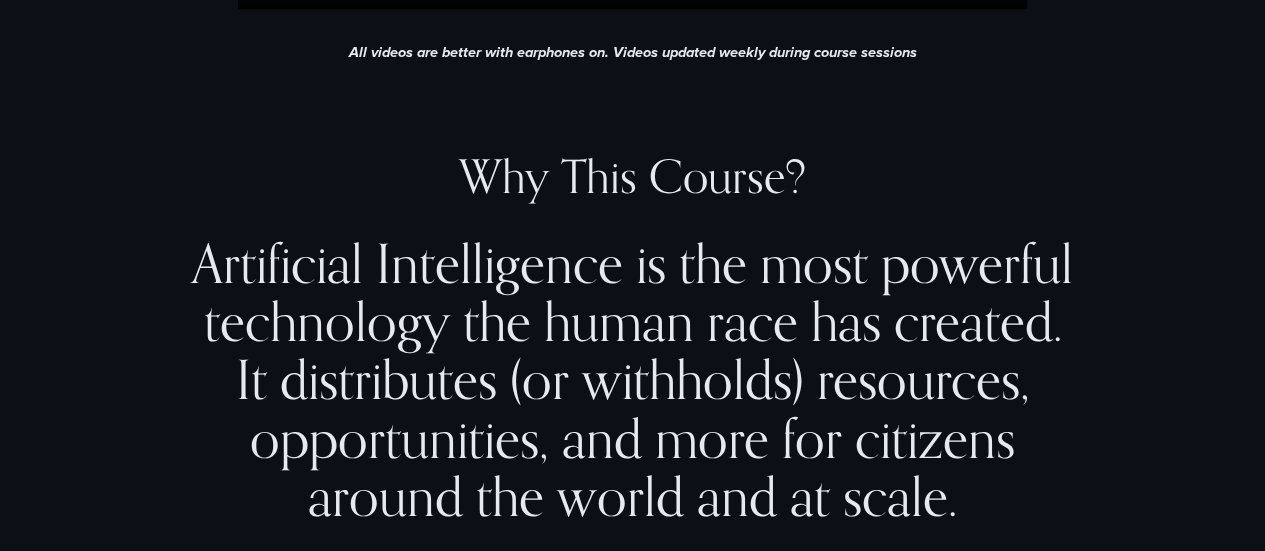 scroll, scrollTop: 1100, scrollLeft: 0, axis: vertical 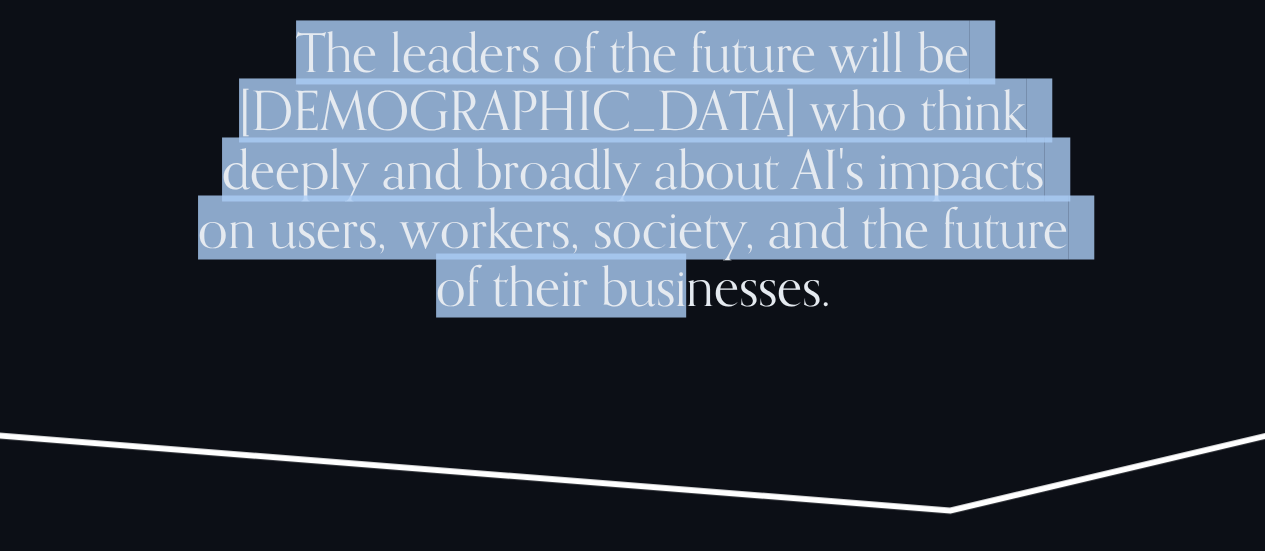 drag, startPoint x: 464, startPoint y: 218, endPoint x: 806, endPoint y: 286, distance: 348.6947 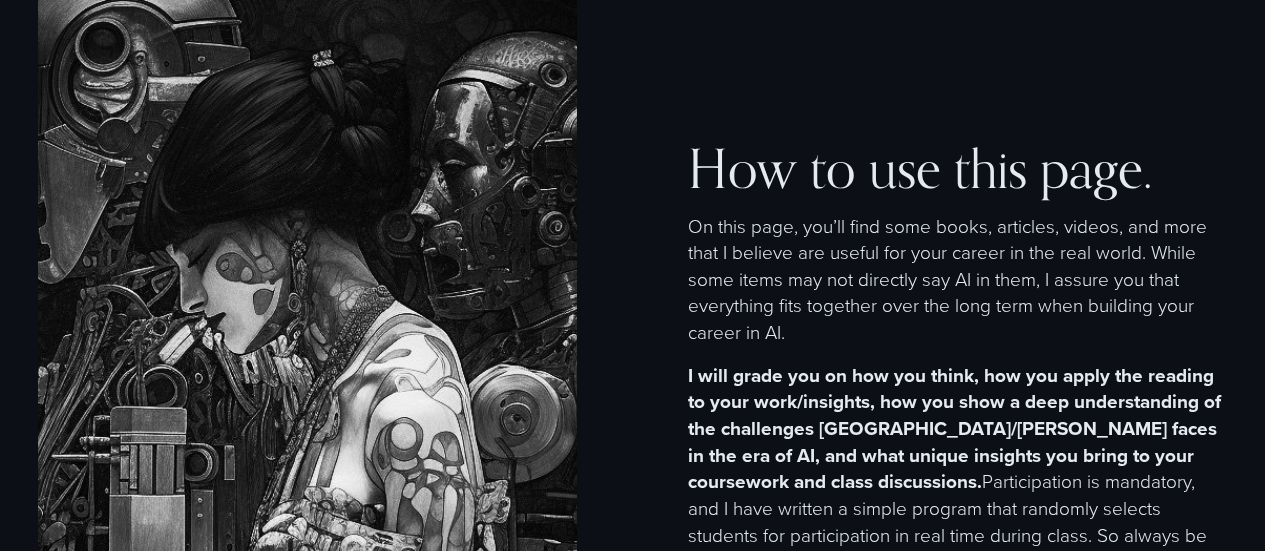 scroll, scrollTop: 2376, scrollLeft: 0, axis: vertical 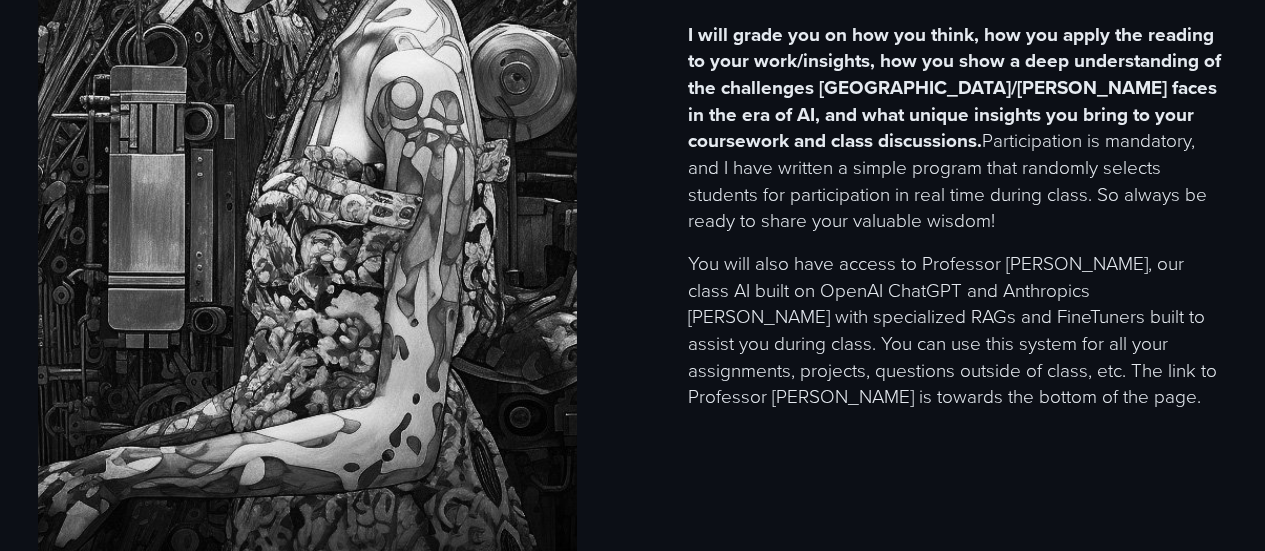 click on "You will also have access to Professor [PERSON_NAME], our class AI built on OpenAI ChatGPT and Anthropics [PERSON_NAME] with specialized RAGs and FineTuners built to assist you during class. You can use this system for all your assignments, projects, questions outside of class, etc. The link to Professor [PERSON_NAME] is towards the bottom of the page." at bounding box center (957, 330) 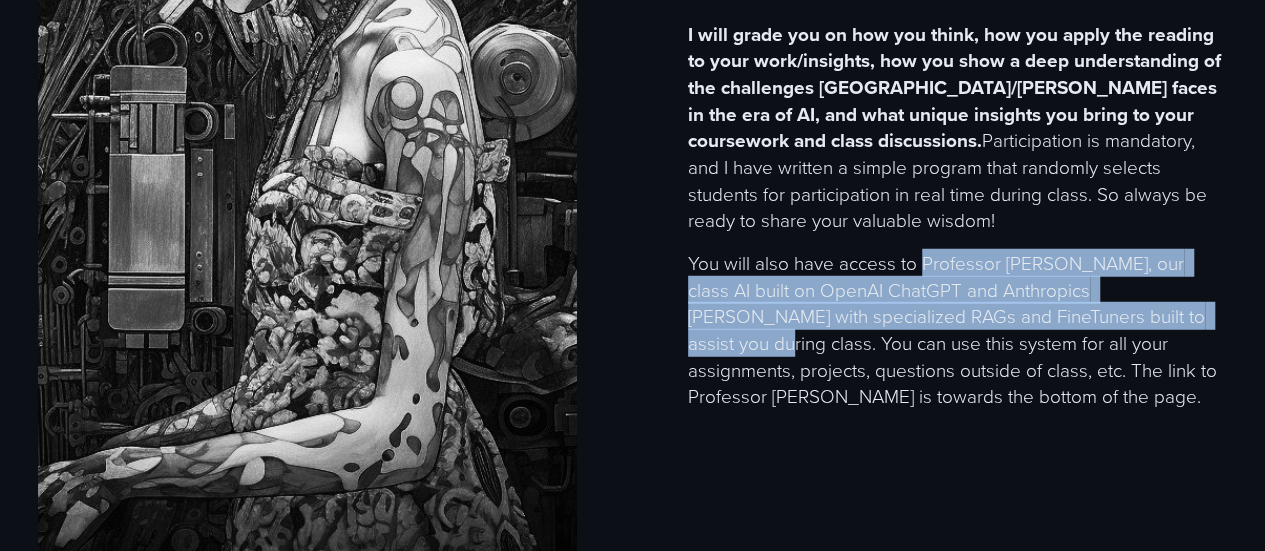 drag, startPoint x: 920, startPoint y: 284, endPoint x: 1114, endPoint y: 343, distance: 202.77327 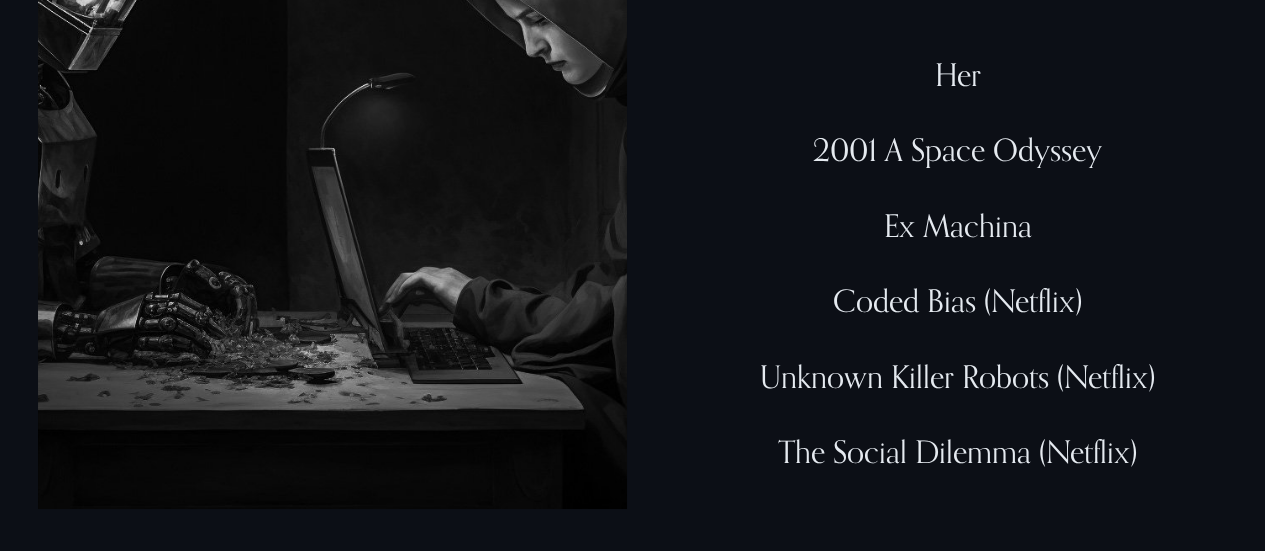 scroll, scrollTop: 4376, scrollLeft: 0, axis: vertical 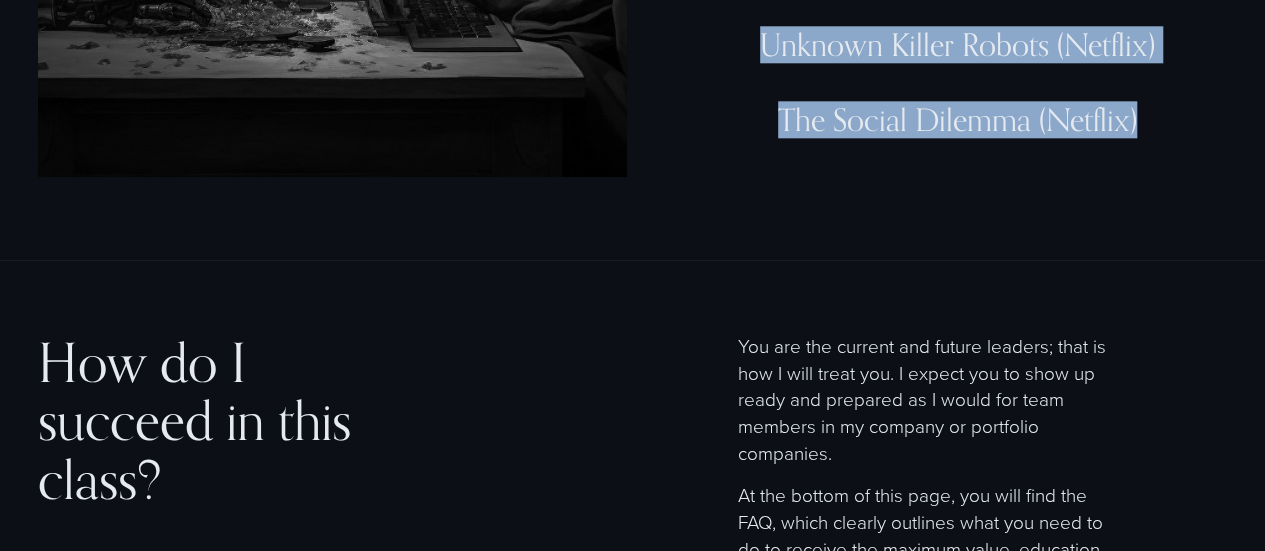 drag, startPoint x: 938, startPoint y: 305, endPoint x: 1156, endPoint y: 173, distance: 254.84897 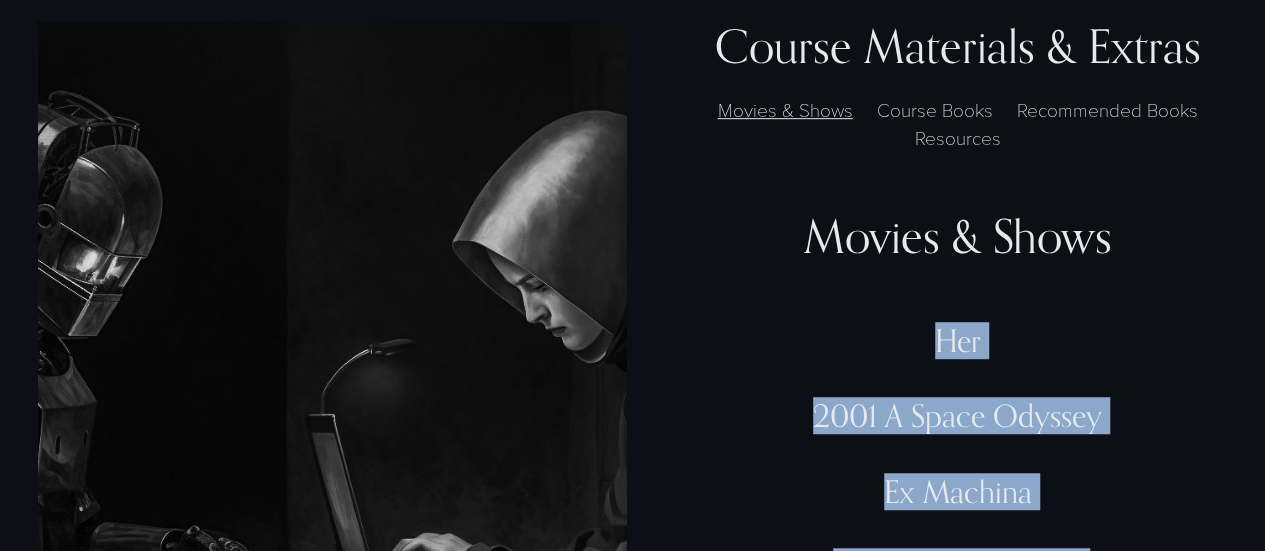 scroll, scrollTop: 4308, scrollLeft: 0, axis: vertical 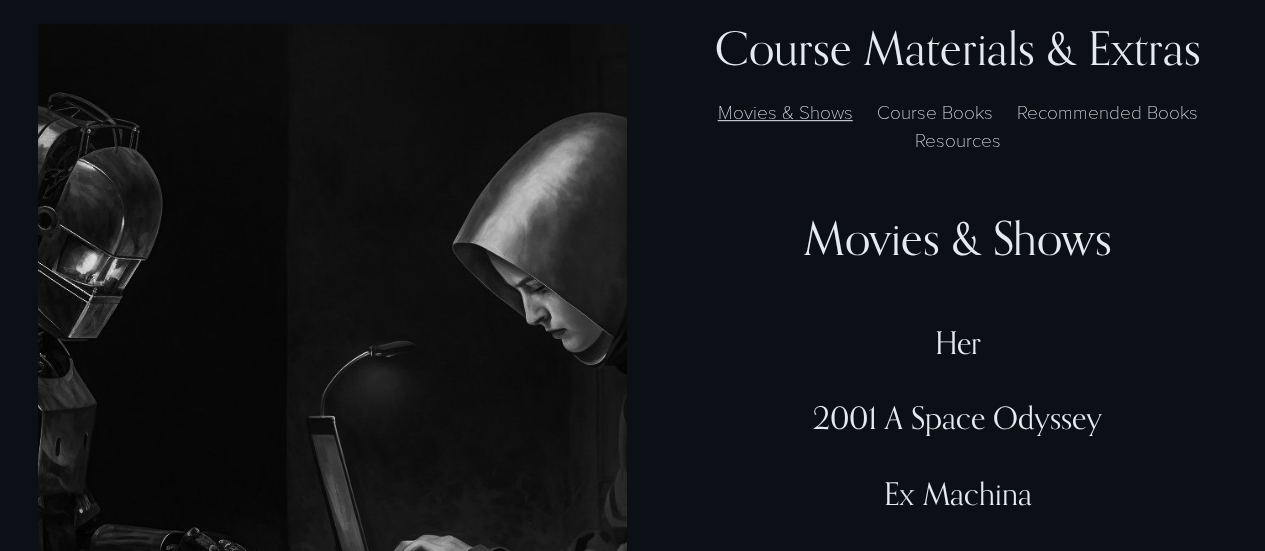 click on "Course Books" at bounding box center (934, 111) 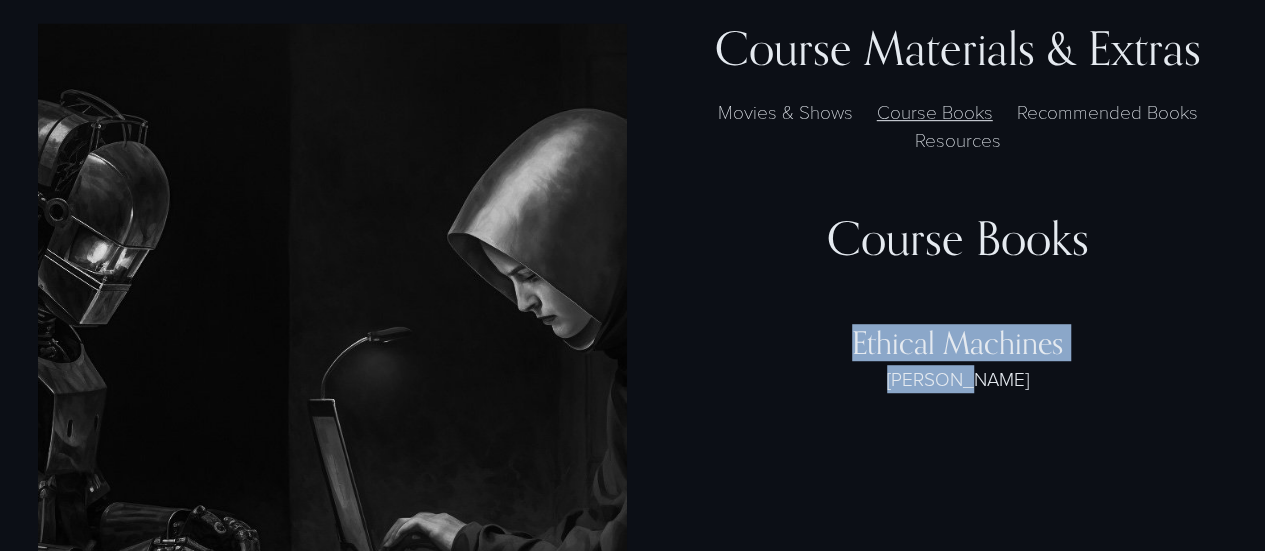 drag, startPoint x: 858, startPoint y: 374, endPoint x: 1074, endPoint y: 408, distance: 218.65955 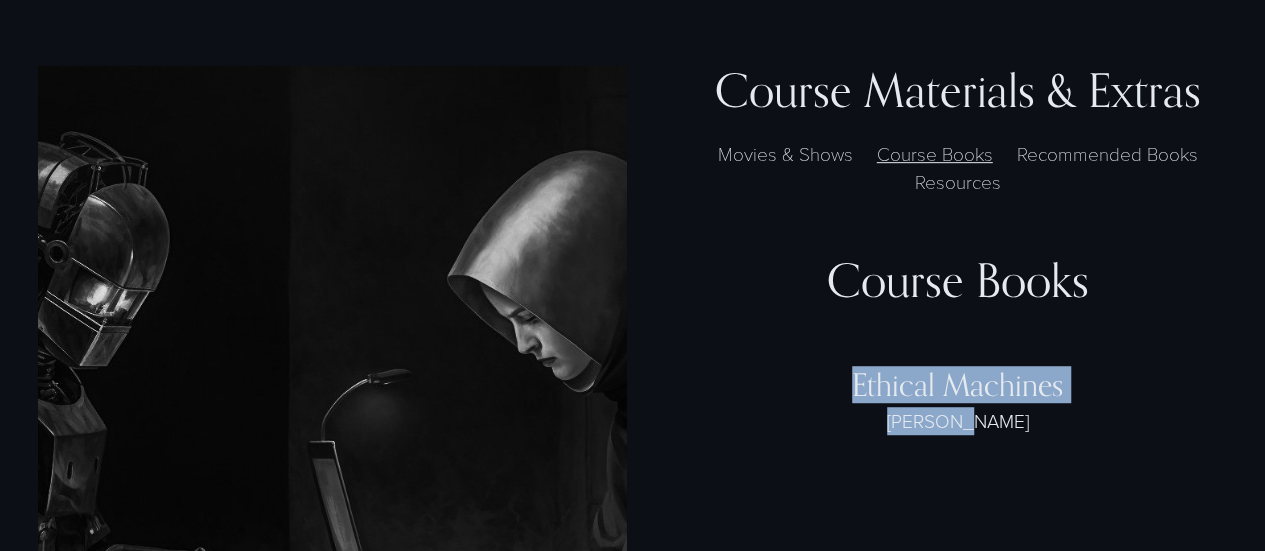 scroll, scrollTop: 4208, scrollLeft: 0, axis: vertical 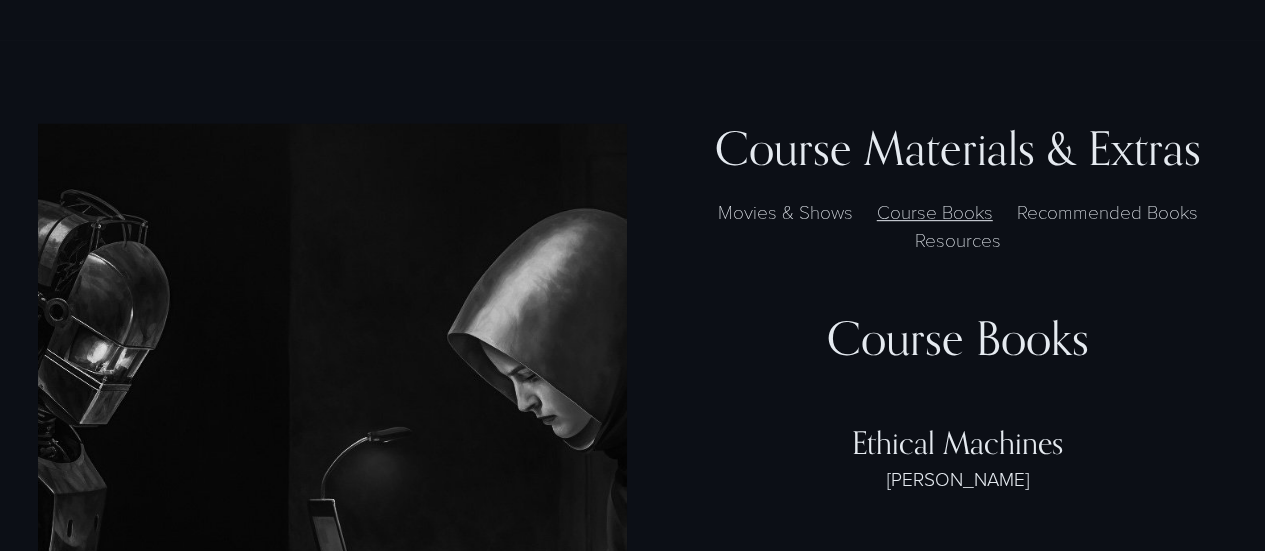 click on "Movies & Shows" at bounding box center (785, 211) 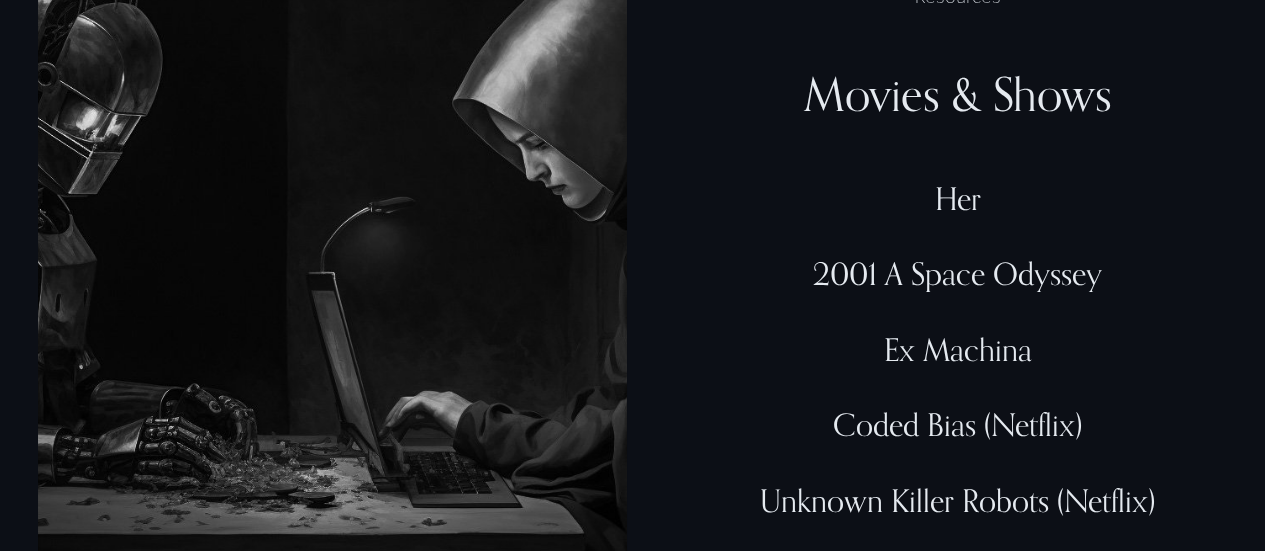 scroll, scrollTop: 4408, scrollLeft: 0, axis: vertical 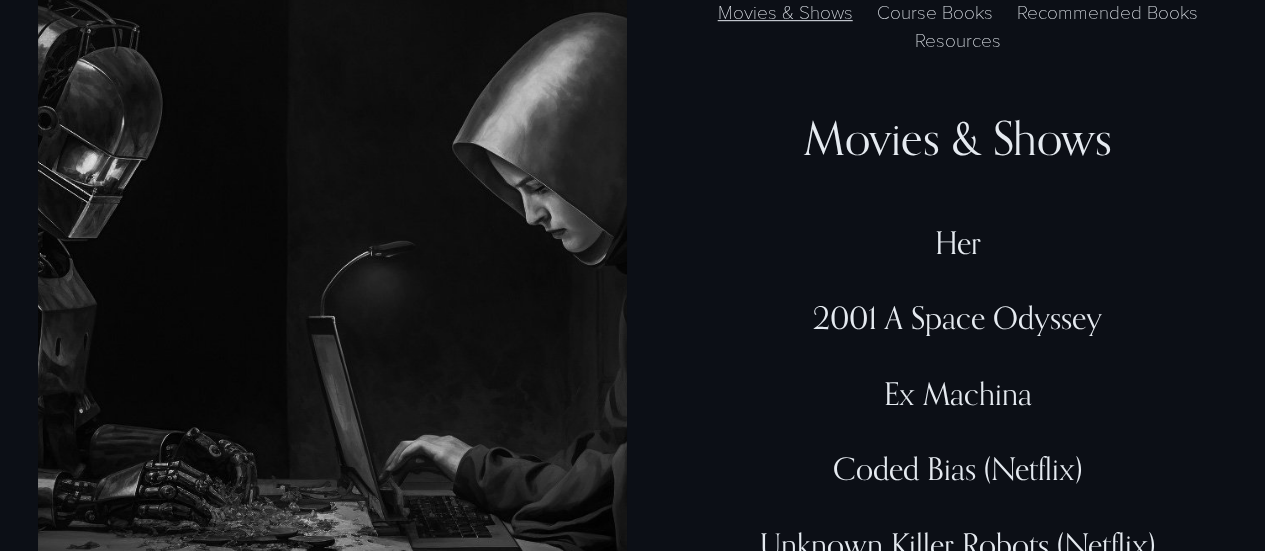 click on "Course Books" at bounding box center (934, 11) 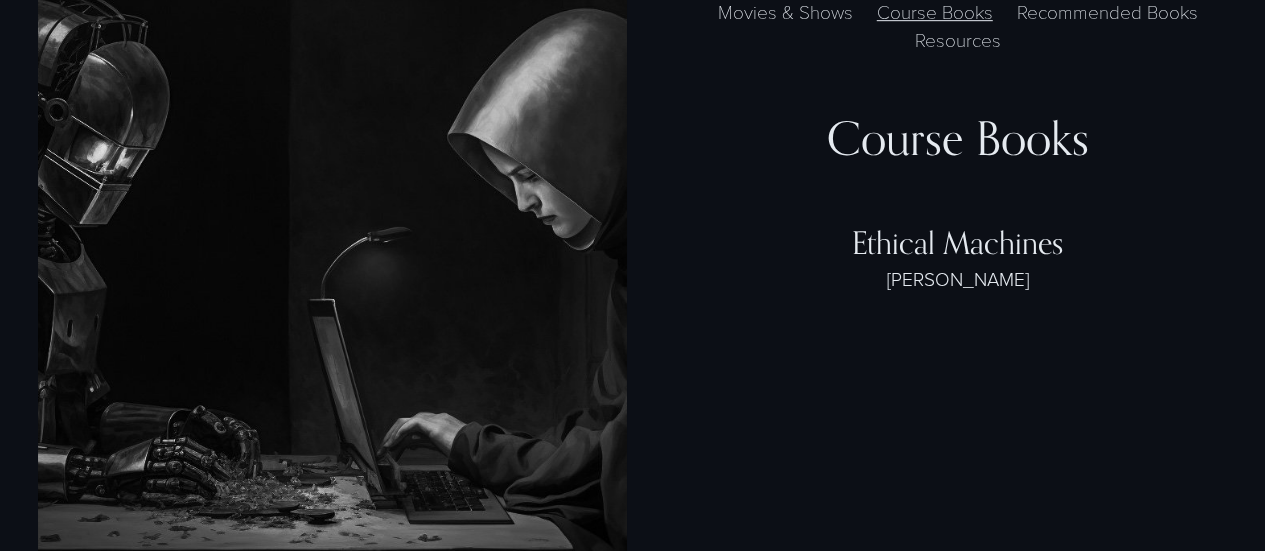 click on "Recommended Books" at bounding box center (1107, 11) 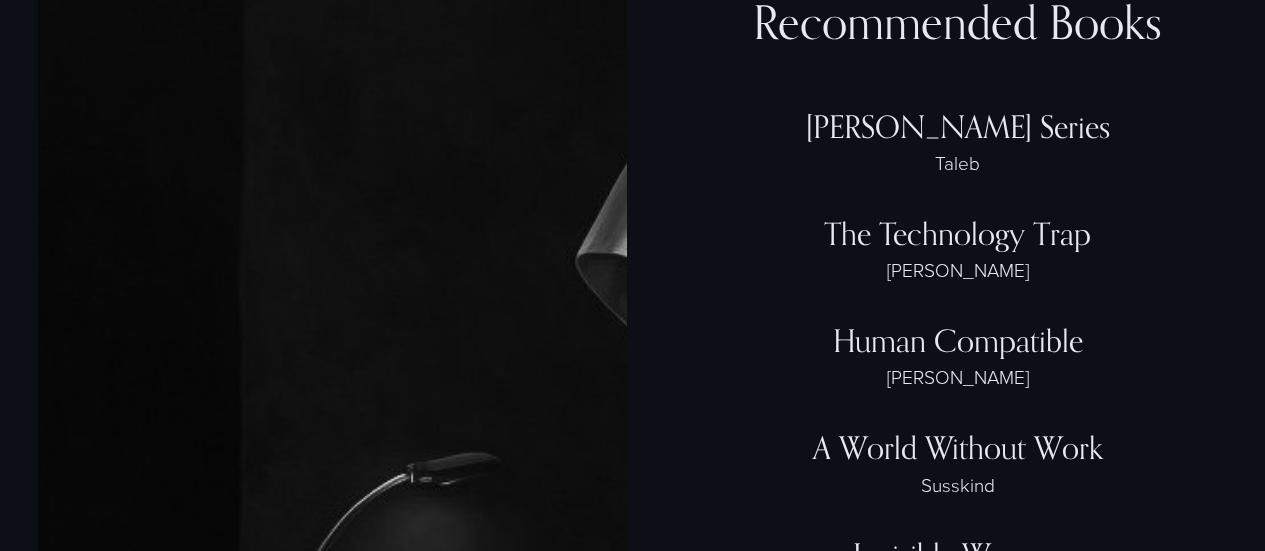scroll, scrollTop: 4408, scrollLeft: 0, axis: vertical 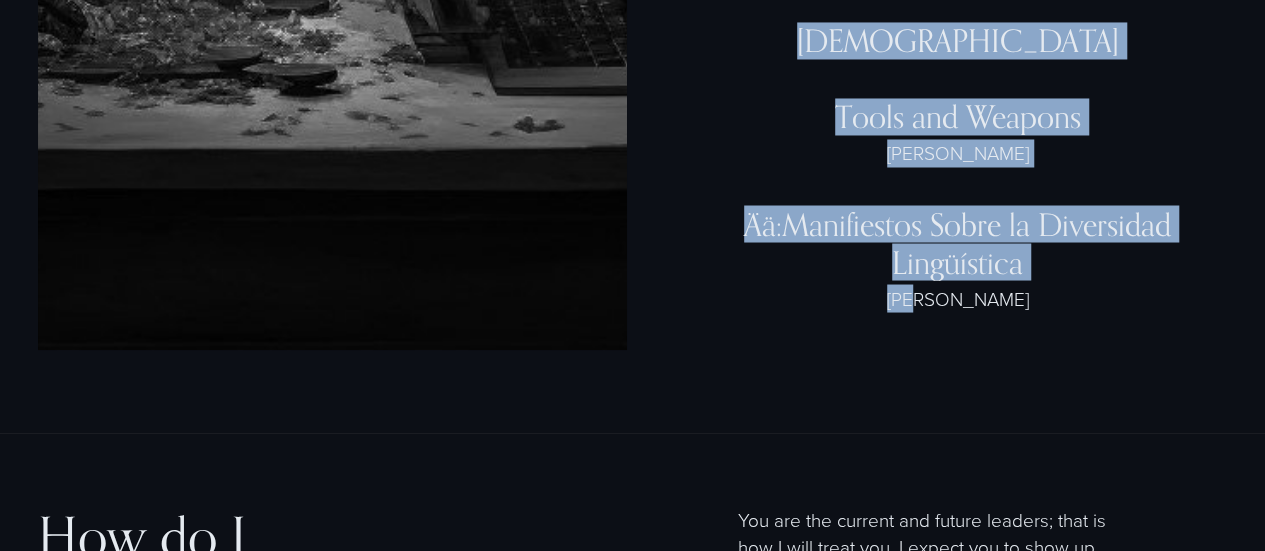 drag, startPoint x: 874, startPoint y: 171, endPoint x: 1107, endPoint y: 347, distance: 292.0017 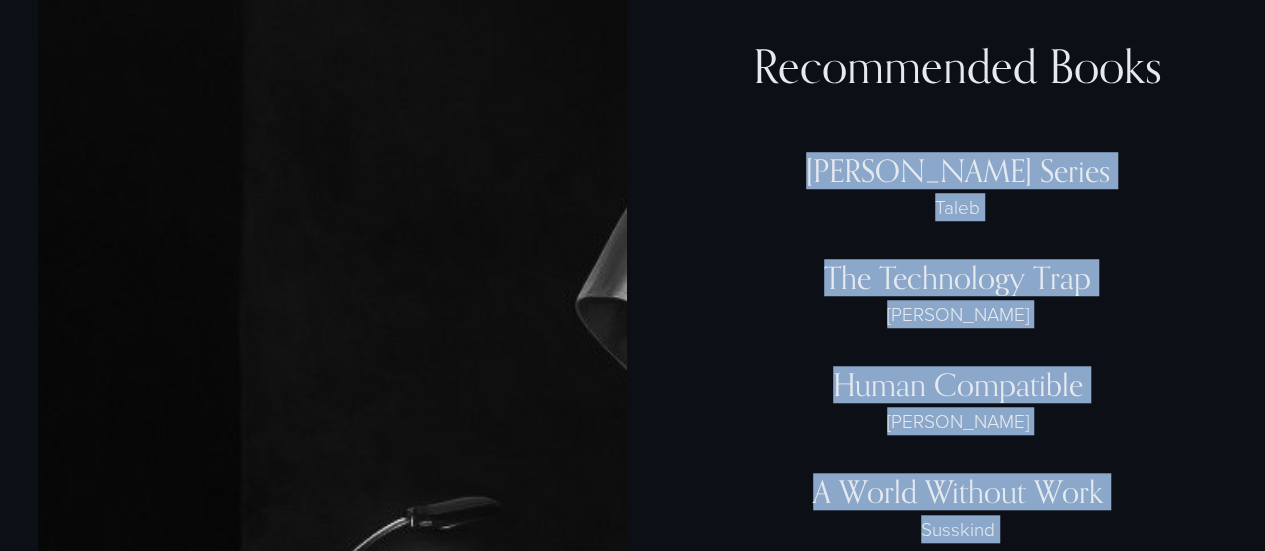 scroll, scrollTop: 4412, scrollLeft: 0, axis: vertical 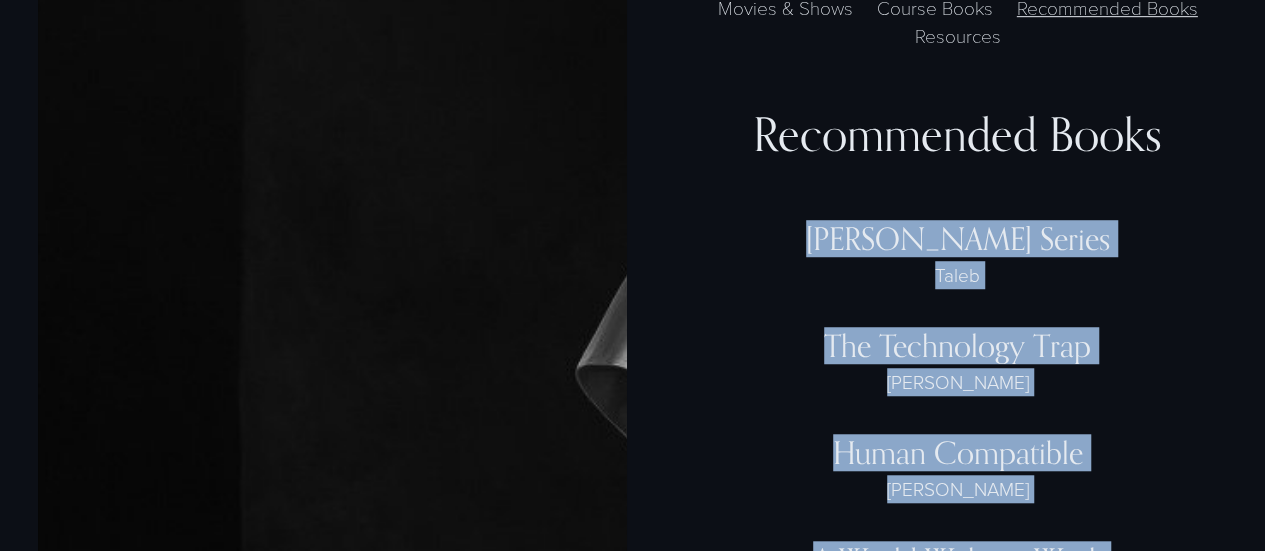 click on "Course Materials & Extras
Movies & Shows
Course Books
Recommended Books
Resources
Movies & Shows
Her
2001 A Space Odyssey" at bounding box center (632, 684) 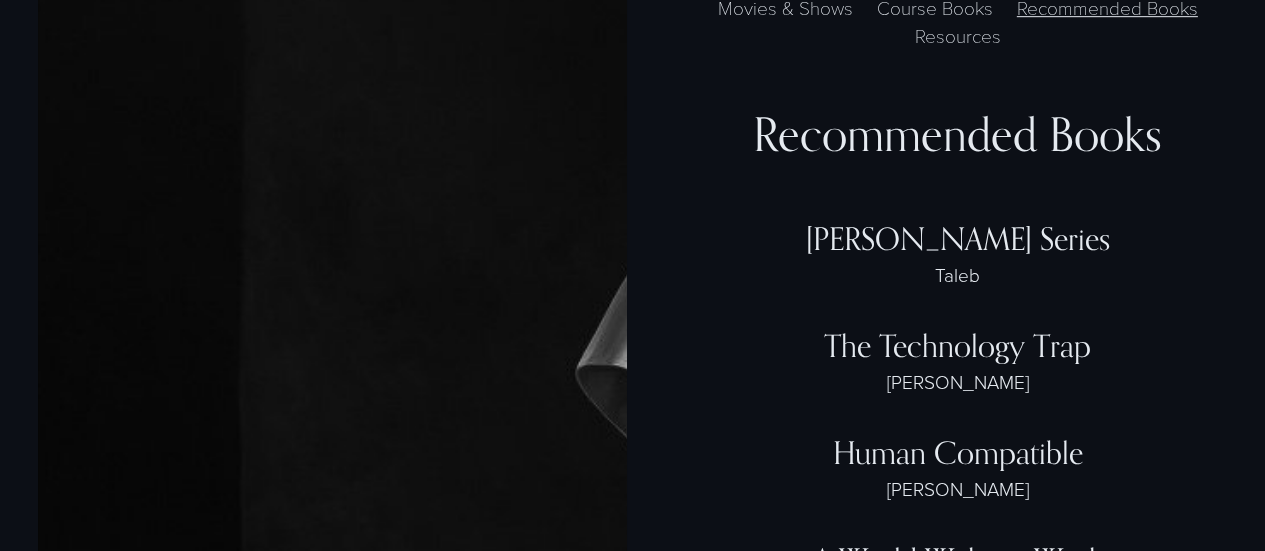 click on "Resources" at bounding box center [957, 35] 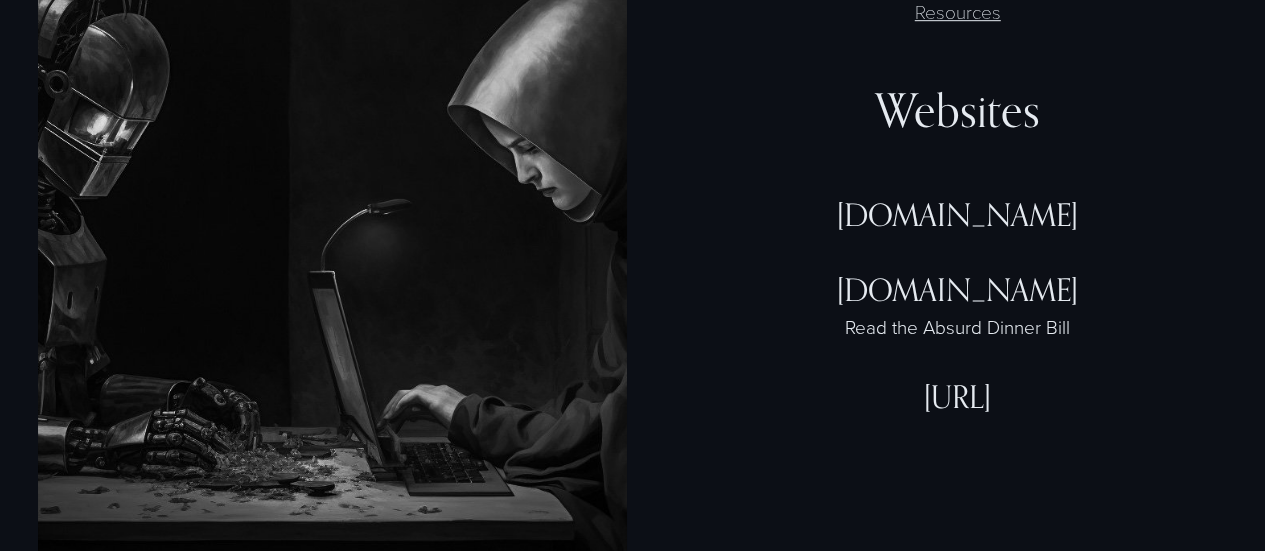 scroll, scrollTop: 4412, scrollLeft: 0, axis: vertical 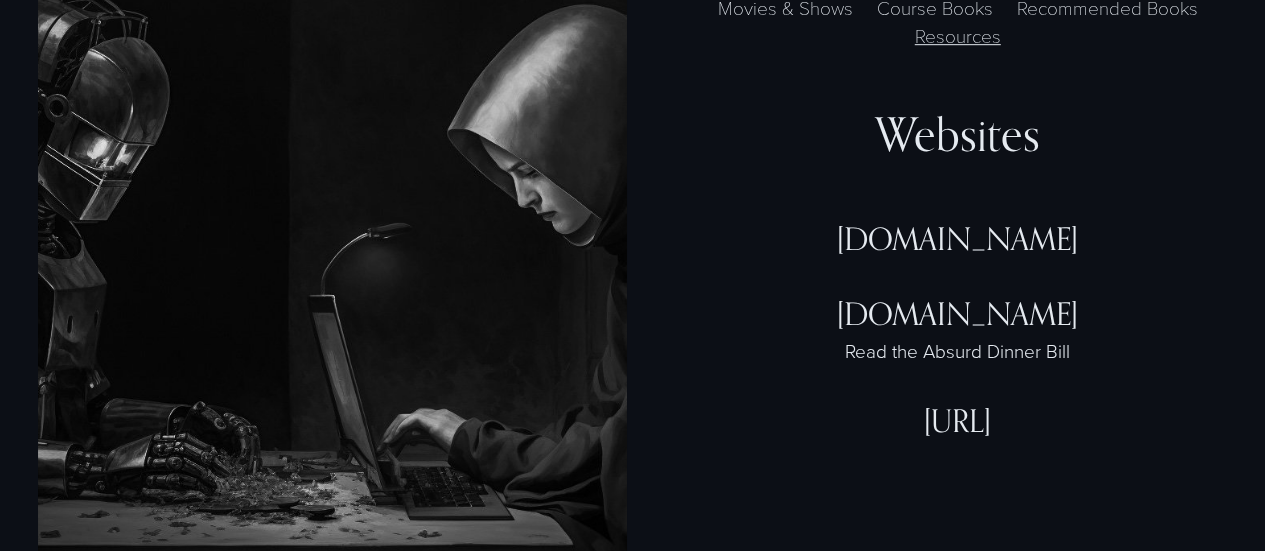 drag, startPoint x: 837, startPoint y: 273, endPoint x: 1072, endPoint y: 458, distance: 299.08194 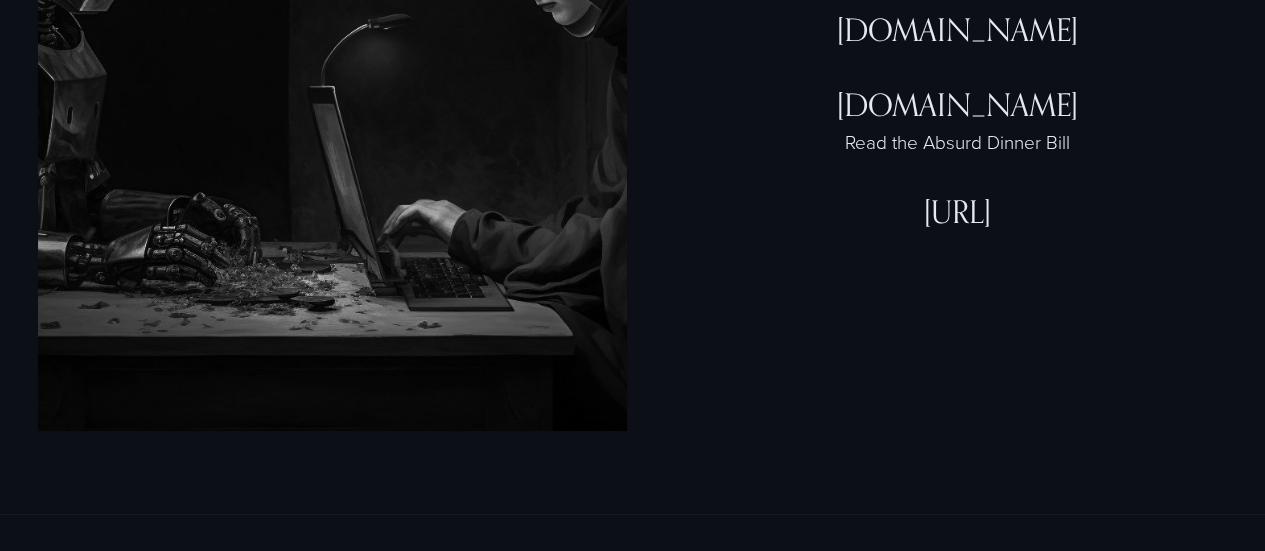 scroll, scrollTop: 4612, scrollLeft: 0, axis: vertical 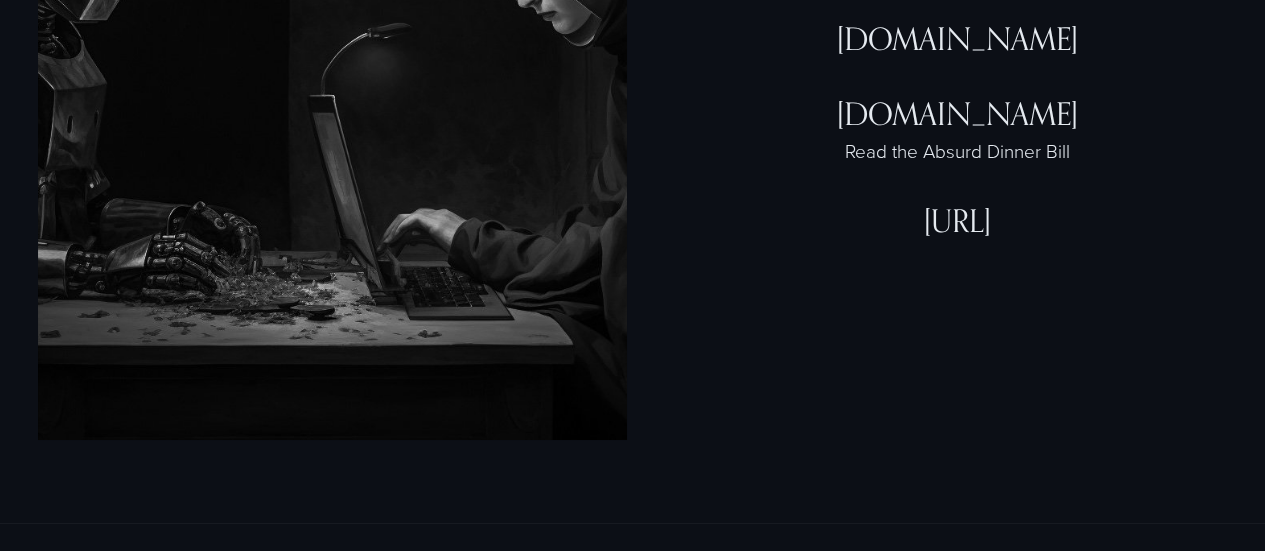 copy on "[DOMAIN_NAME]
[DOMAIN_NAME]
Read the Absurd Dinner [PERSON_NAME][URL]" 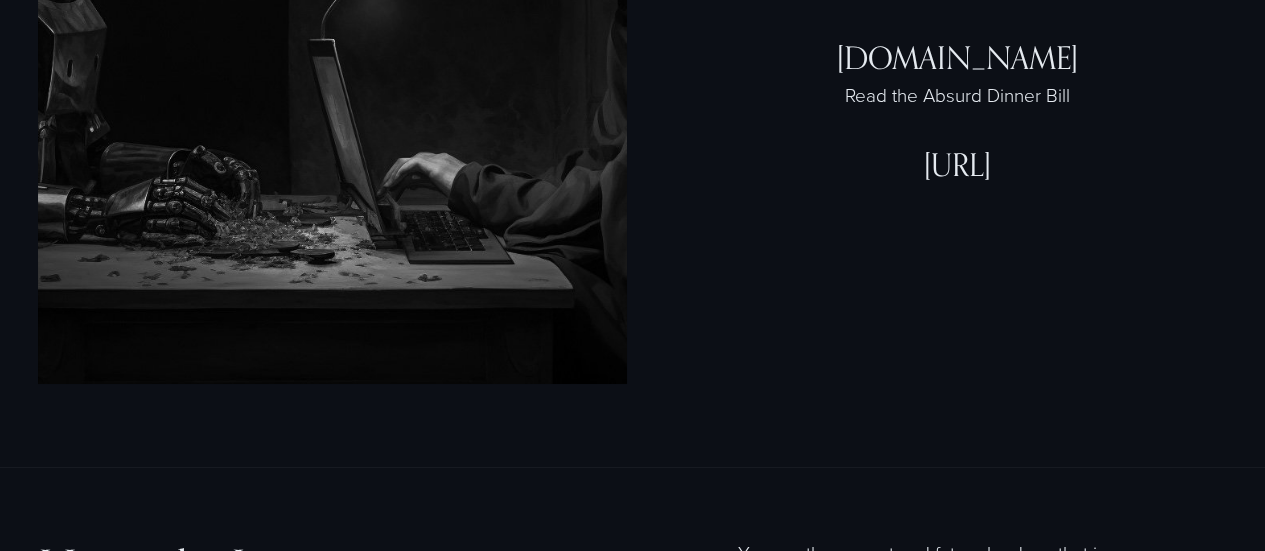 scroll, scrollTop: 4712, scrollLeft: 0, axis: vertical 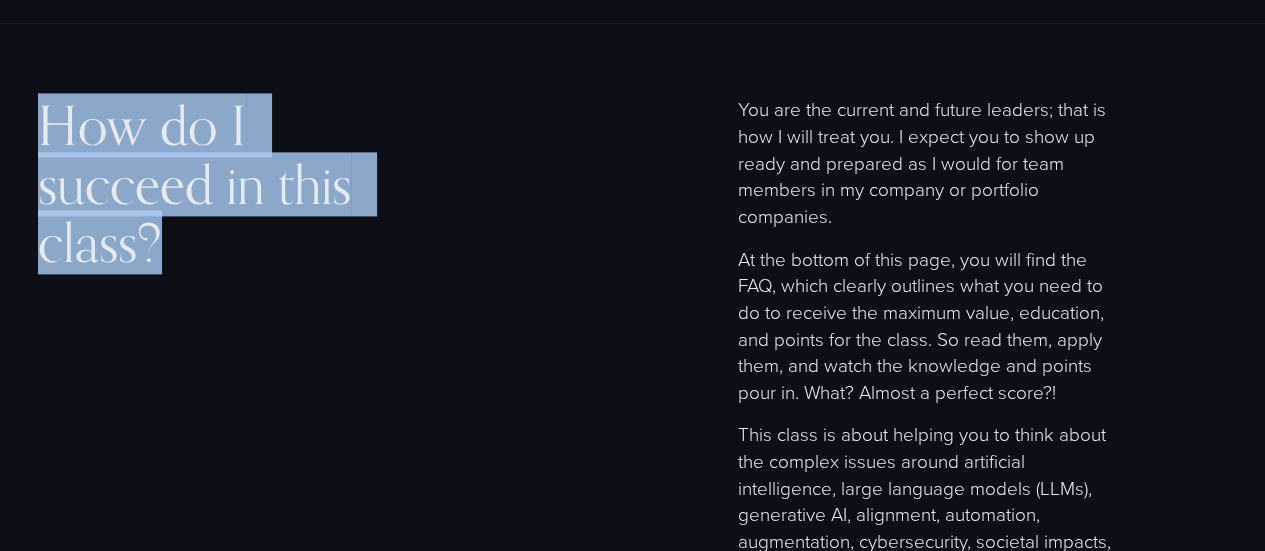 drag, startPoint x: 42, startPoint y: 155, endPoint x: 290, endPoint y: 288, distance: 281.4125 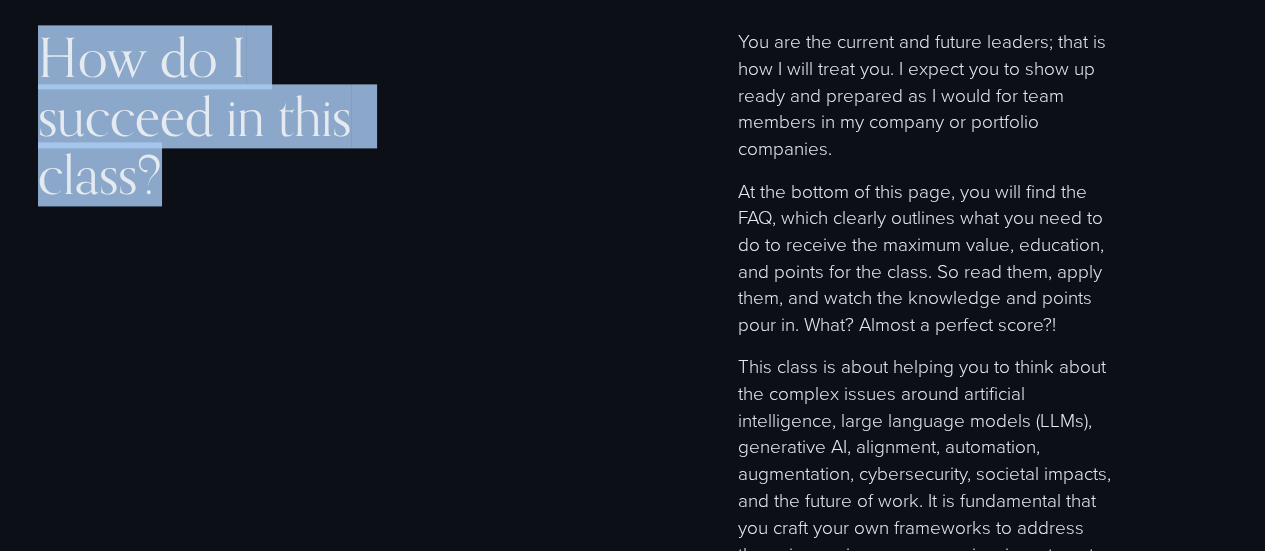scroll, scrollTop: 5212, scrollLeft: 0, axis: vertical 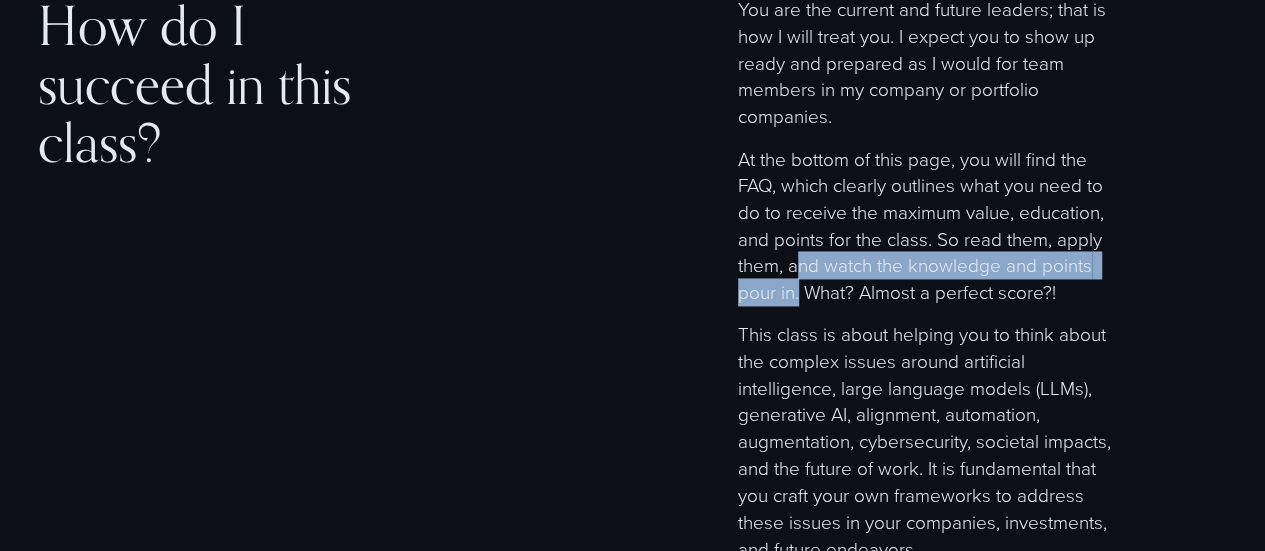 drag, startPoint x: 796, startPoint y: 316, endPoint x: 799, endPoint y: 333, distance: 17.262676 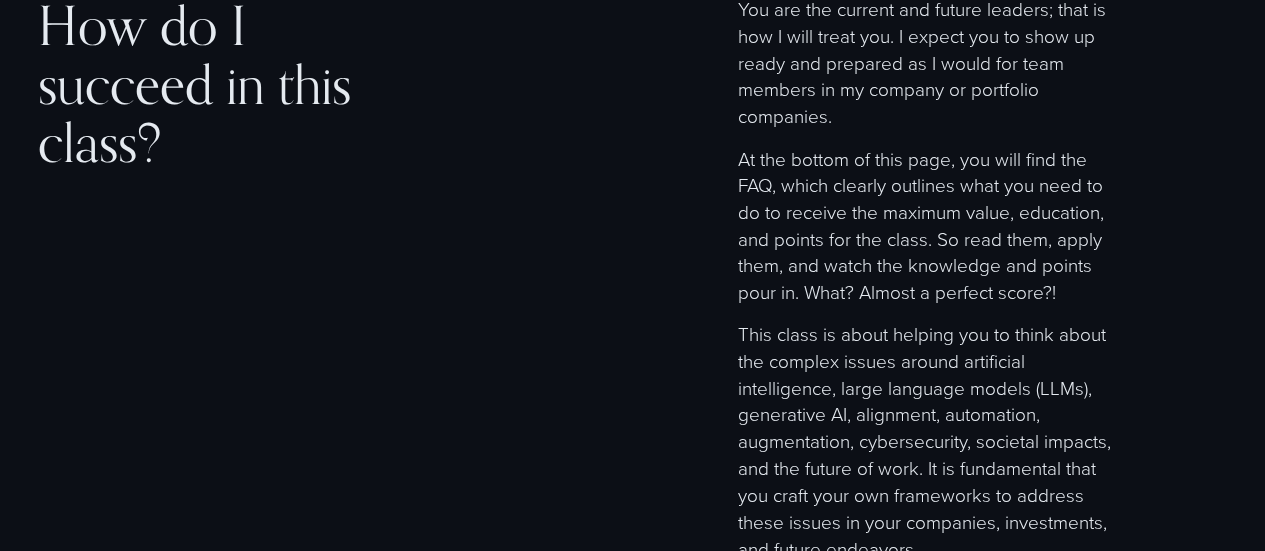 click on "This class is about helping you to think about the complex issues around artificial intelligence, large language models (LLMs), generative AI, alignment, automation, augmentation, cybersecurity, societal impacts, and the future of work. It is fundamental that you craft your own frameworks to address these issues in your companies, investments, and future endeavors." at bounding box center [932, 441] 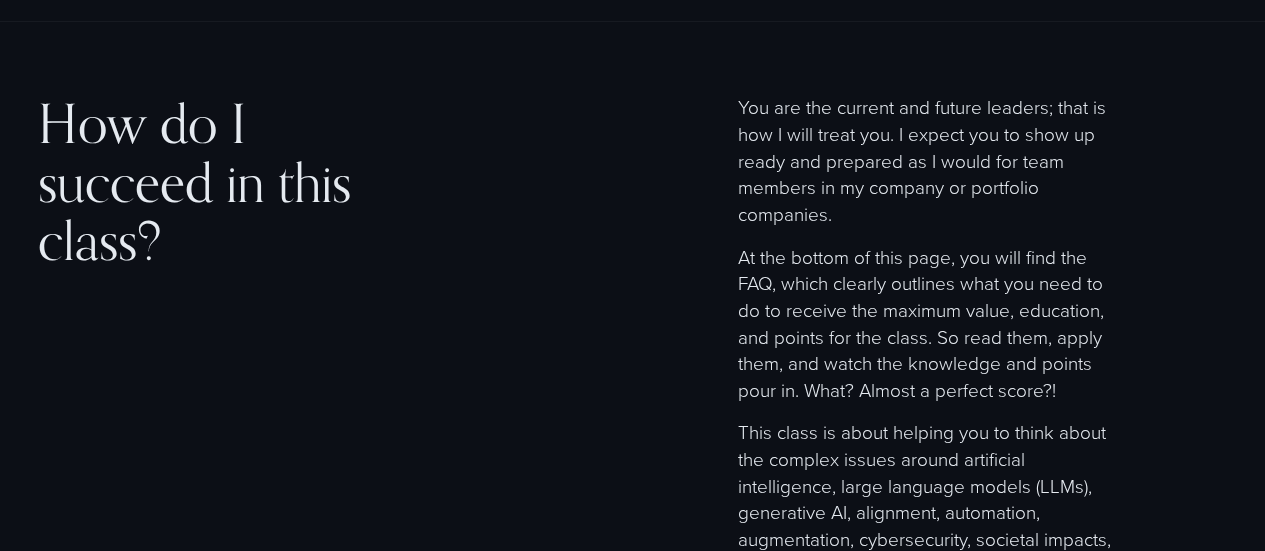 scroll, scrollTop: 5112, scrollLeft: 0, axis: vertical 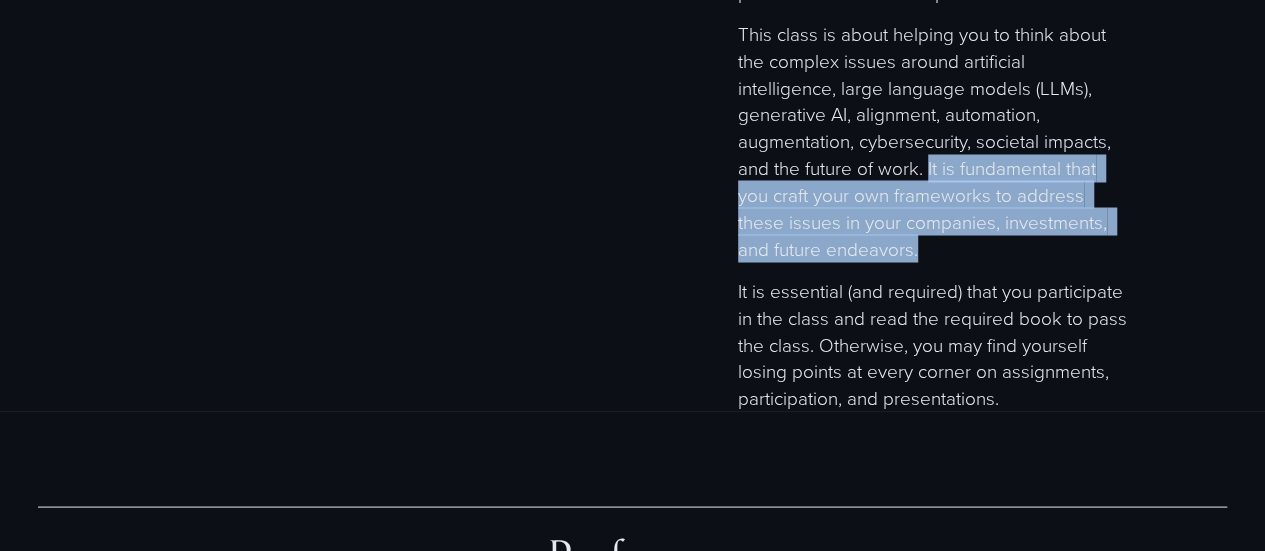 drag, startPoint x: 928, startPoint y: 218, endPoint x: 969, endPoint y: 284, distance: 77.698135 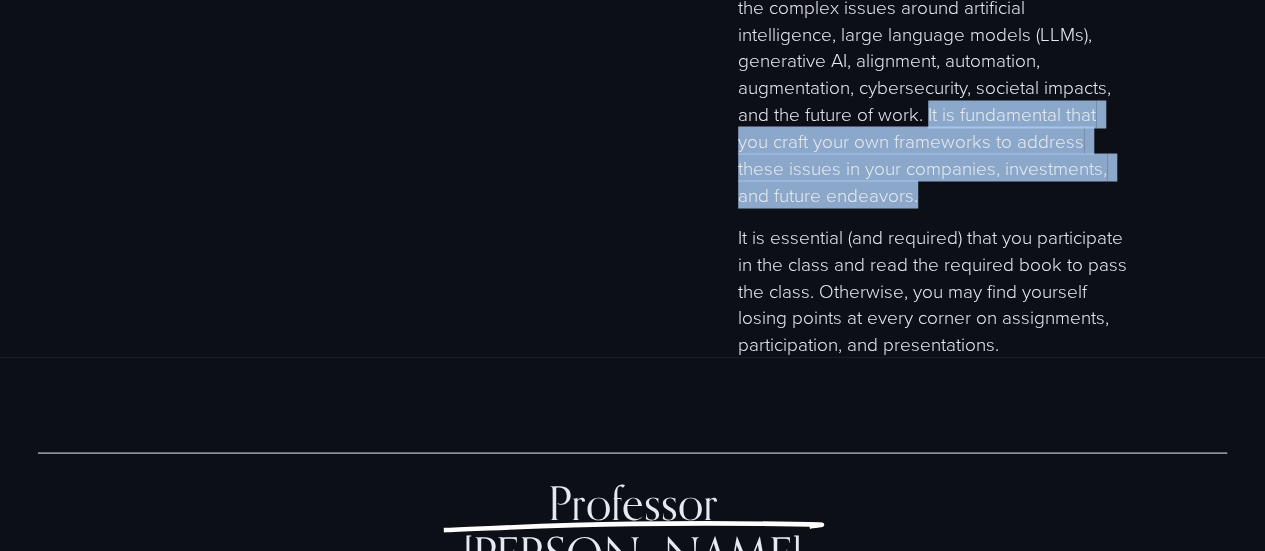 scroll, scrollTop: 5612, scrollLeft: 0, axis: vertical 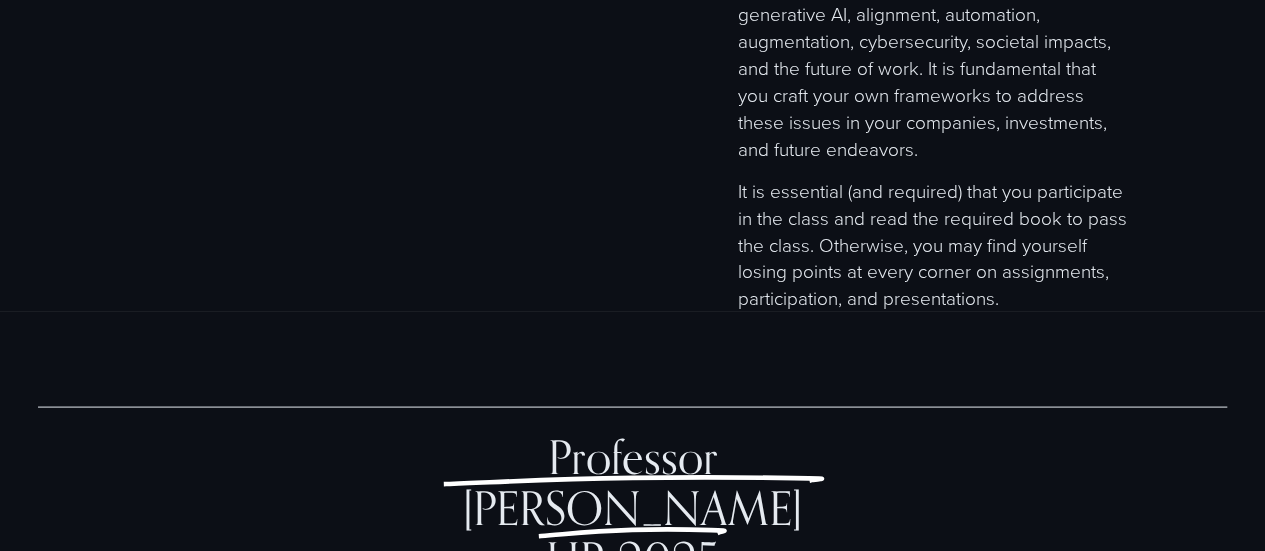 drag, startPoint x: 1045, startPoint y: 228, endPoint x: 1051, endPoint y: 243, distance: 16.155495 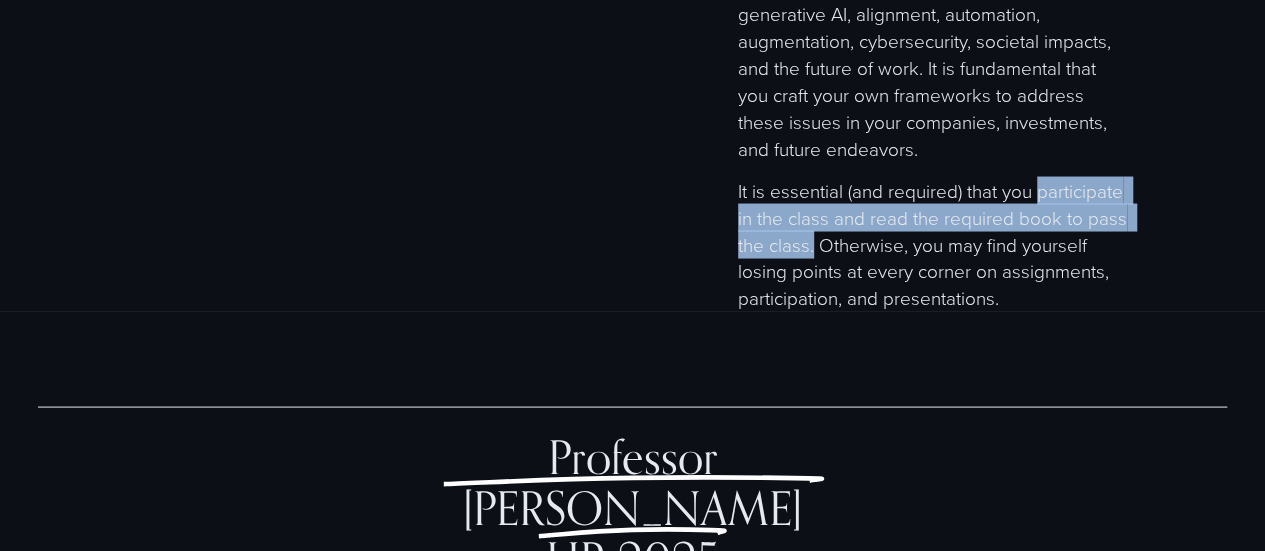 drag, startPoint x: 1042, startPoint y: 236, endPoint x: 816, endPoint y: 275, distance: 229.34036 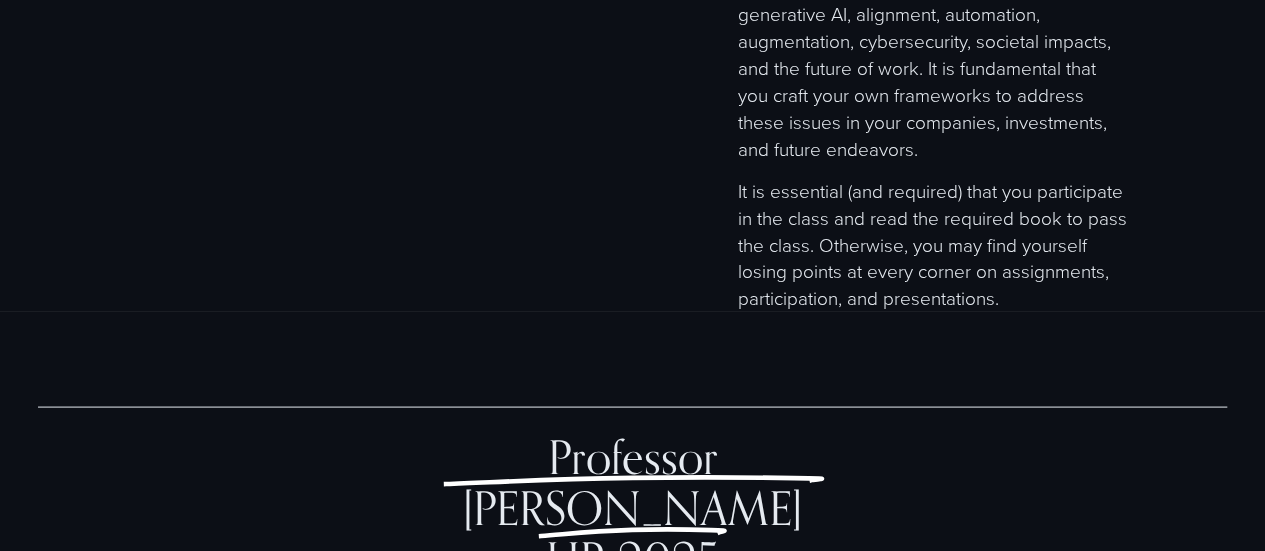 click on "Professor [PERSON_NAME] HR 2025
Professor [PERSON_NAME] HR 2025 (Training)
Use Professor [PERSON_NAME] HR for your assignments, projects, questions, and group presentations. The system has been pre-trained with information to help you succeed in the course. If you notice an error, share your prompt and output via email so the system can be updated." at bounding box center [632, 910] 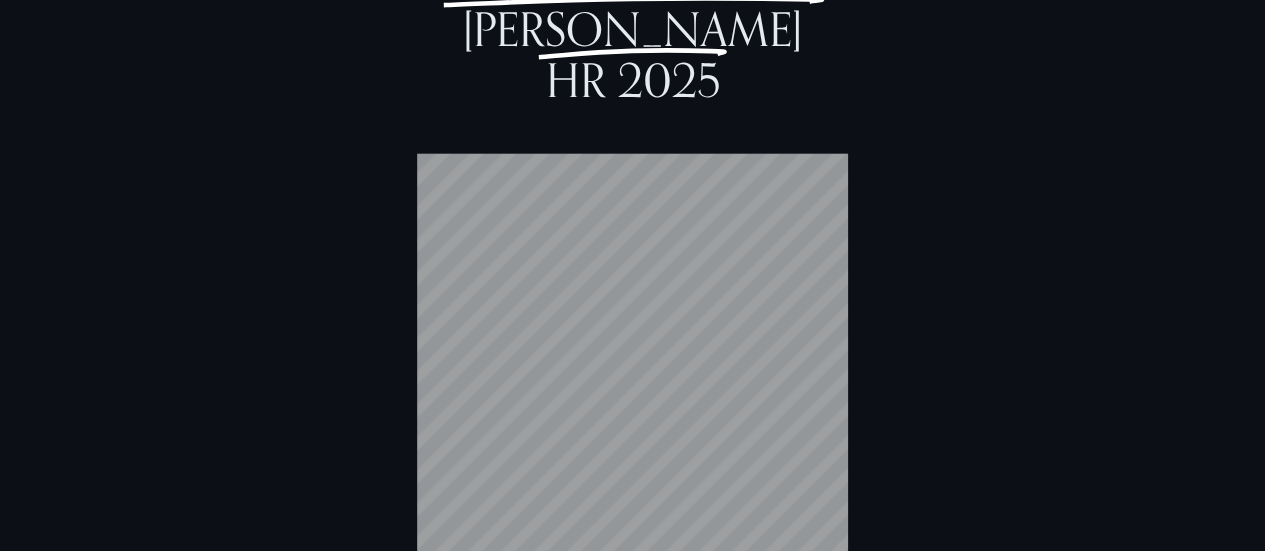 scroll, scrollTop: 5912, scrollLeft: 0, axis: vertical 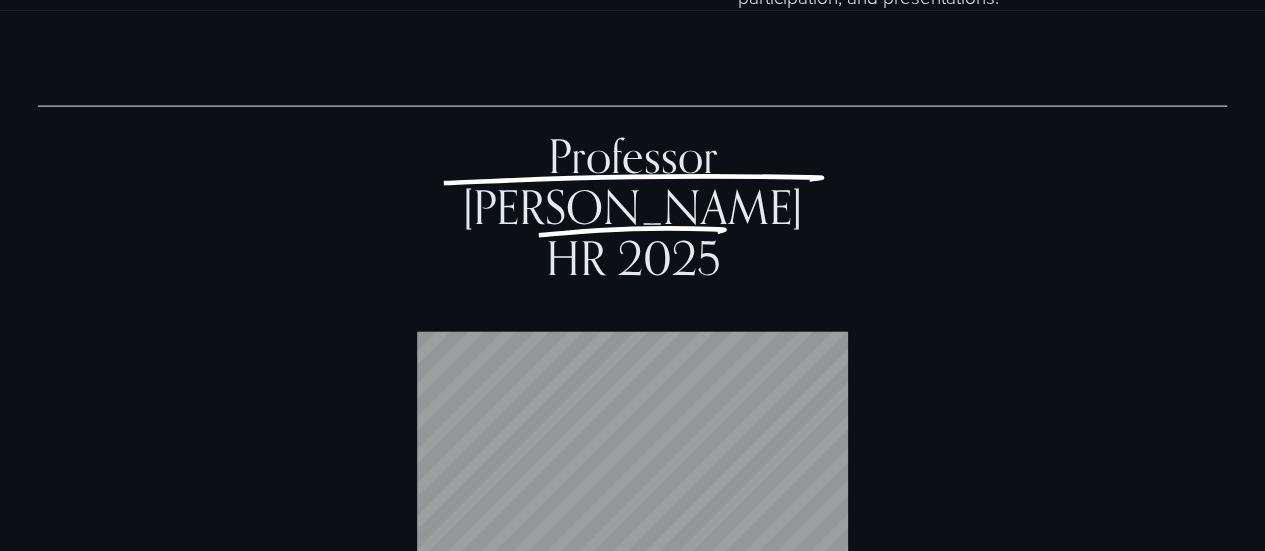 click on "Professor [PERSON_NAME] HR 2025" at bounding box center (638, 207) 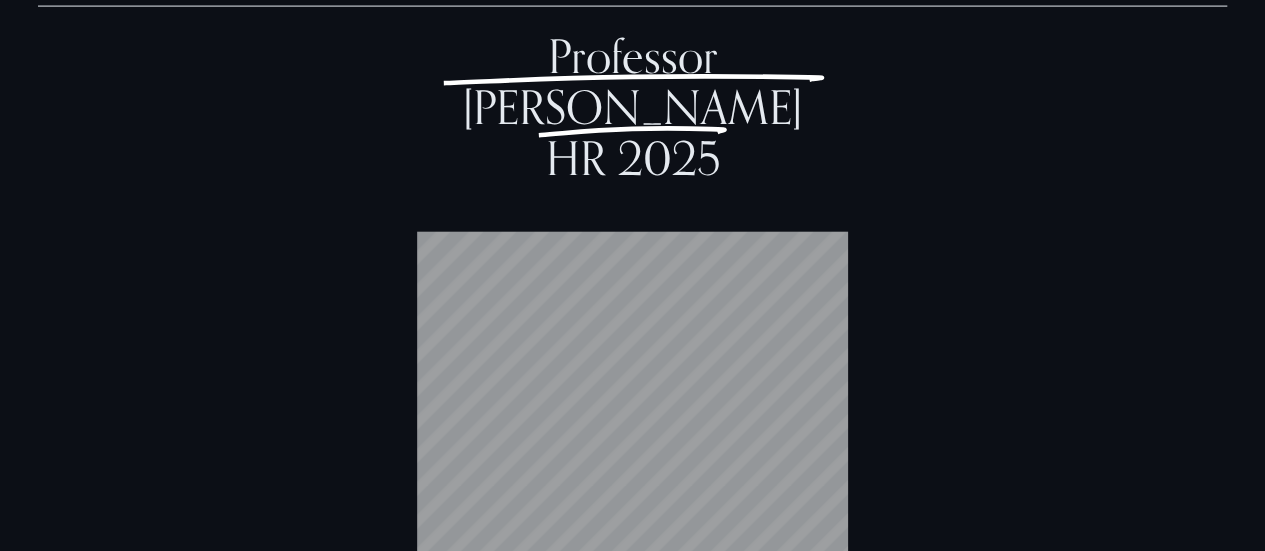 scroll, scrollTop: 6512, scrollLeft: 0, axis: vertical 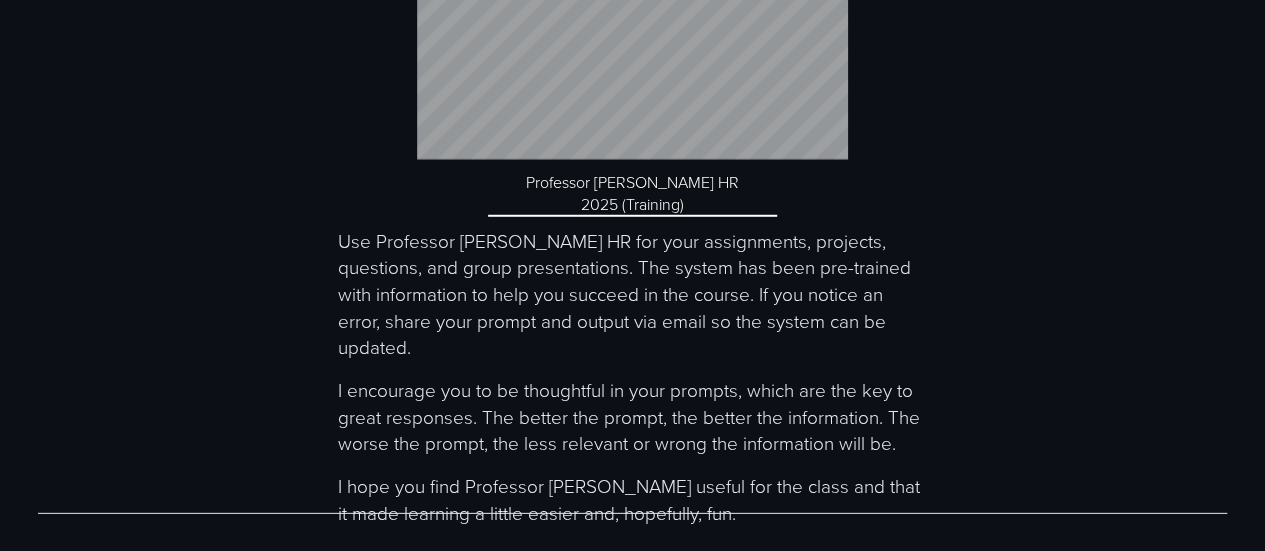 click on "Professor [PERSON_NAME] HR 2025 (Training)" at bounding box center [632, 194] 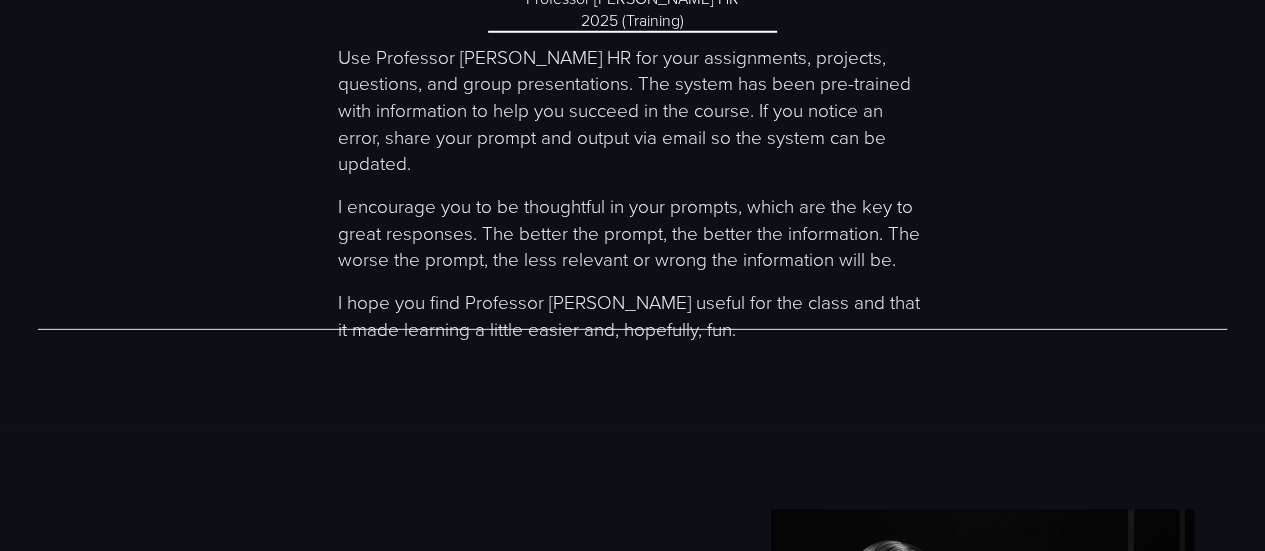 scroll, scrollTop: 6597, scrollLeft: 0, axis: vertical 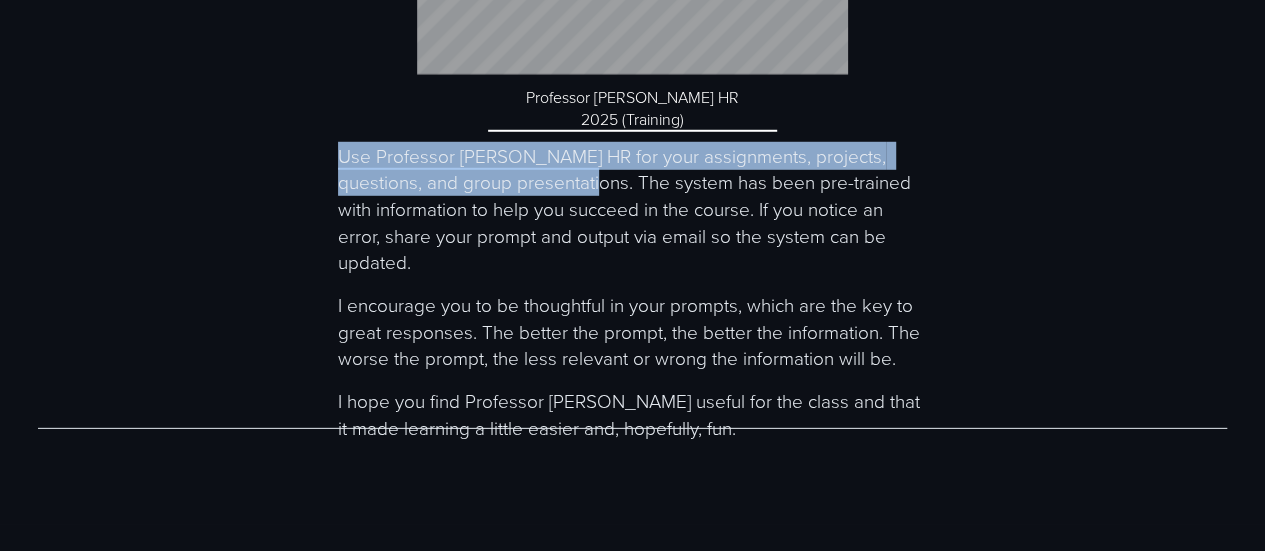 drag, startPoint x: 342, startPoint y: 155, endPoint x: 544, endPoint y: 181, distance: 203.6664 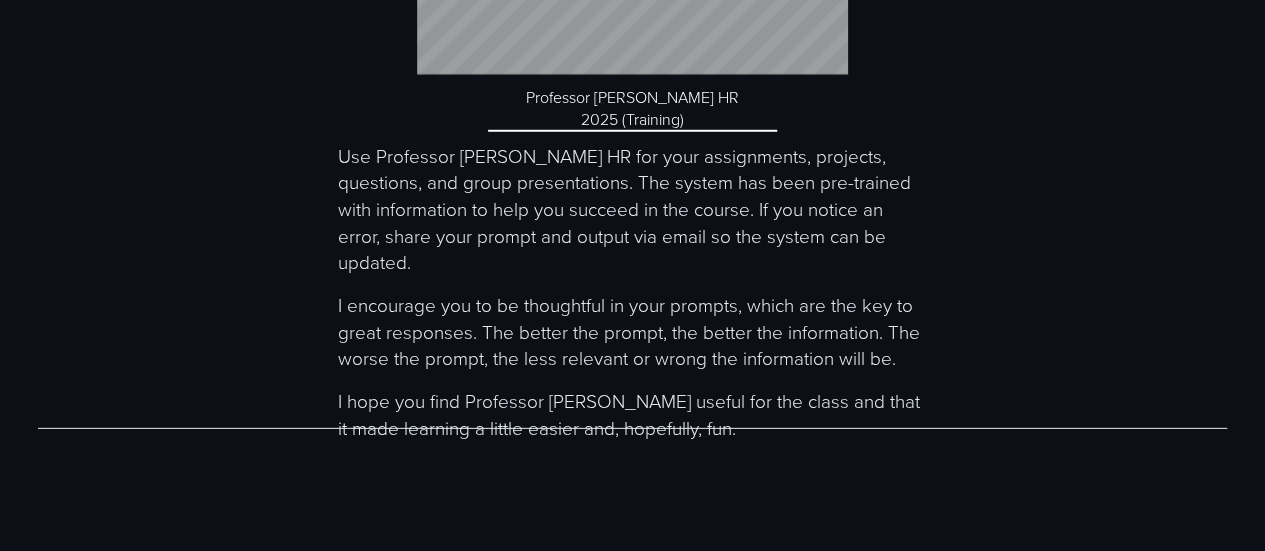 click on "Professor [PERSON_NAME] HR 2025
Professor [PERSON_NAME] HR 2025 (Training)
Use Professor [PERSON_NAME] HR for your assignments, projects, questions, and group presentations. The system has been pre-trained with information to help you succeed in the course. If you notice an error, share your prompt and output via email so the system can be updated." at bounding box center (632, -75) 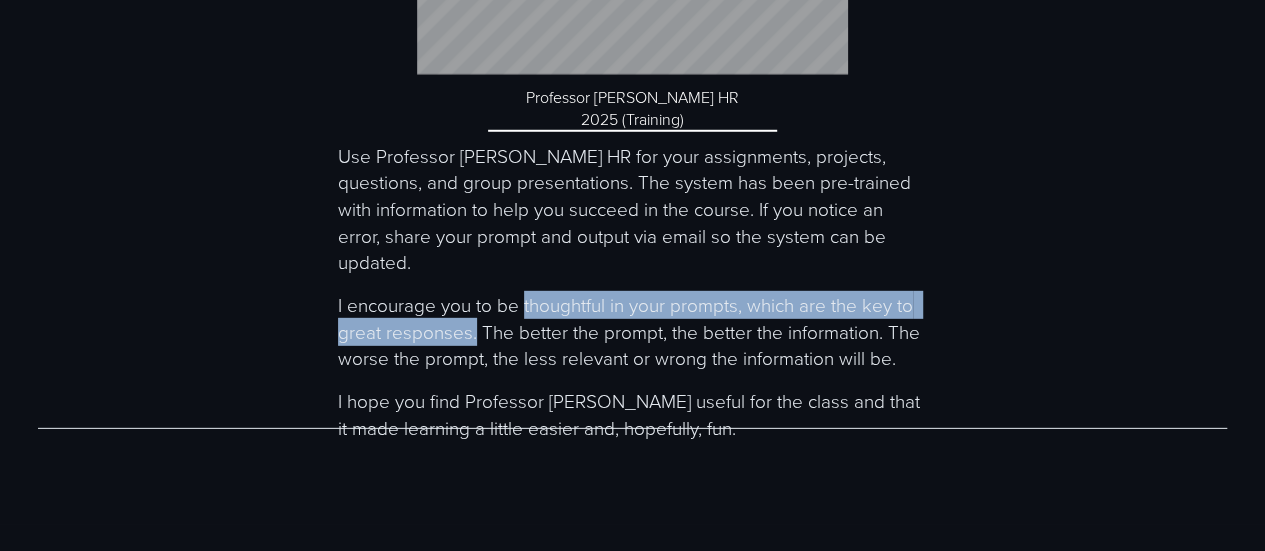 drag, startPoint x: 524, startPoint y: 276, endPoint x: 477, endPoint y: 309, distance: 57.428215 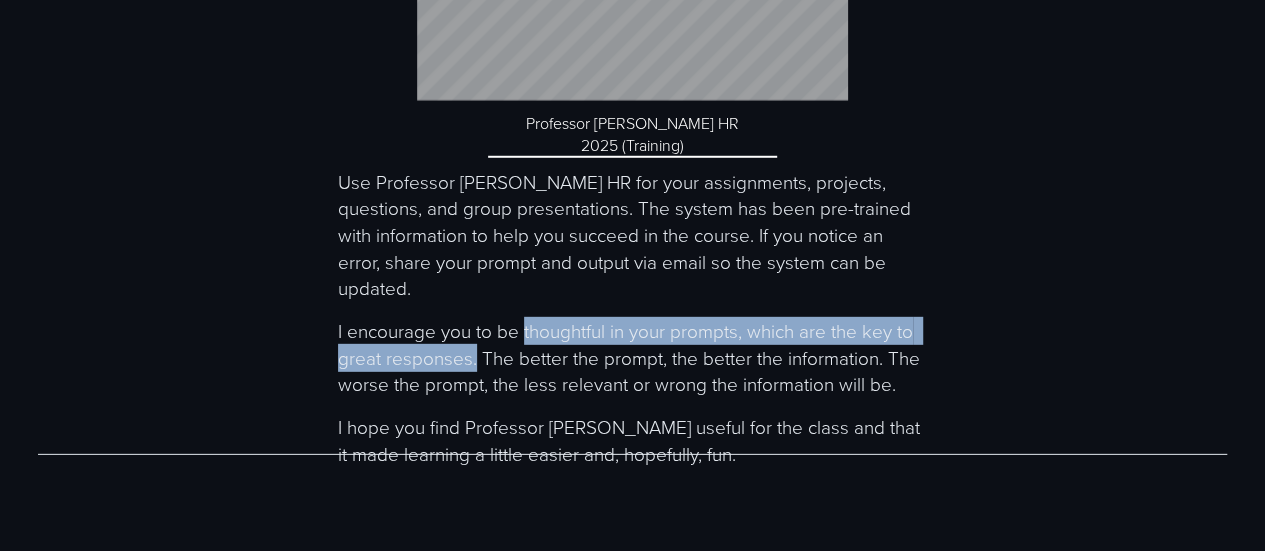 scroll, scrollTop: 6597, scrollLeft: 0, axis: vertical 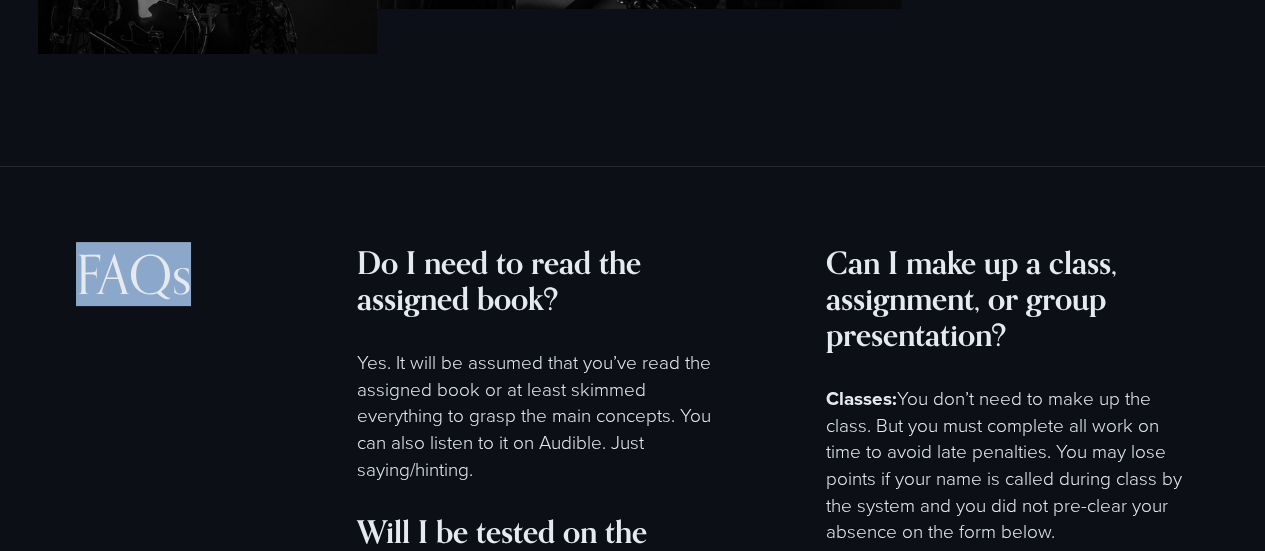 drag, startPoint x: 79, startPoint y: 258, endPoint x: 234, endPoint y: 268, distance: 155.32225 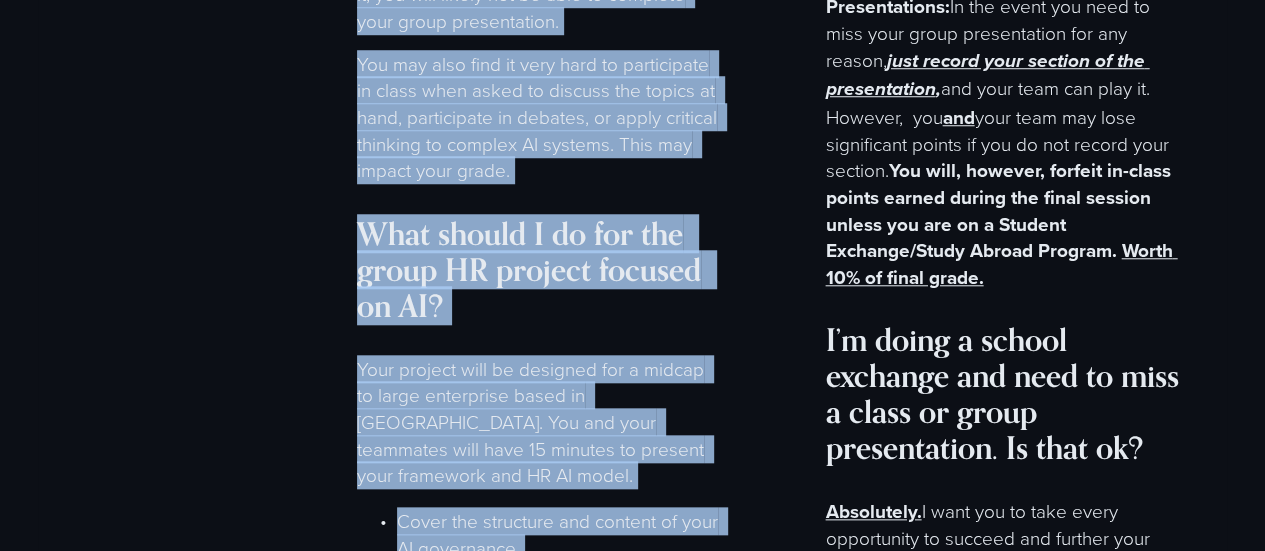 scroll, scrollTop: 8450, scrollLeft: 0, axis: vertical 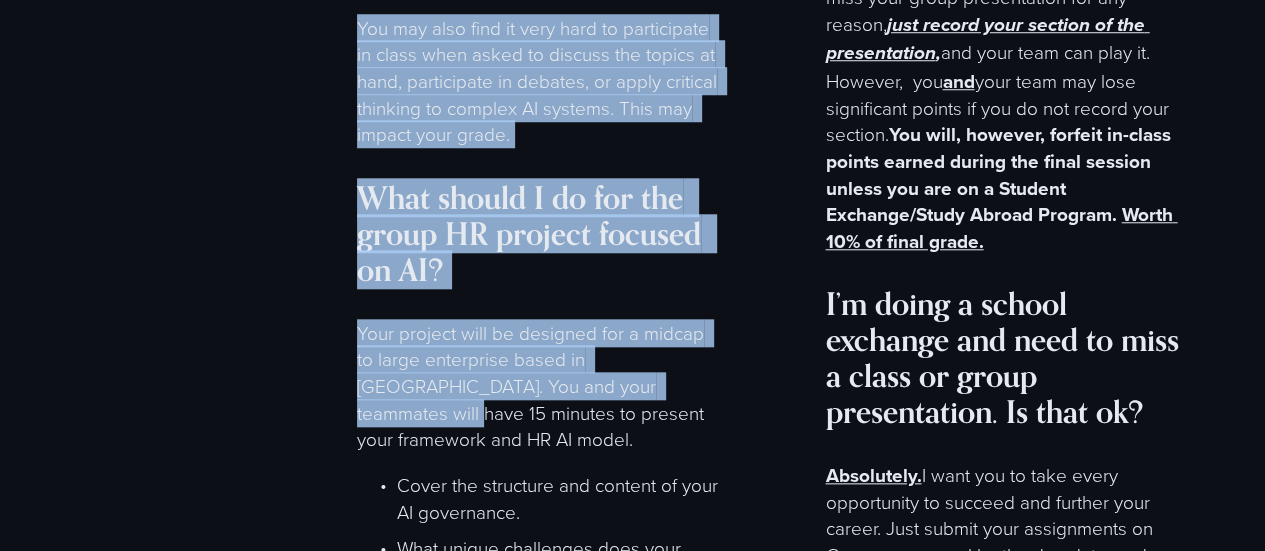 drag, startPoint x: 360, startPoint y: 256, endPoint x: 655, endPoint y: 387, distance: 322.77856 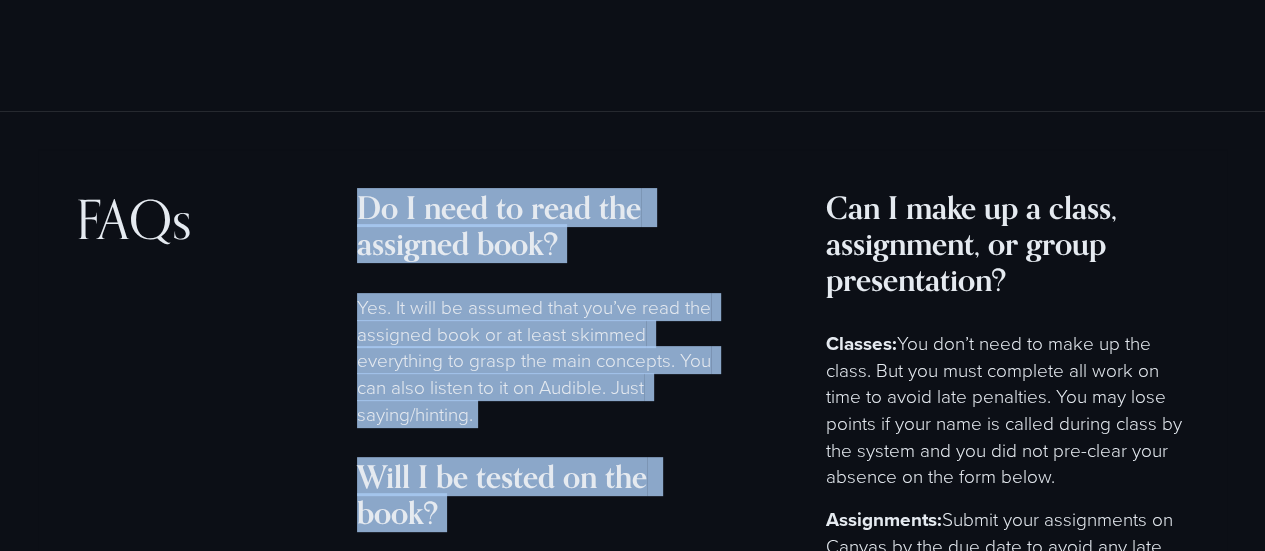 scroll, scrollTop: 7750, scrollLeft: 0, axis: vertical 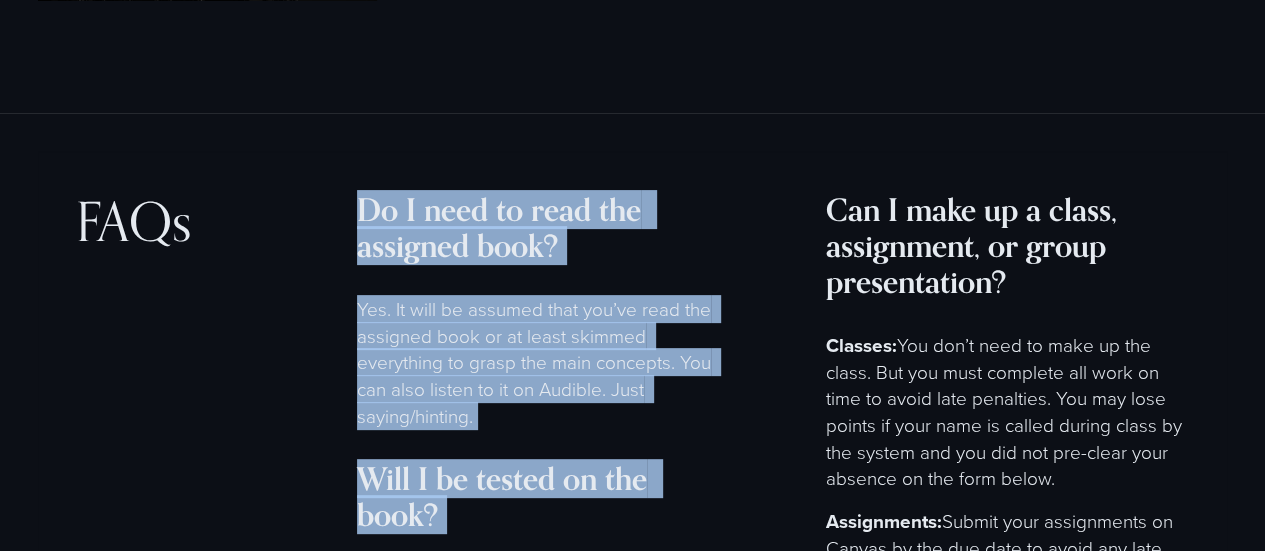 click on "FAQs
Do I need to read the assigned book? Yes. It will be assumed that you’ve read the assigned book or at least skimmed everything to grasp the main concepts. You can also listen to it on Audible. Just saying/hinting. Will I be tested on the book? Yes, the book serves as the foundation for in-class discussions, assignments, and the understanding of AI Ethics. If you don't read it, you will likely not be able to complete your group presentation. You may also find it very hard to participate in class when asked to discuss the topics at hand, participate in debates, or apply critical thinking to complex AI systems. This may impact your grade.  What should I do for the group HR project focused on AI? Your project will be designed for a midcap to large enterprise based in [GEOGRAPHIC_DATA]. You and your teammates will have 15 minutes to present your framework and HR AI model.  Cover the structure and content of your AI governance.  Is there extra credit? How do you grade?" at bounding box center (632, 3168) 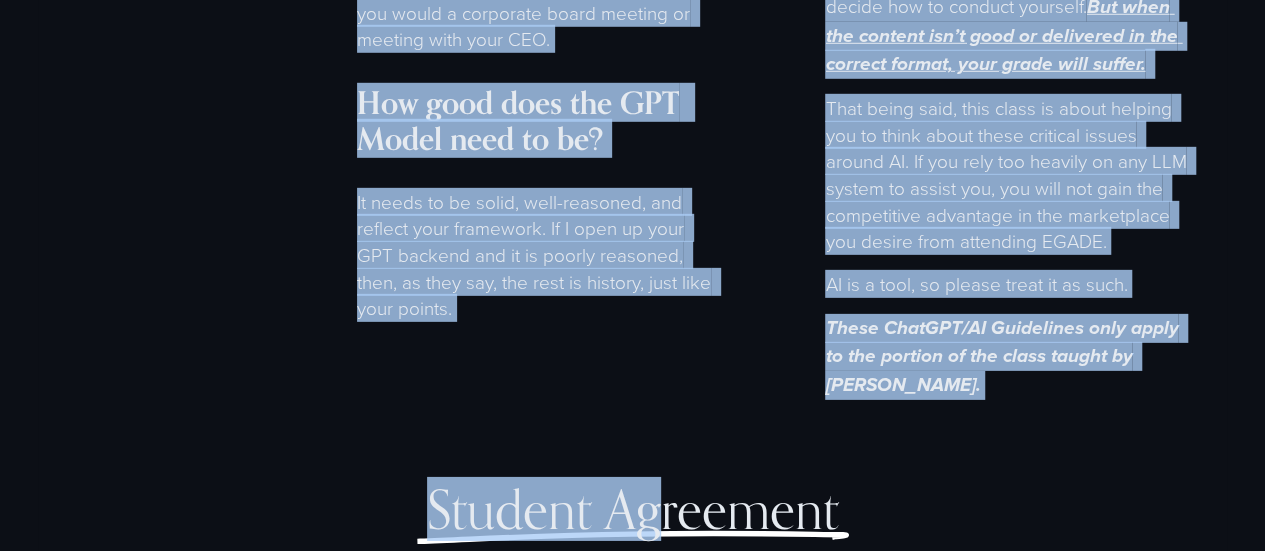 scroll, scrollTop: 10568, scrollLeft: 0, axis: vertical 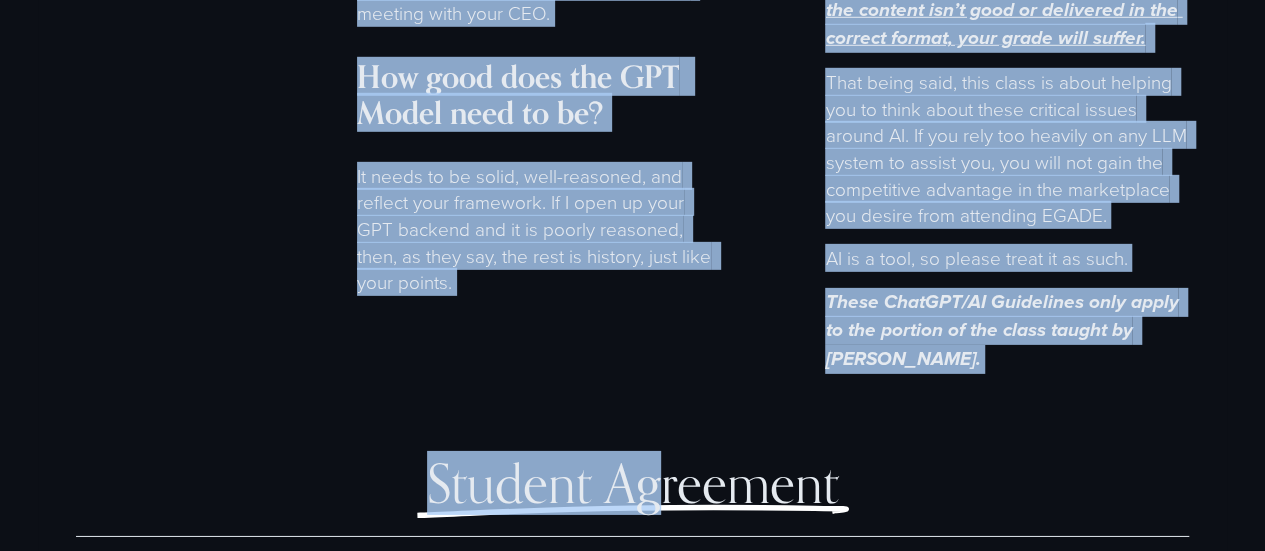 drag, startPoint x: 356, startPoint y: 207, endPoint x: 580, endPoint y: 253, distance: 228.67444 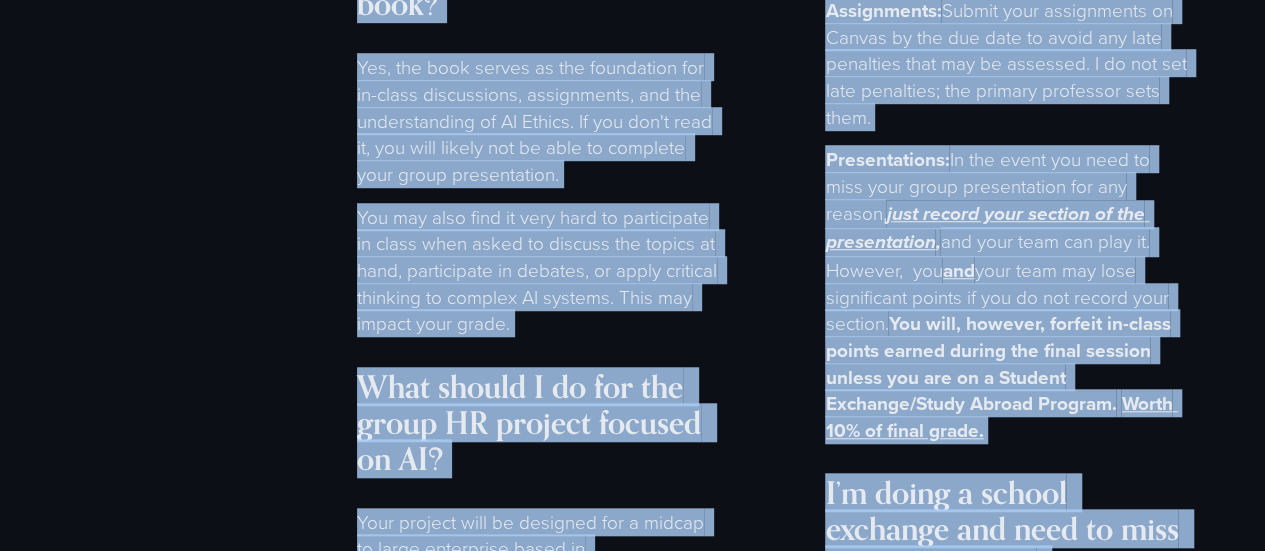 scroll, scrollTop: 8268, scrollLeft: 0, axis: vertical 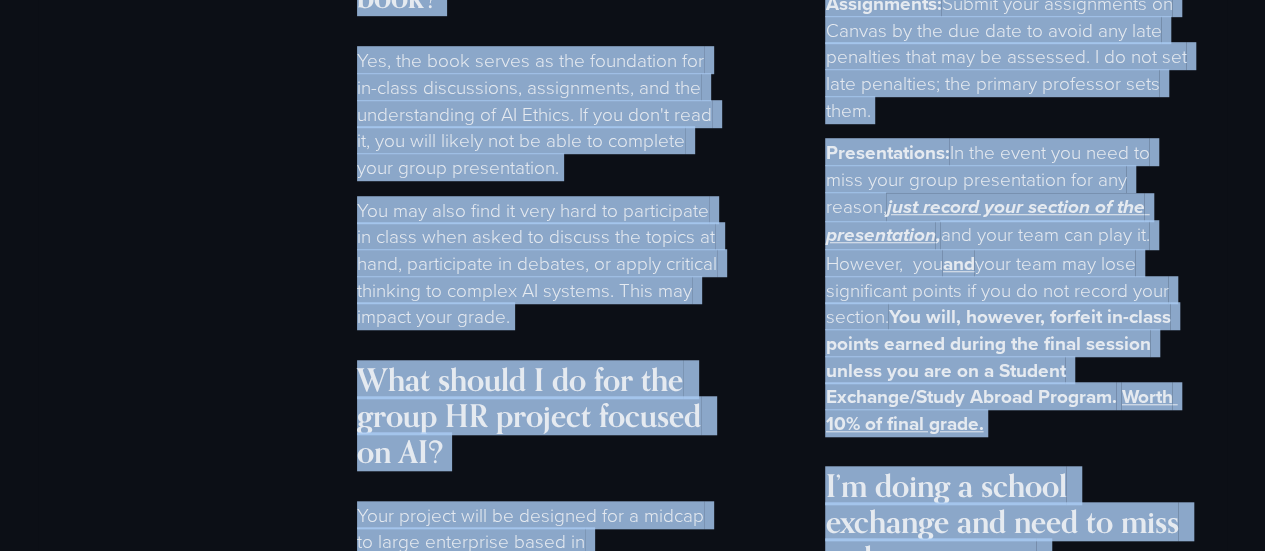 click on "You may also find it very hard to participate in class when asked to discuss the topics at hand, participate in debates, or apply critical thinking to complex AI systems. This may impact your grade." at bounding box center [539, 263] 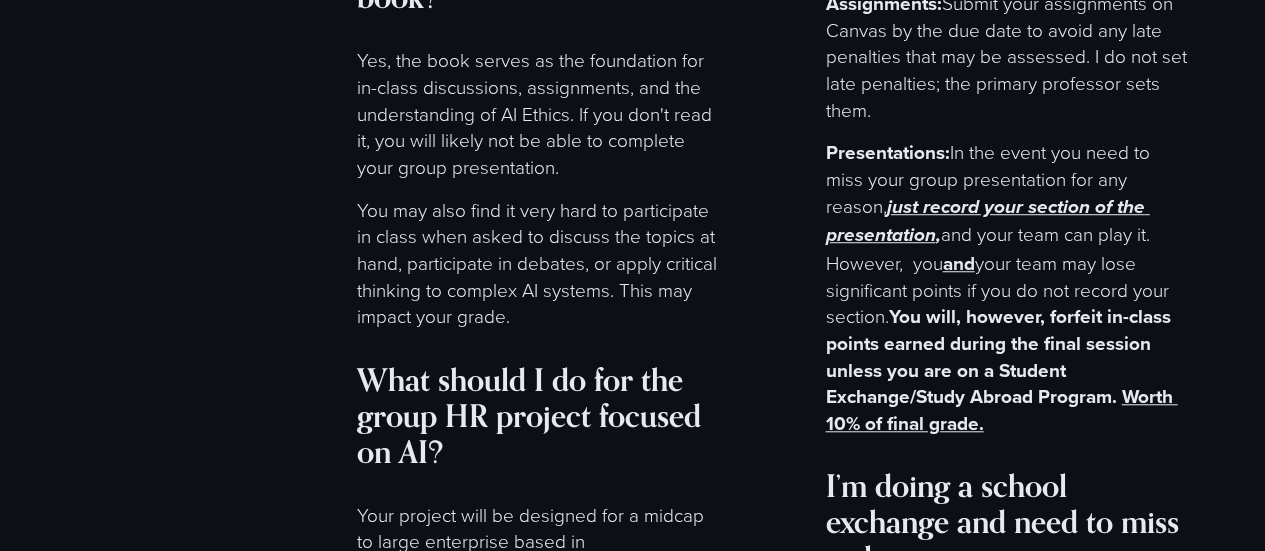 scroll, scrollTop: 8368, scrollLeft: 0, axis: vertical 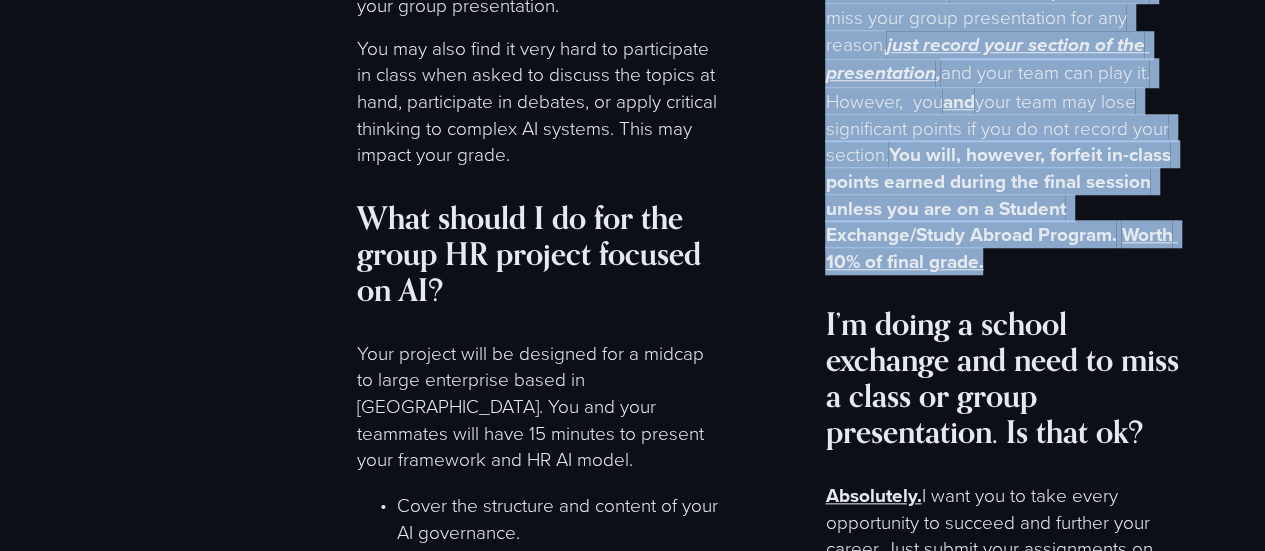 drag, startPoint x: 826, startPoint y: 173, endPoint x: 1098, endPoint y: 249, distance: 282.41812 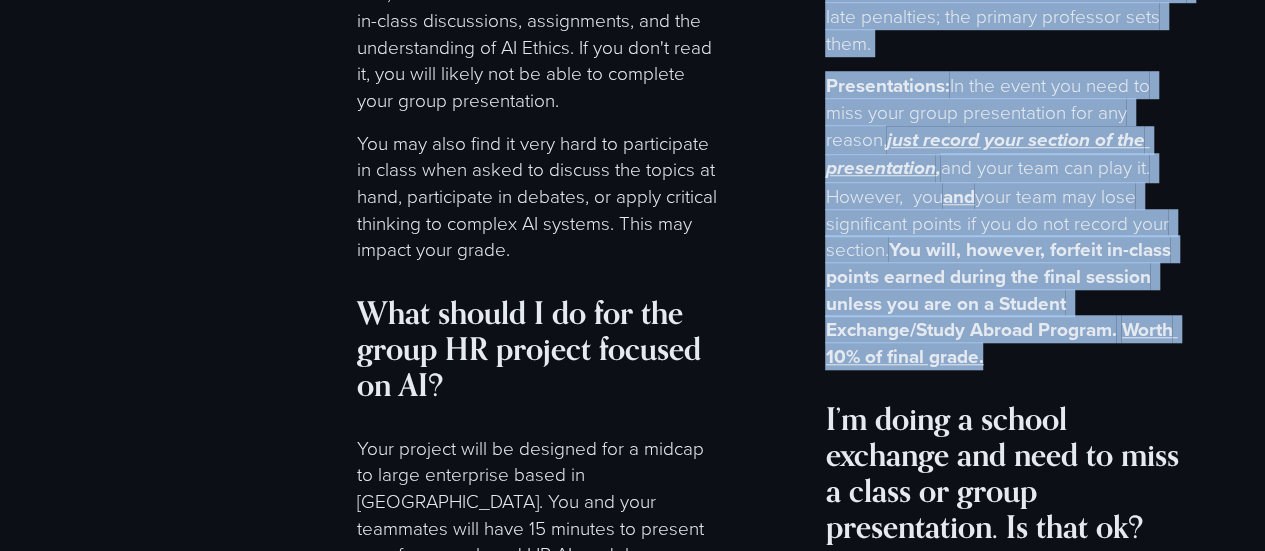 scroll, scrollTop: 8230, scrollLeft: 0, axis: vertical 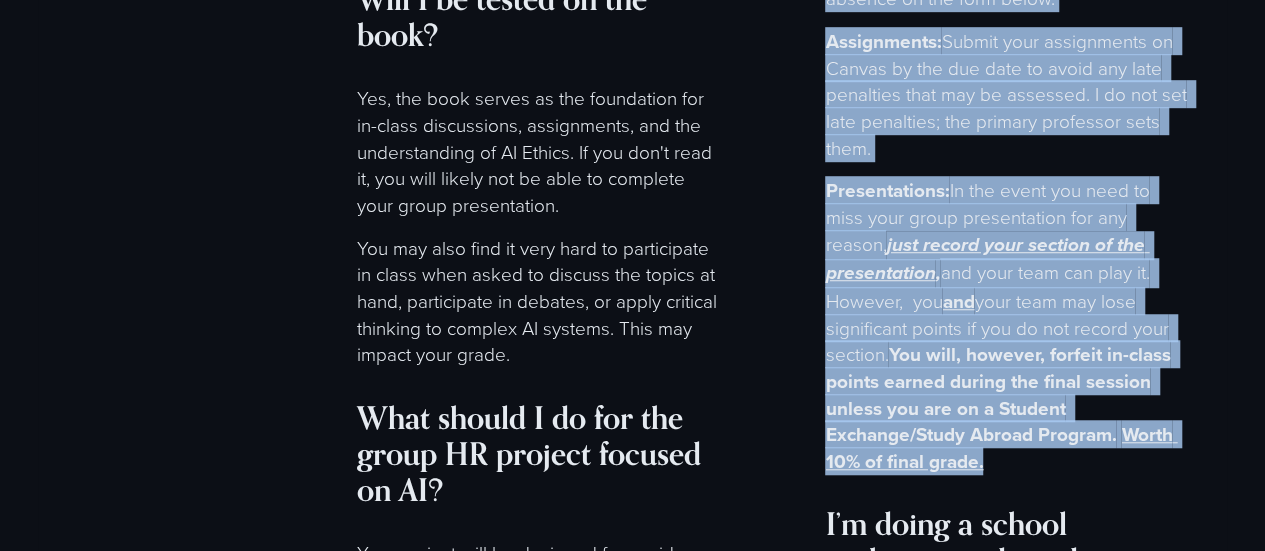 click on "FAQs
Do I need to read the assigned book? Yes. It will be assumed that you’ve read the assigned book or at least skimmed everything to grasp the main concepts. You can also listen to it on Audible. Just saying/hinting. Will I be tested on the book? Yes, the book serves as the foundation for in-class discussions, assignments, and the understanding of AI Ethics. If you don't read it, you will likely not be able to complete your group presentation. You may also find it very hard to participate in class when asked to discuss the topics at hand, participate in debates, or apply critical thinking to complex AI systems. This may impact your grade.  What should I do for the group HR project focused on AI? Your project will be designed for a midcap to large enterprise based in [GEOGRAPHIC_DATA]. You and your teammates will have 15 minutes to present your framework and HR AI model.  Cover the structure and content of your AI governance.  Is there extra credit? How do you grade?" at bounding box center [632, 2688] 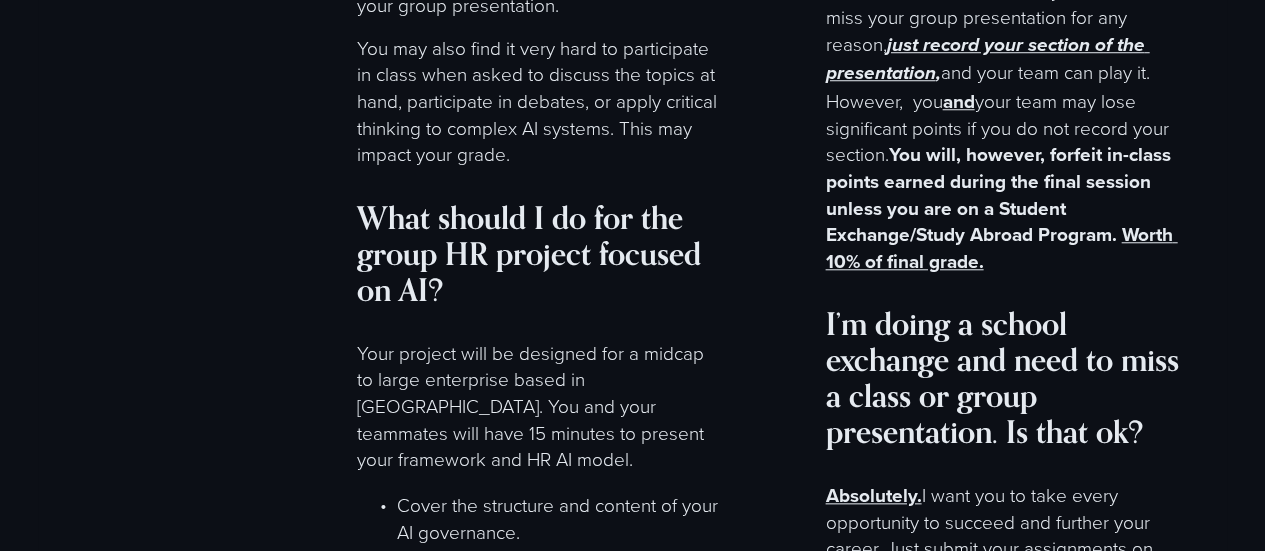 scroll, scrollTop: 8530, scrollLeft: 0, axis: vertical 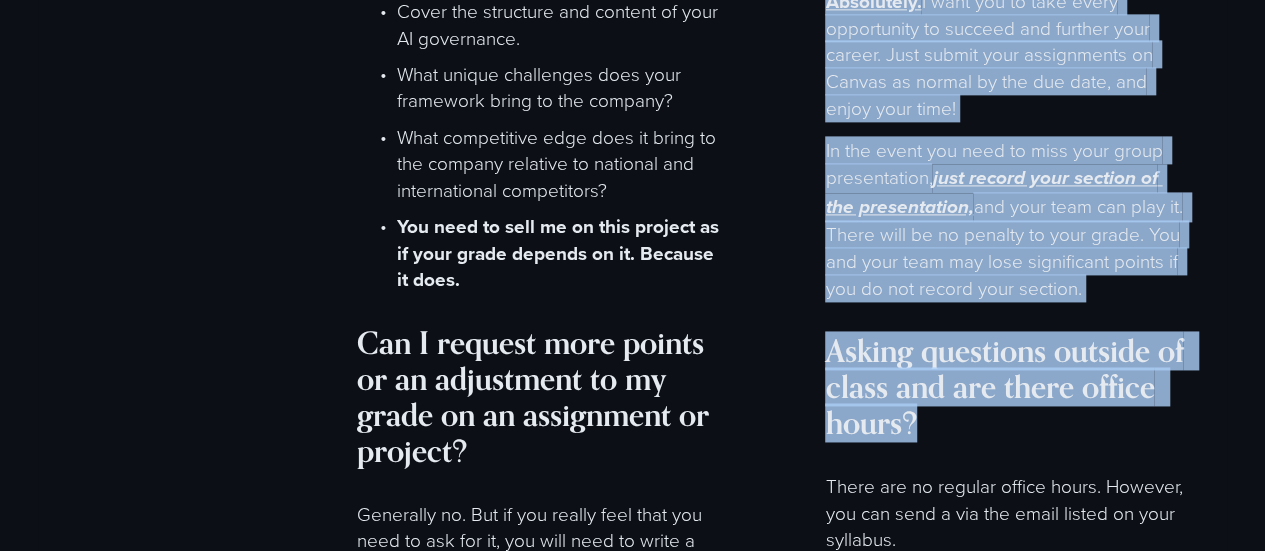 drag, startPoint x: 829, startPoint y: 128, endPoint x: 1162, endPoint y: 281, distance: 366.46692 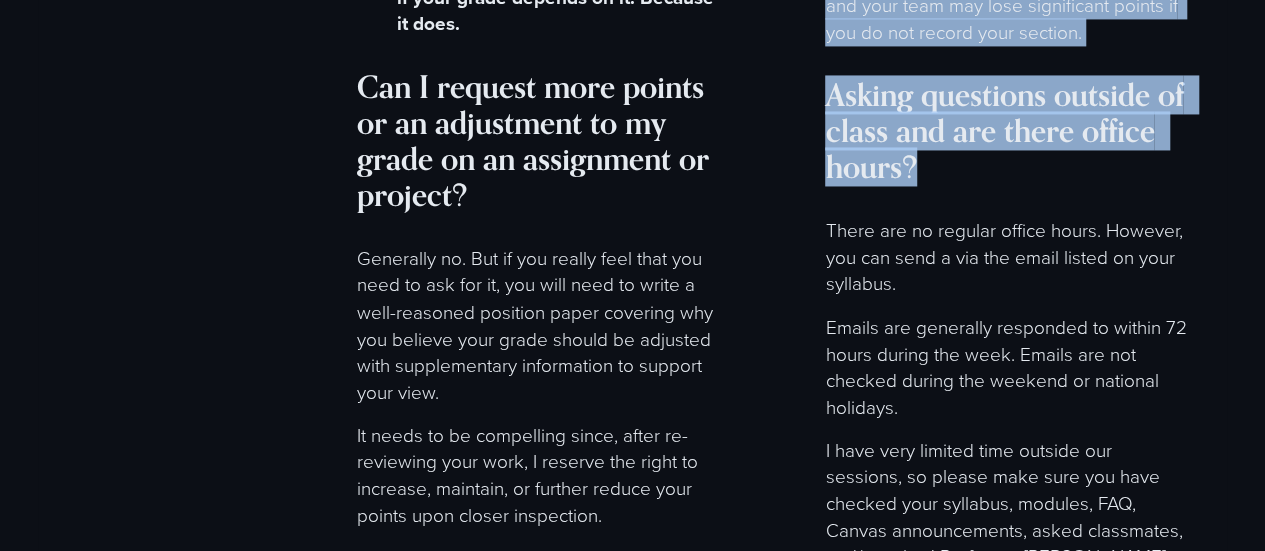 scroll, scrollTop: 9224, scrollLeft: 0, axis: vertical 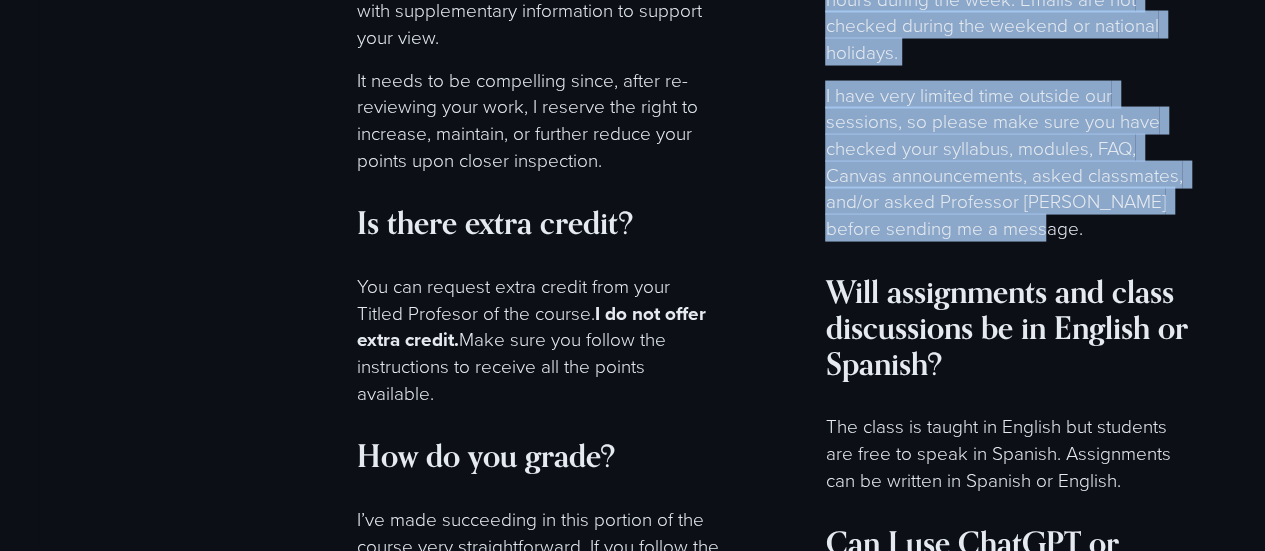 drag, startPoint x: 833, startPoint y: 48, endPoint x: 1062, endPoint y: 221, distance: 287.00174 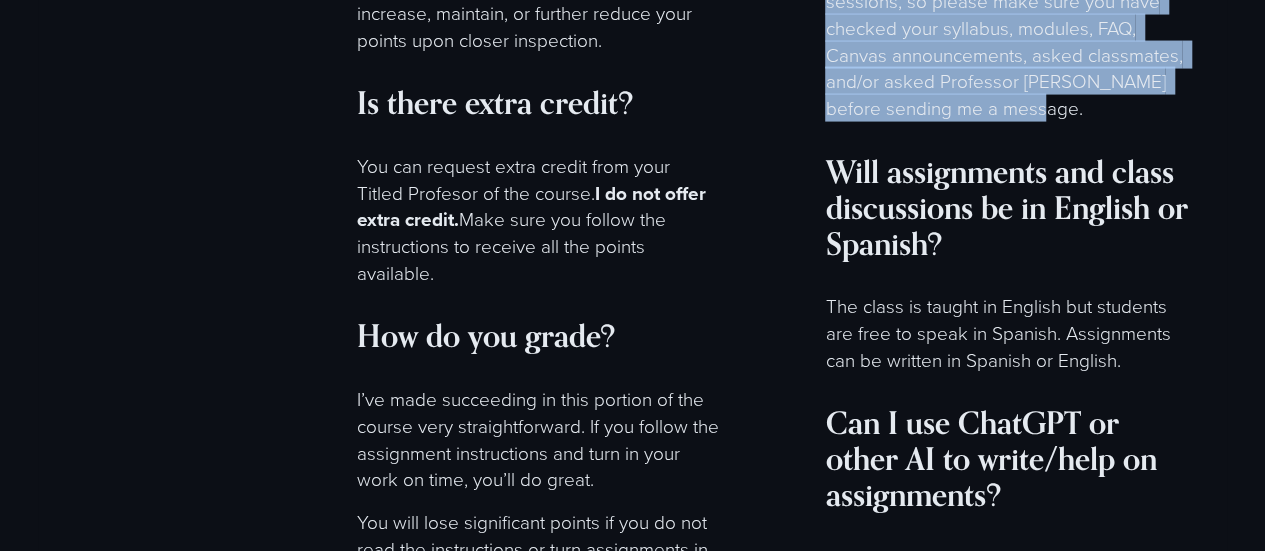 scroll, scrollTop: 9734, scrollLeft: 0, axis: vertical 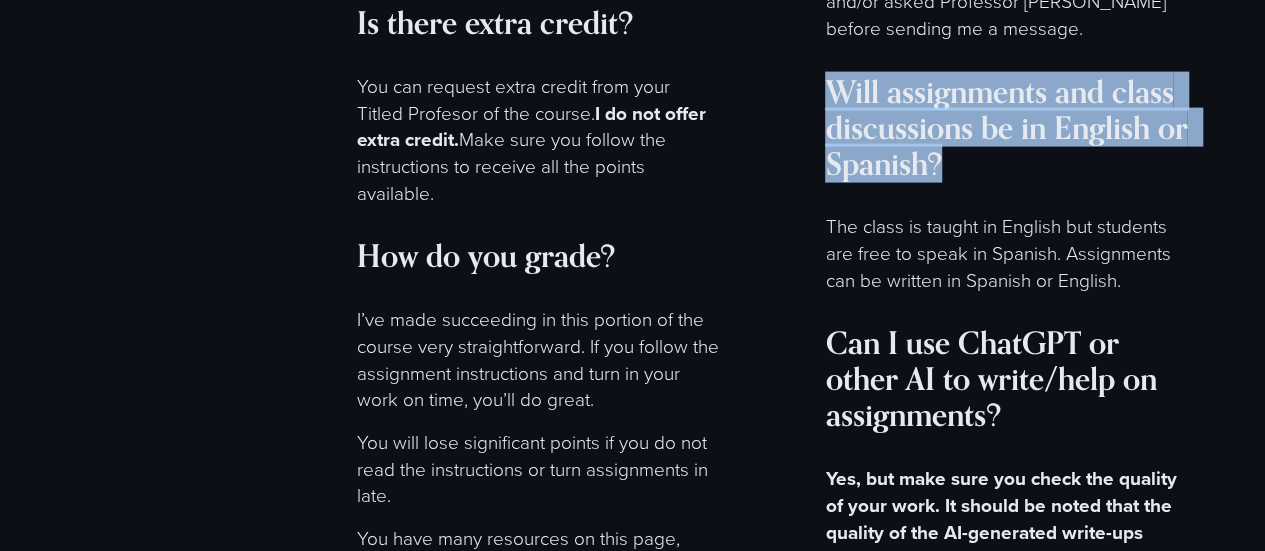 drag, startPoint x: 854, startPoint y: 101, endPoint x: 1024, endPoint y: 162, distance: 180.61284 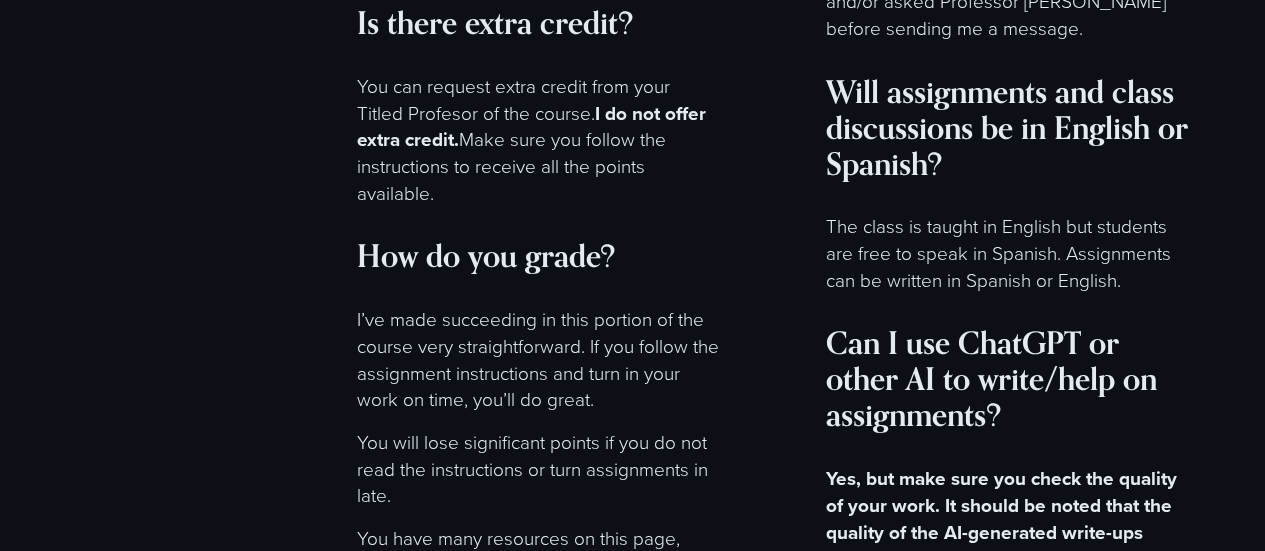 click on "The class is taught in English but students are free to speak in Spanish. Assignments can be written in Spanish or English." at bounding box center (1007, 253) 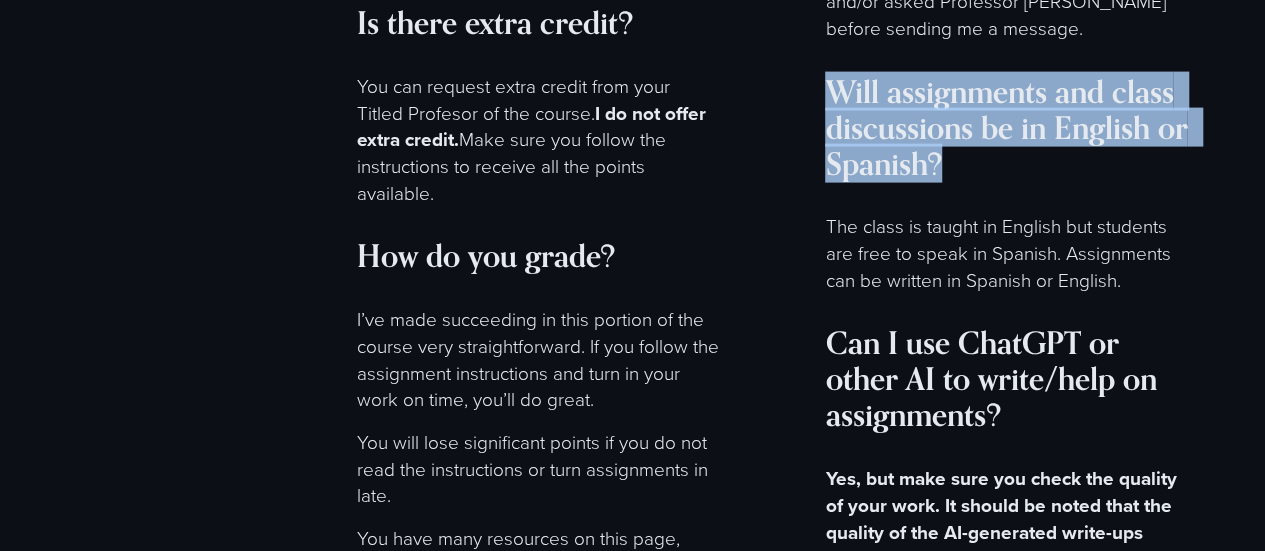 drag, startPoint x: 833, startPoint y: 85, endPoint x: 995, endPoint y: 172, distance: 183.88312 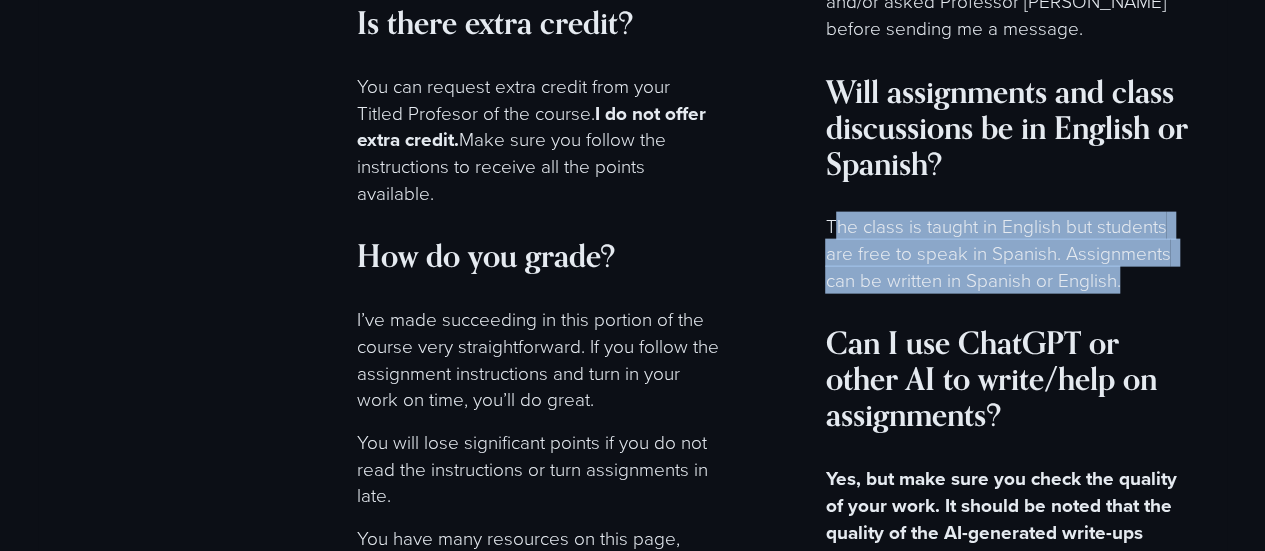 drag, startPoint x: 831, startPoint y: 225, endPoint x: 1145, endPoint y: 269, distance: 317.0678 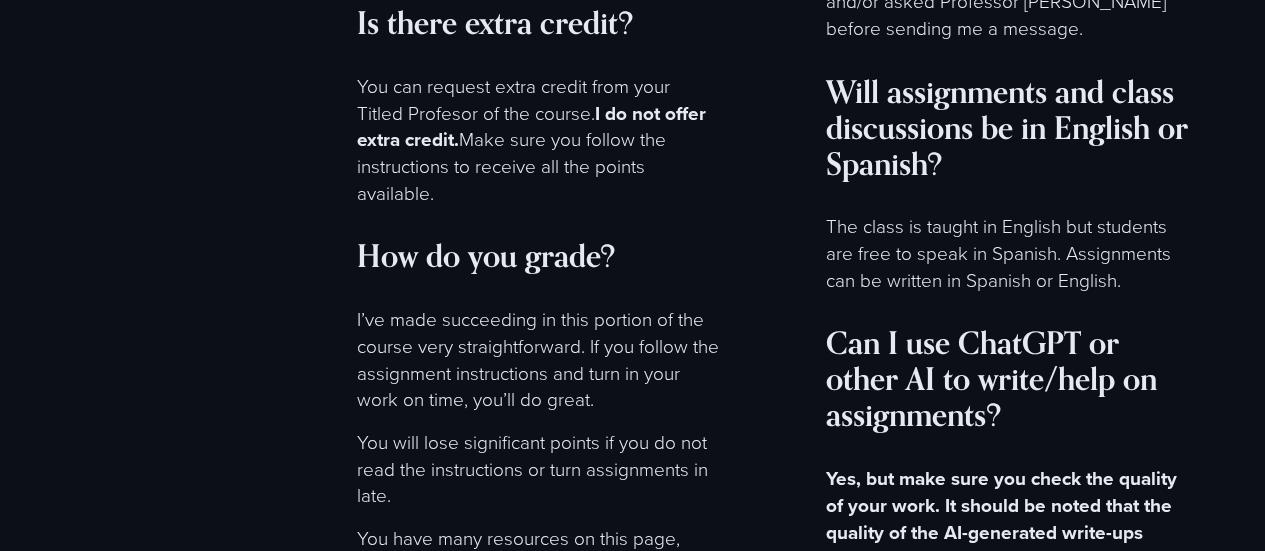 click on "Can I make up a class, assignment, or group presentation? Classes:  You don’t need to make up the class. But you must complete all work on time to avoid late penalties. You may lose points if your name is called during class by the system and you did not pre-clear your absence on the form below.  Assignments:  Submit your assignments on Canvas by the due date to avoid any late penalties that may be assessed. I do not set late penalties; the primary professor sets them.  Presentations:  In the event you need to miss your group presentation for any reason,  just record your section of the presentation ,  and your team can play it. However,  you  and  your team may lose significant points if you do not record your section.  You will, however, forfeit in-class points earned during the final session unless you are on a Student Exchange/Study Abroad Program.   Worth 10% of final grade. I’m doing a school exchange and need to miss a class or group presentation. Is that ok? Absolutely." at bounding box center [1007, -293] 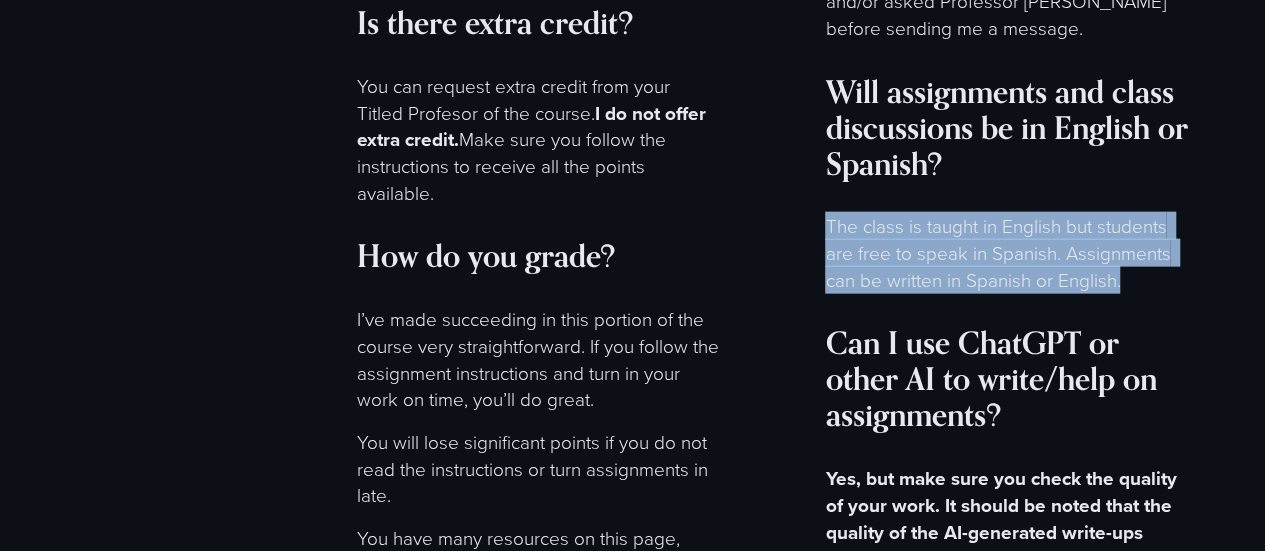 drag, startPoint x: 824, startPoint y: 230, endPoint x: 1124, endPoint y: 277, distance: 303.65936 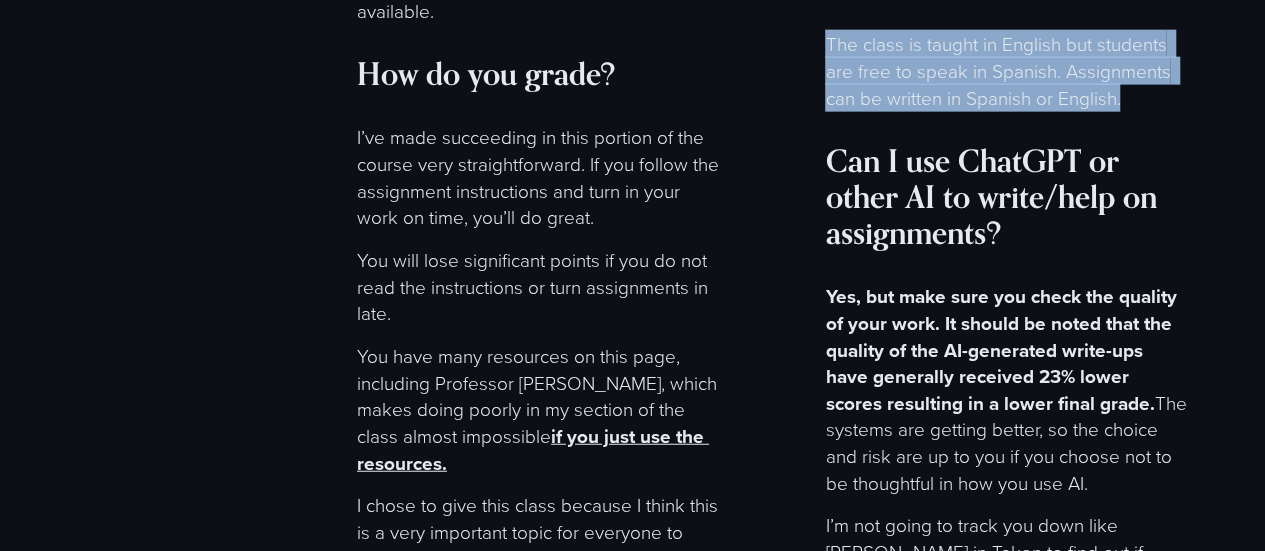 scroll, scrollTop: 9934, scrollLeft: 0, axis: vertical 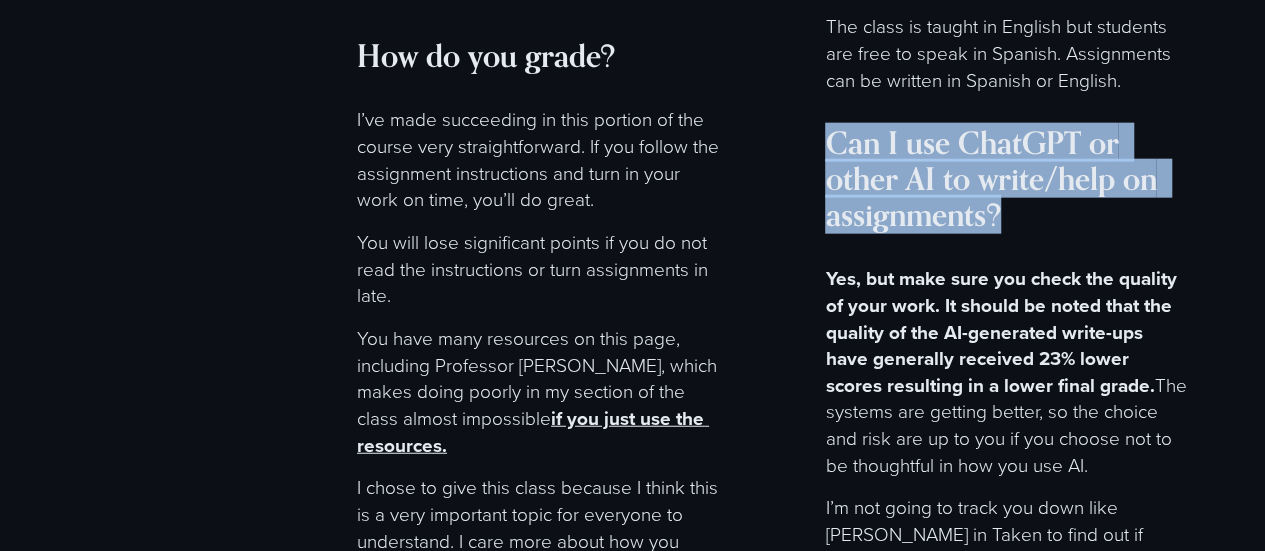 drag, startPoint x: 831, startPoint y: 141, endPoint x: 1036, endPoint y: 216, distance: 218.2888 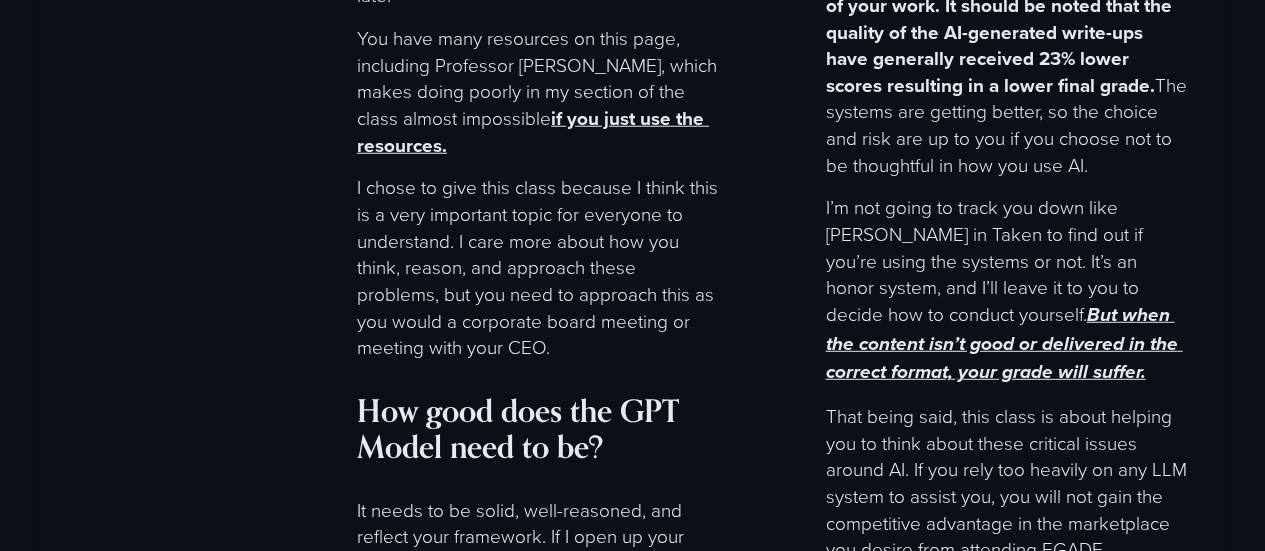 scroll, scrollTop: 10034, scrollLeft: 0, axis: vertical 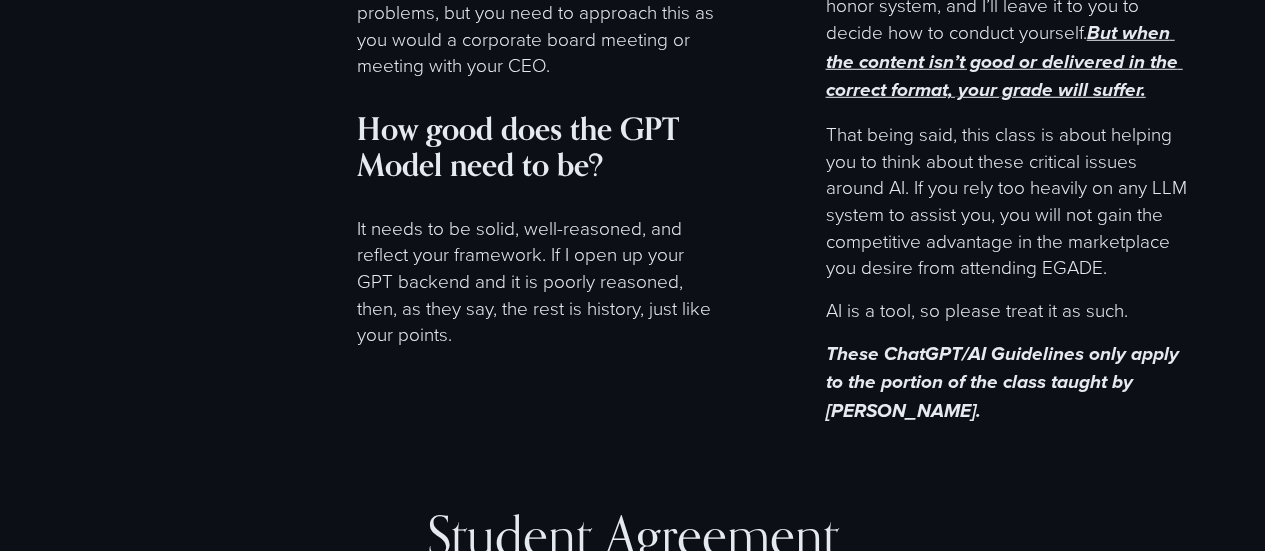 drag, startPoint x: 825, startPoint y: 185, endPoint x: 1176, endPoint y: 313, distance: 373.61075 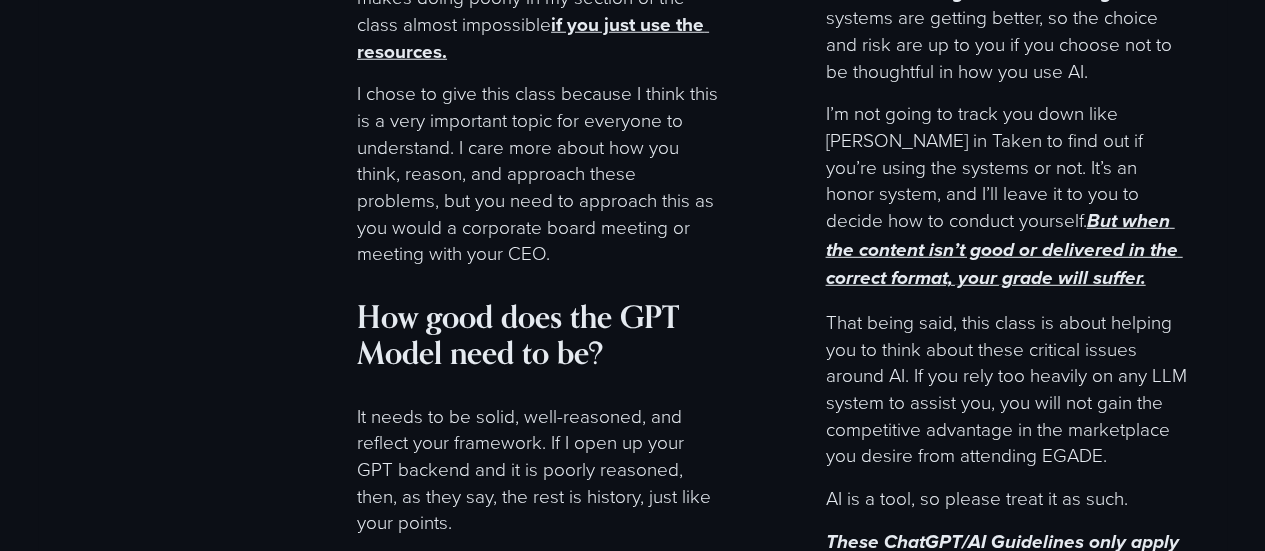 scroll, scrollTop: 10016, scrollLeft: 0, axis: vertical 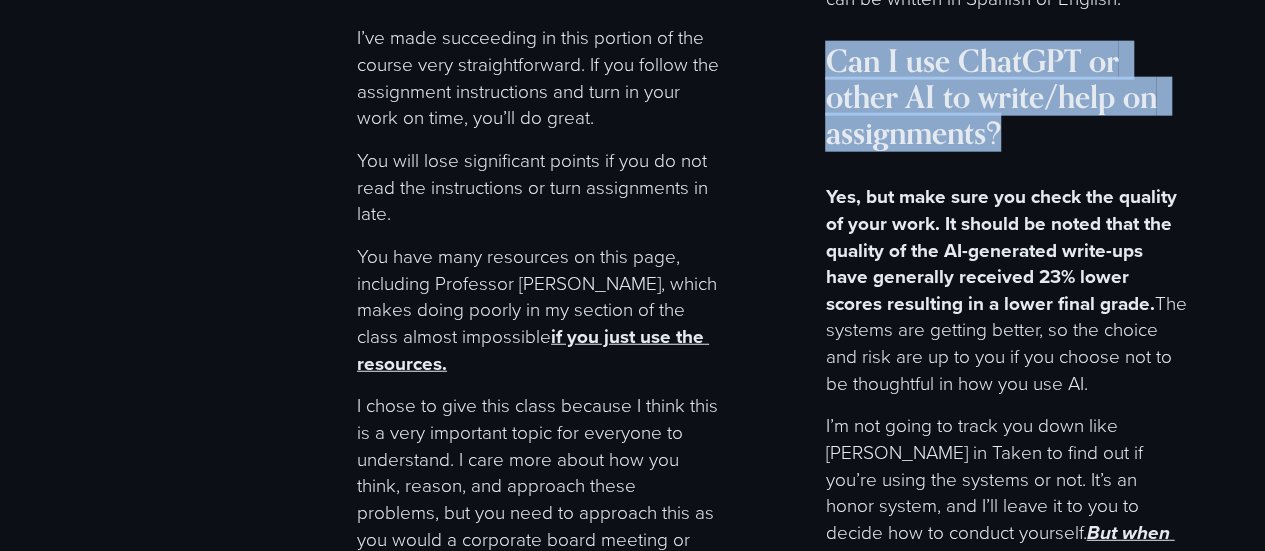 click on "Yes, but make sure you check the quality of your work. It should be noted that the quality of the AI-generated write-ups have generally received 23% lower scores resulting in a lower final grade." at bounding box center (1003, 249) 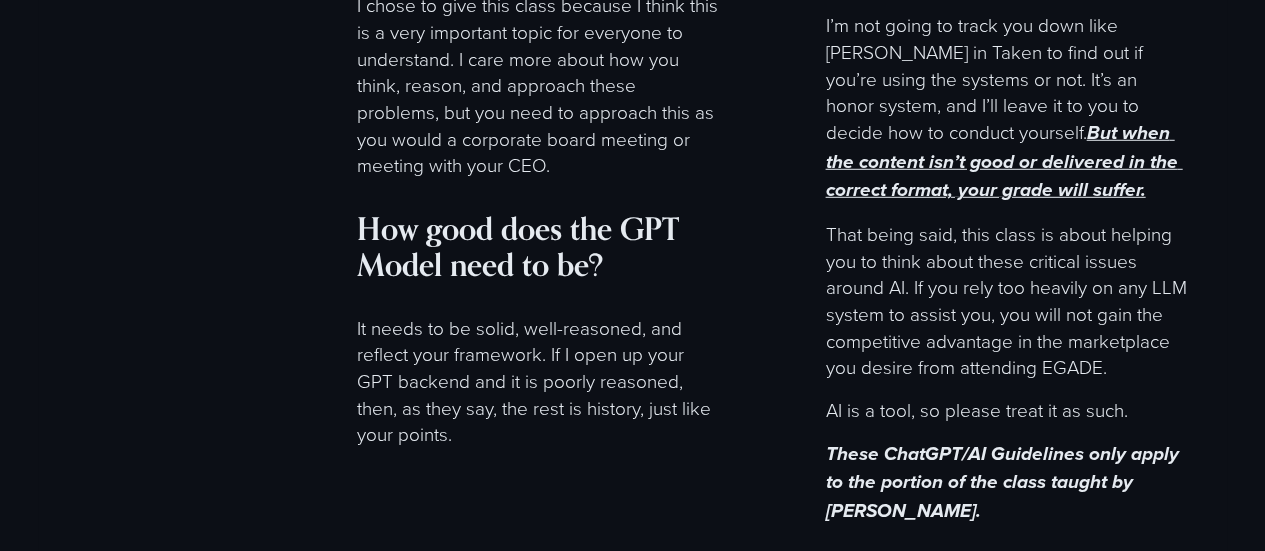 scroll, scrollTop: 10425, scrollLeft: 0, axis: vertical 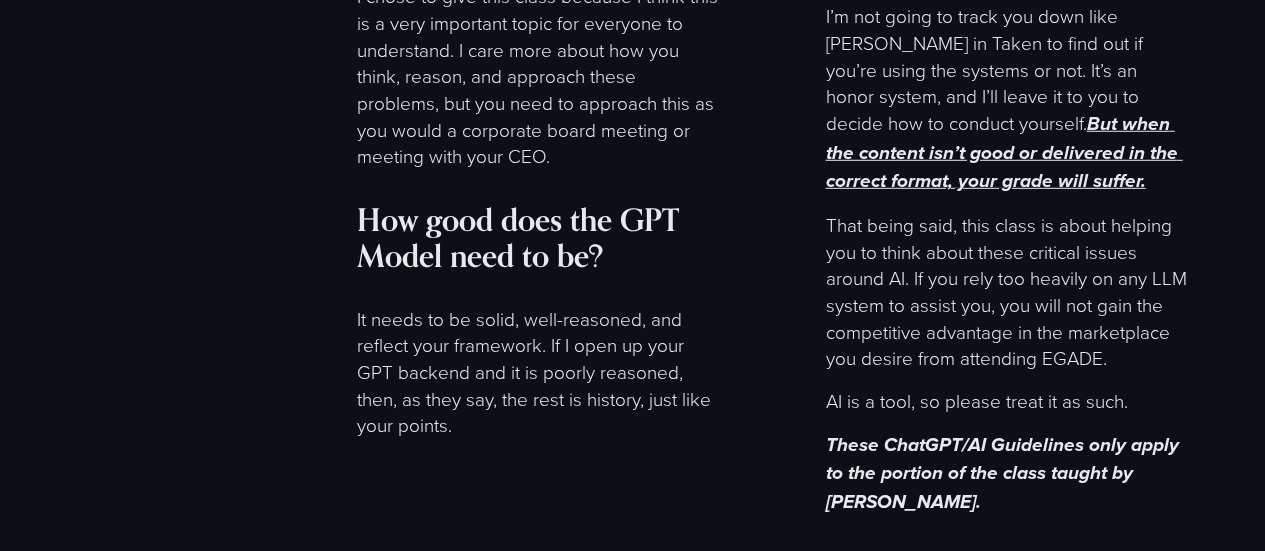 drag, startPoint x: 827, startPoint y: 197, endPoint x: 1132, endPoint y: 403, distance: 368.05026 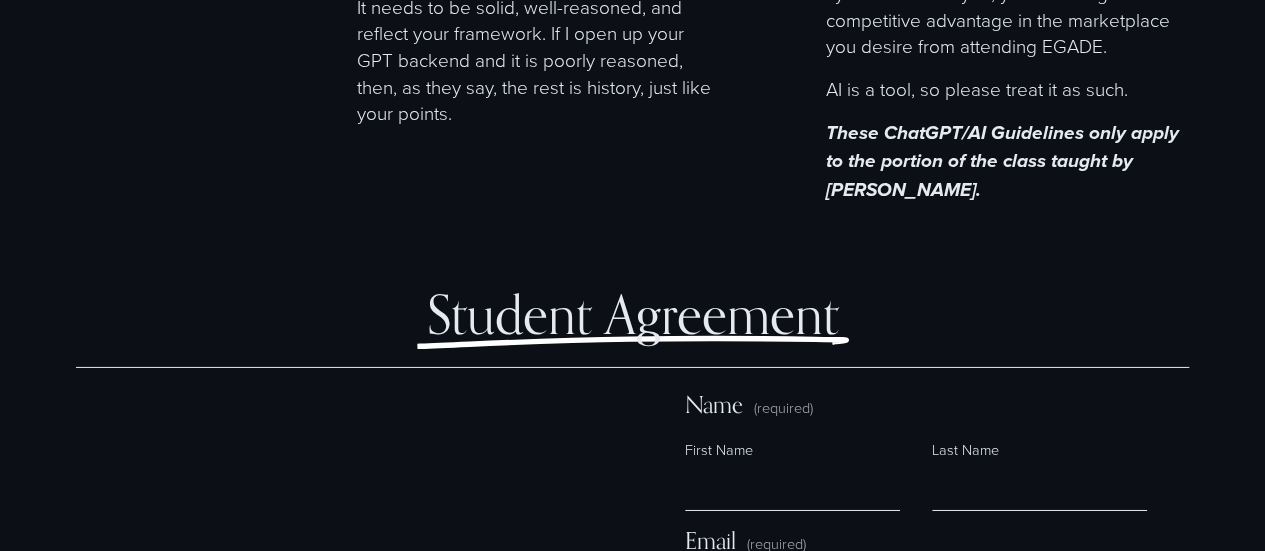 scroll, scrollTop: 10825, scrollLeft: 0, axis: vertical 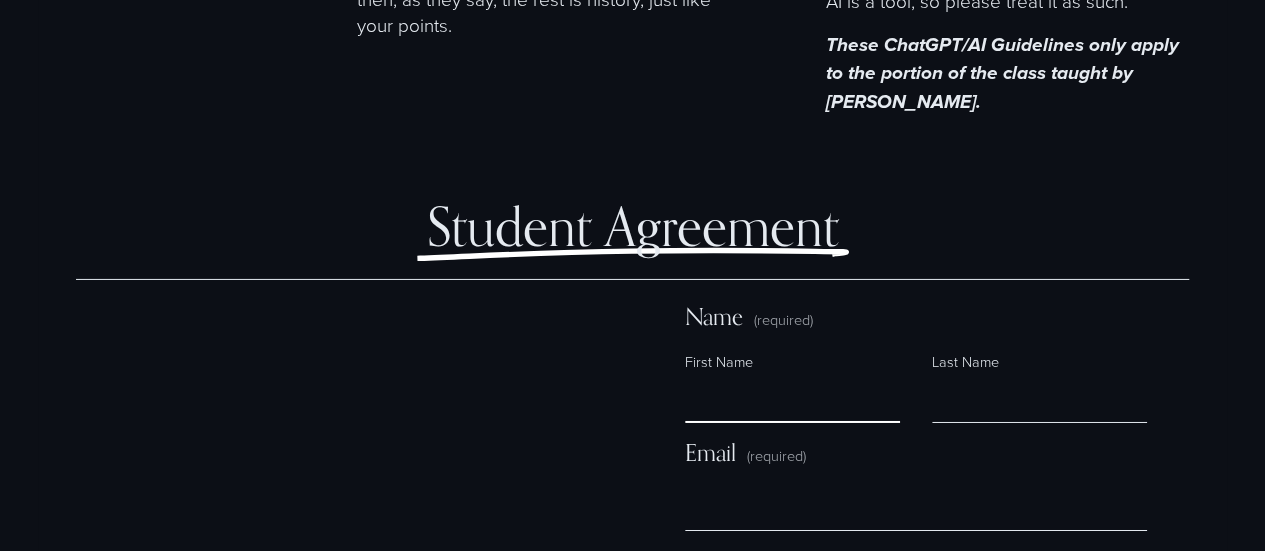 click on "First Name" at bounding box center (792, 399) 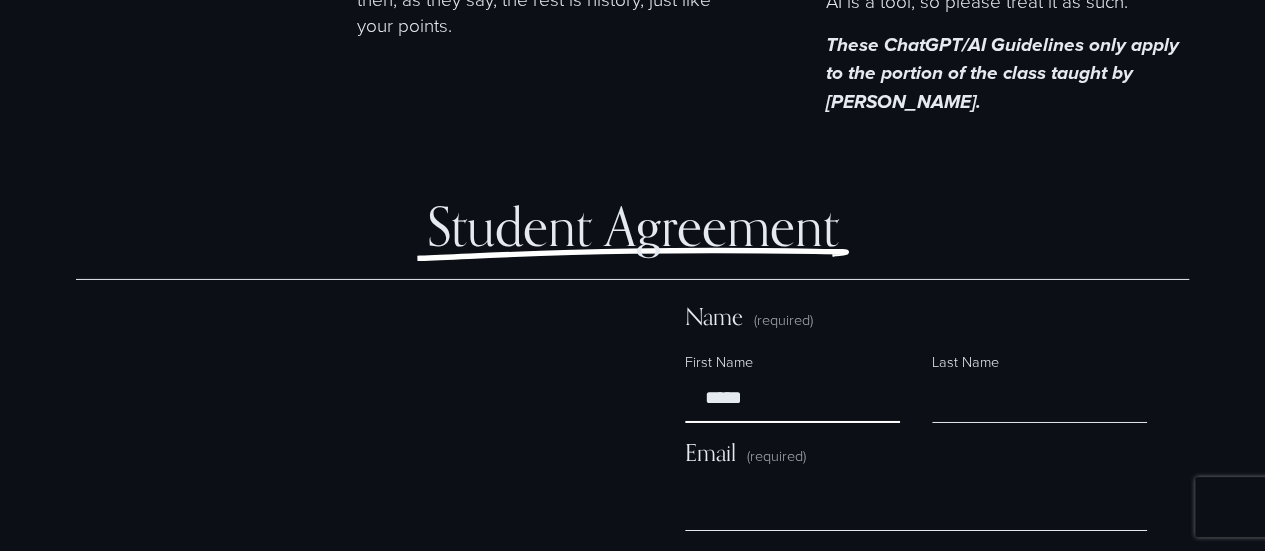 type on "*****" 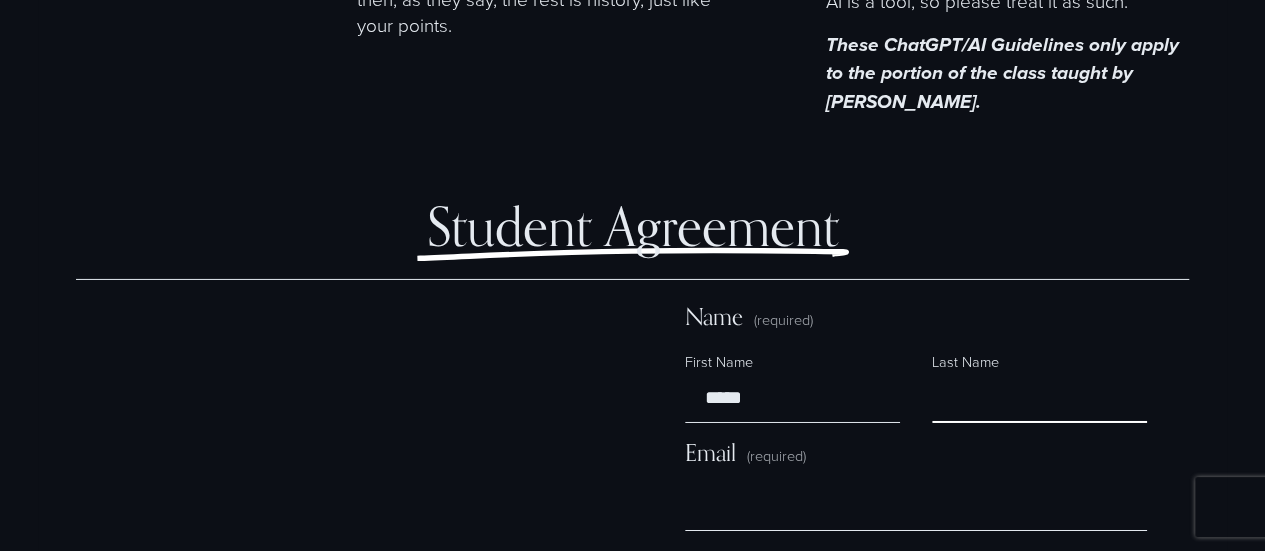 click on "Last Name" at bounding box center [1039, 399] 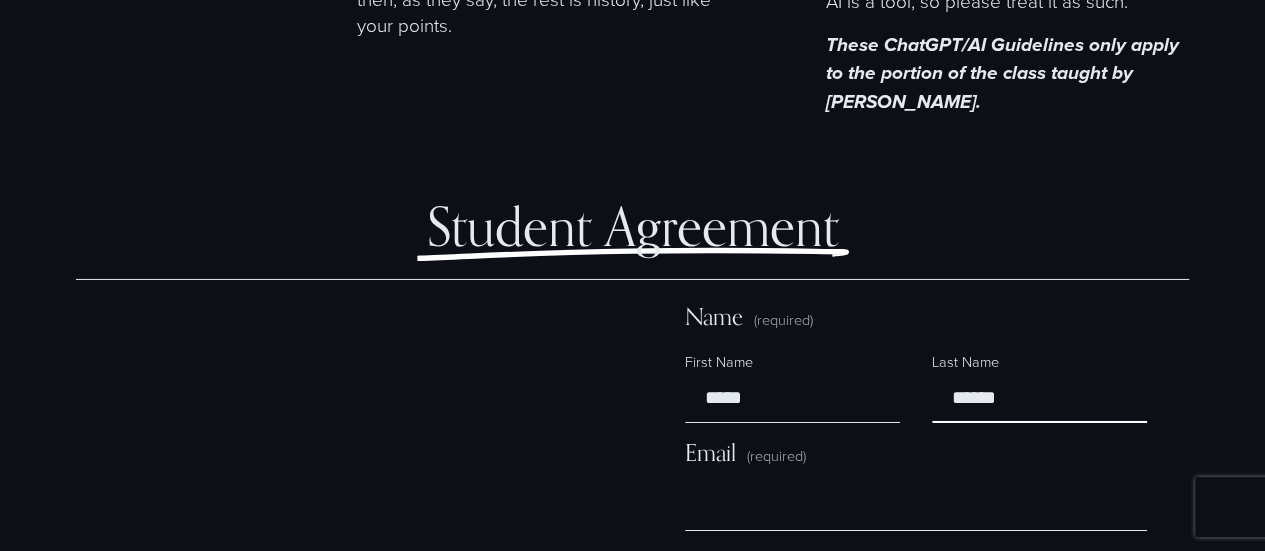 scroll, scrollTop: 10925, scrollLeft: 0, axis: vertical 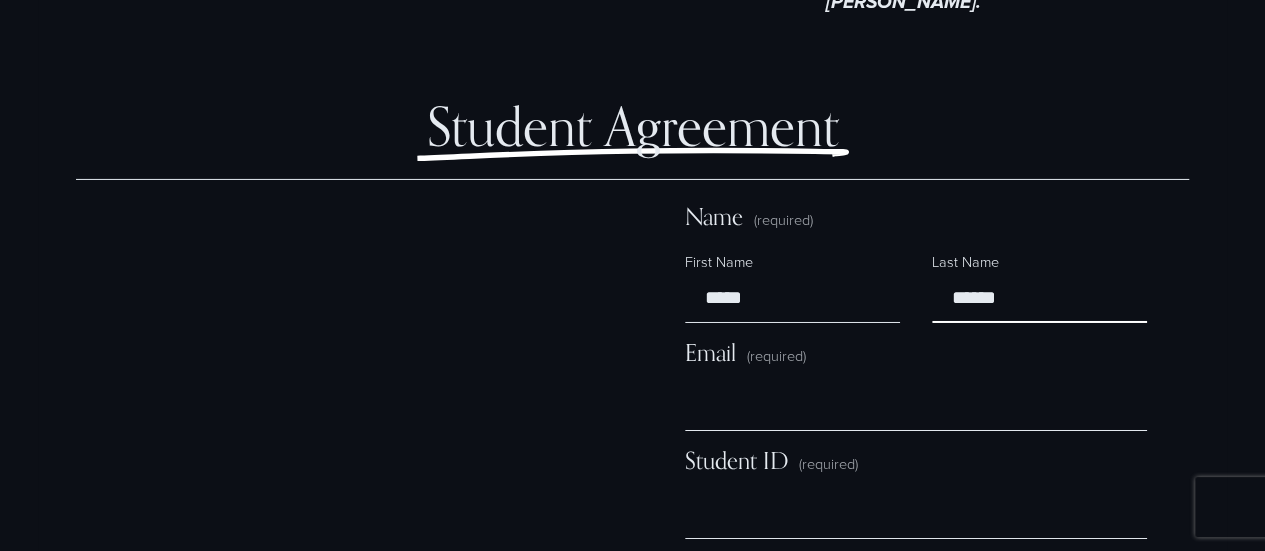 type on "******" 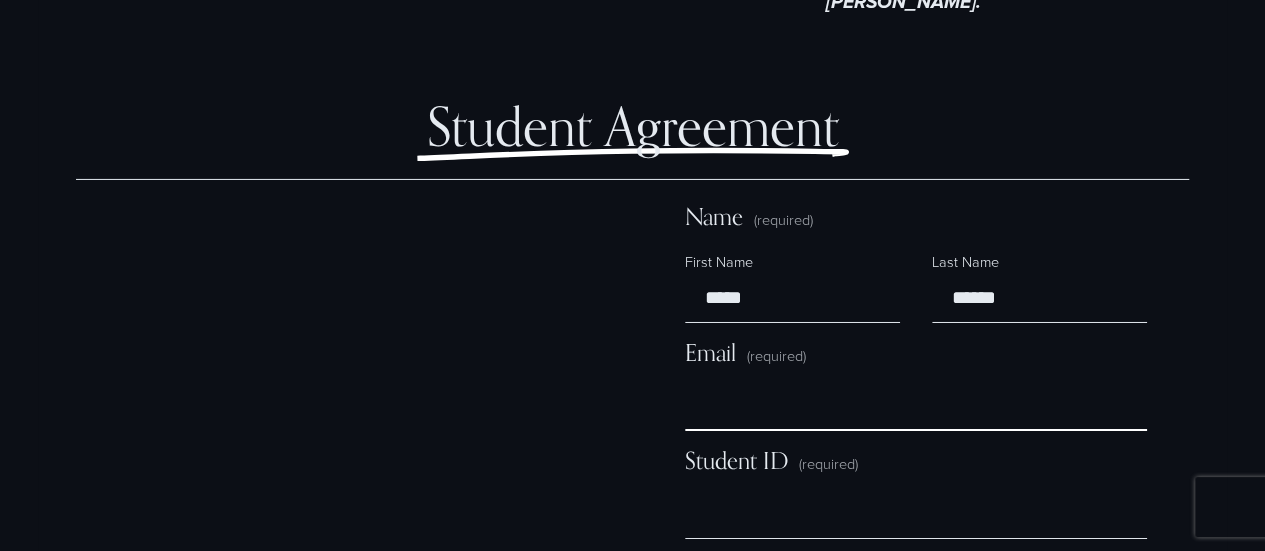 click on "Email (required)" at bounding box center [916, 407] 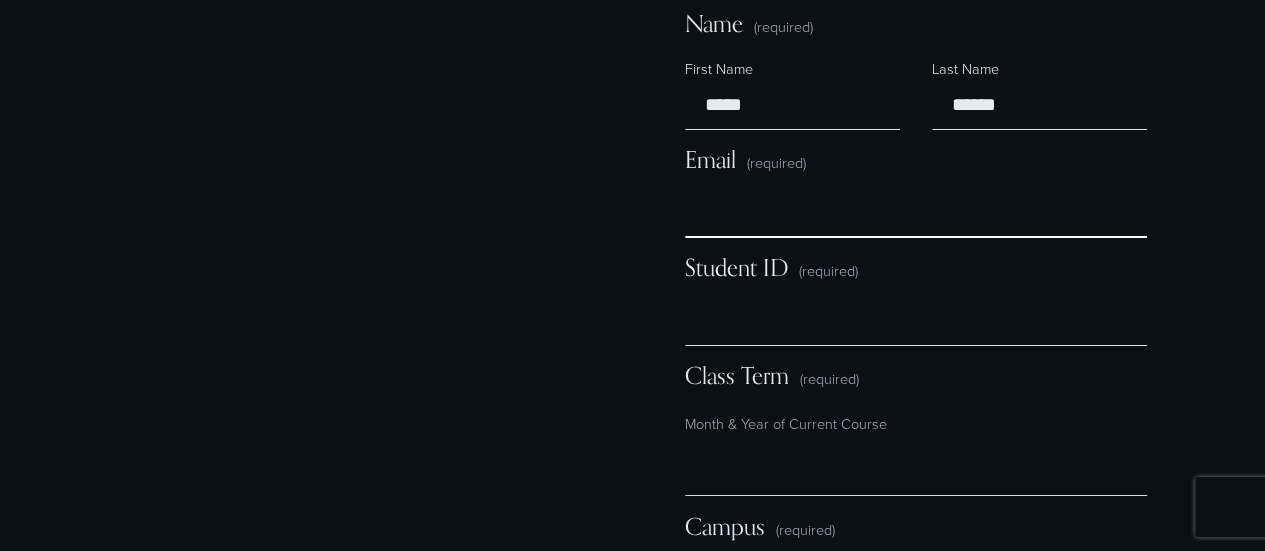 scroll, scrollTop: 11125, scrollLeft: 0, axis: vertical 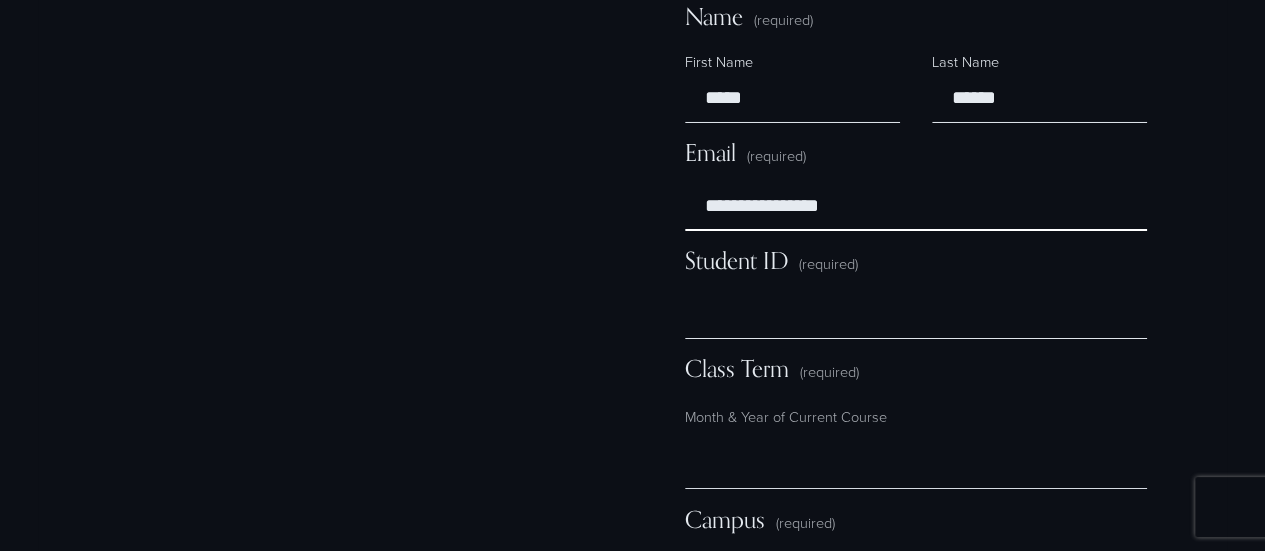 type on "**********" 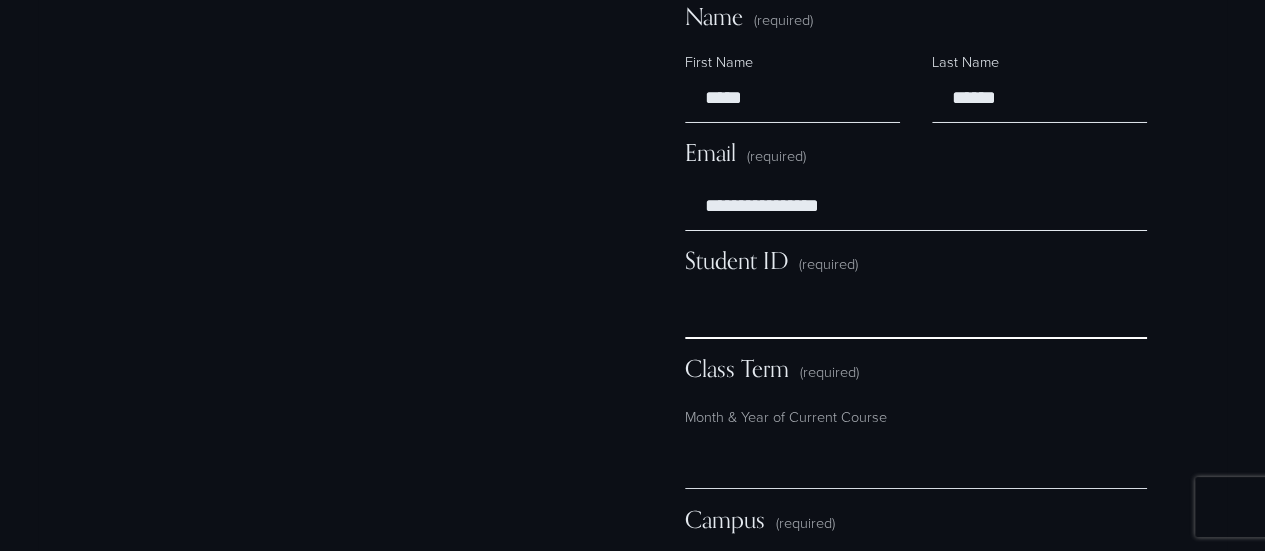 click on "Student ID (required)" at bounding box center [916, 315] 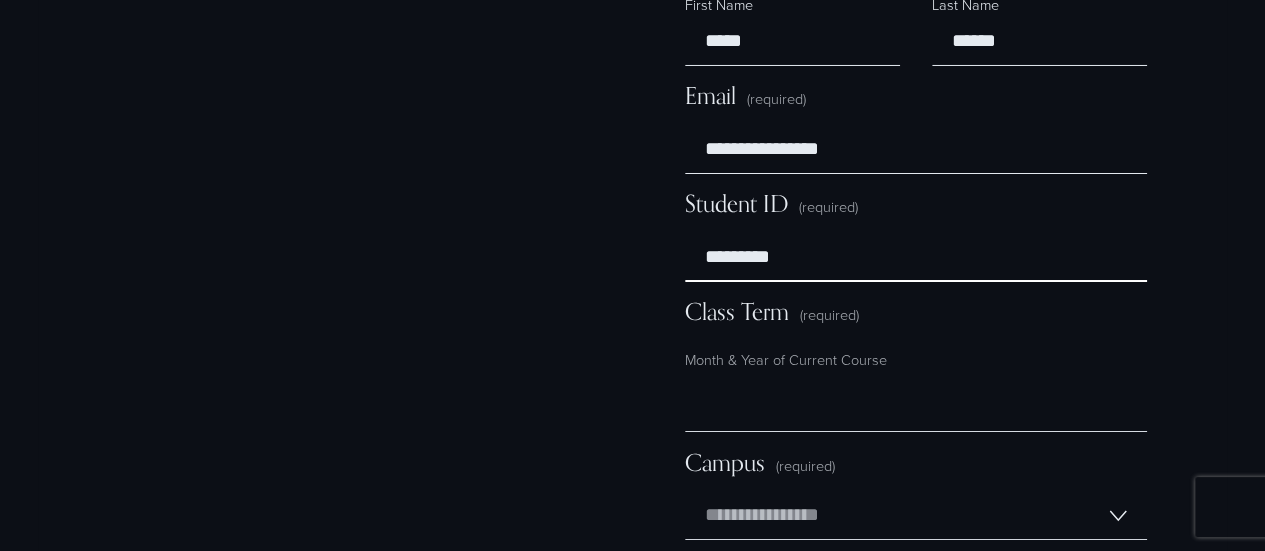 scroll, scrollTop: 11225, scrollLeft: 0, axis: vertical 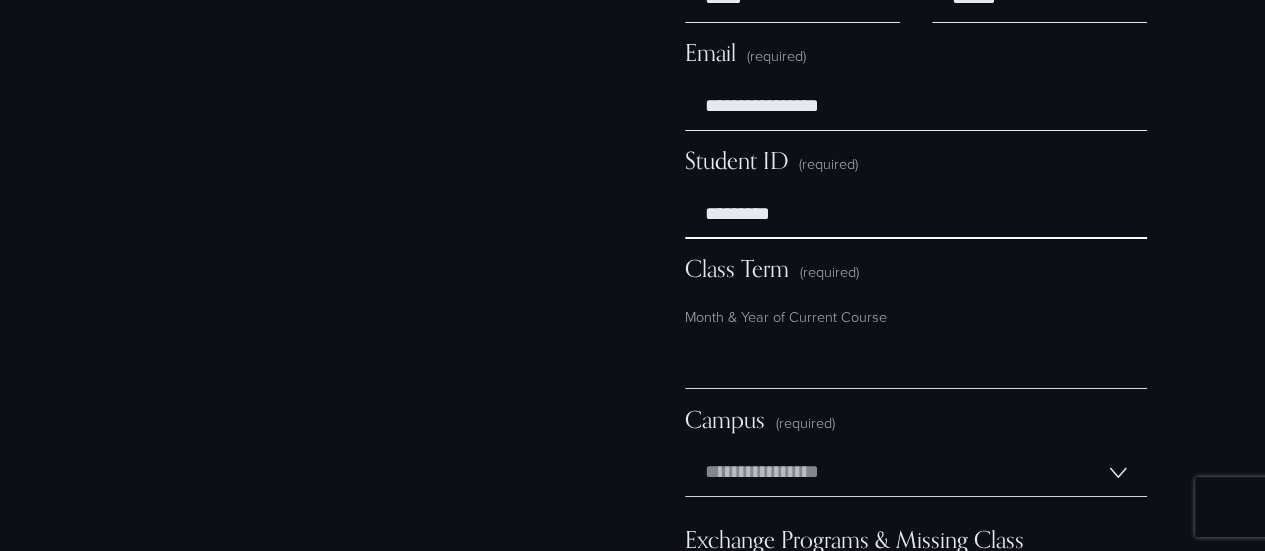 type on "*********" 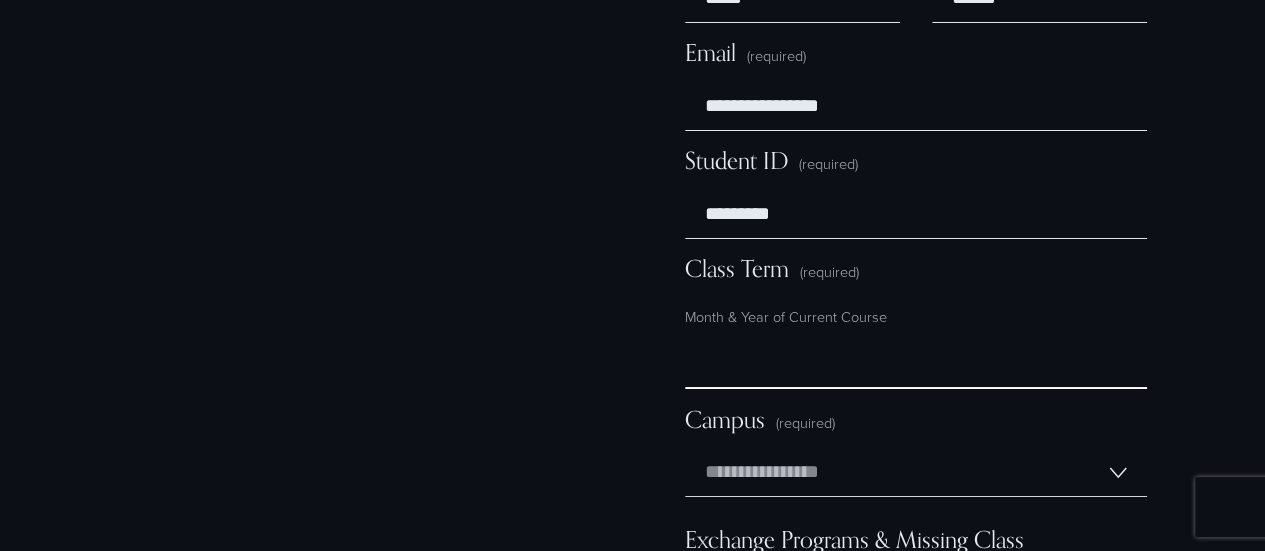 click on "Class Term  (required)" at bounding box center (916, 365) 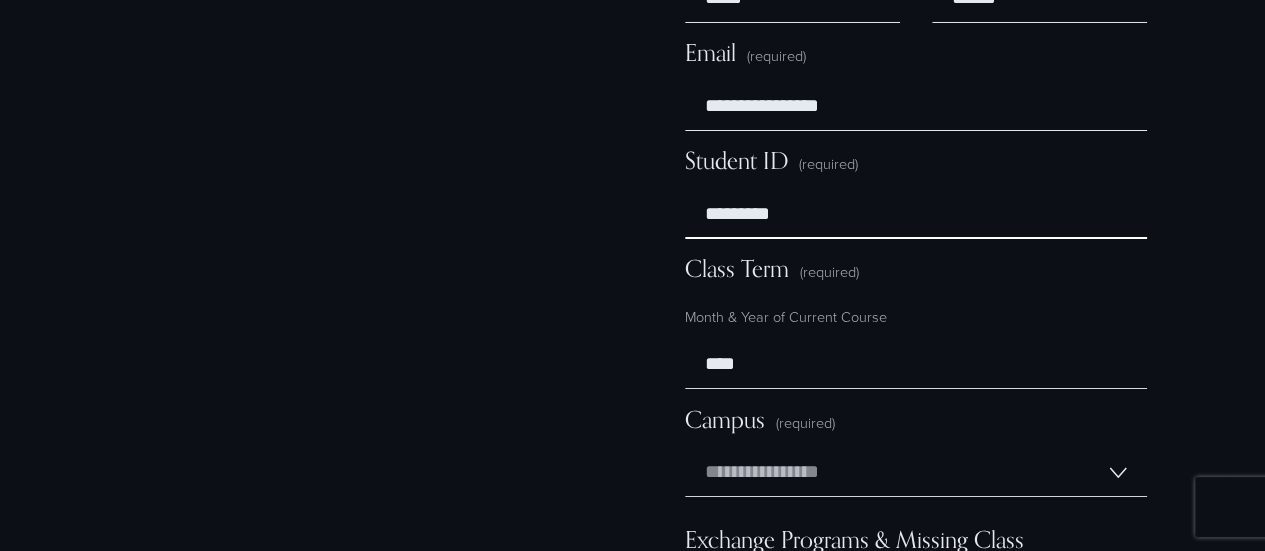 click on "*********" at bounding box center (916, 215) 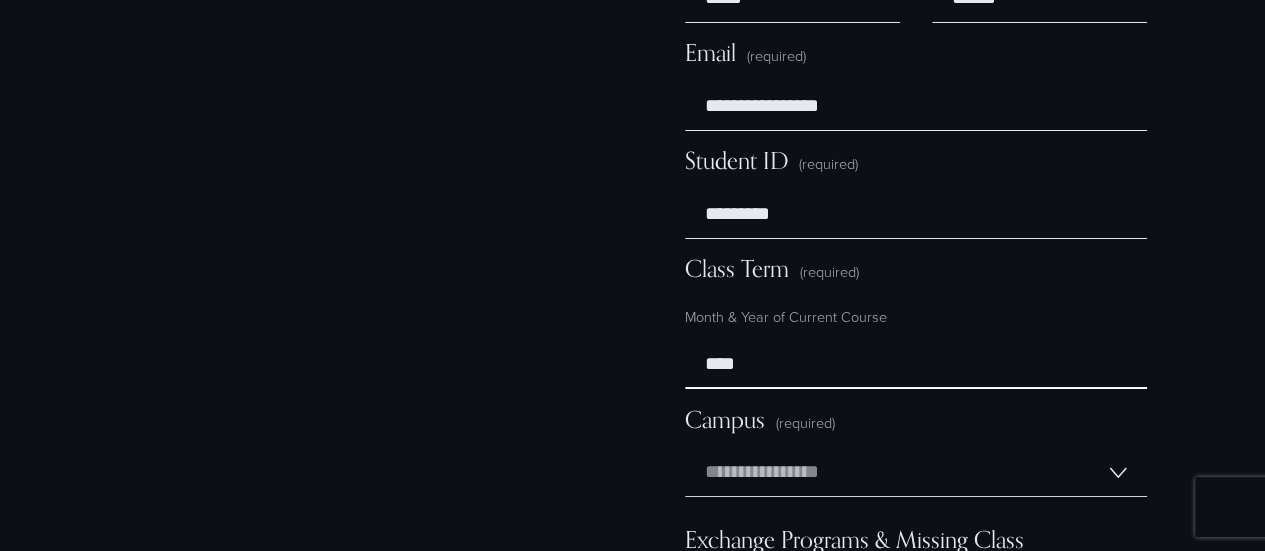 drag, startPoint x: 730, startPoint y: 369, endPoint x: 816, endPoint y: 369, distance: 86 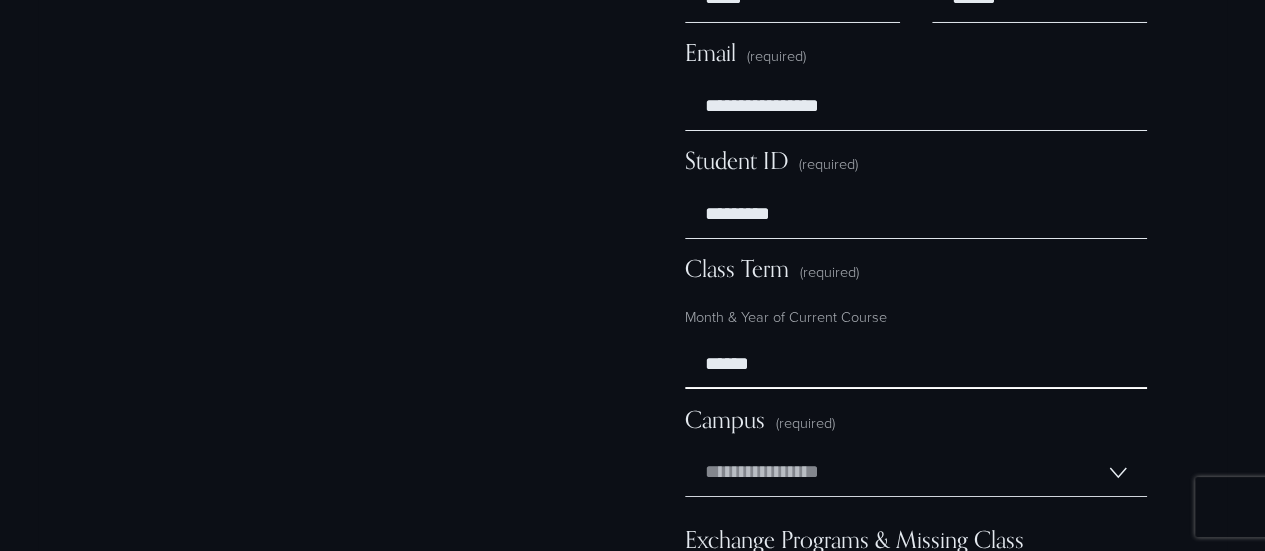 type on "******" 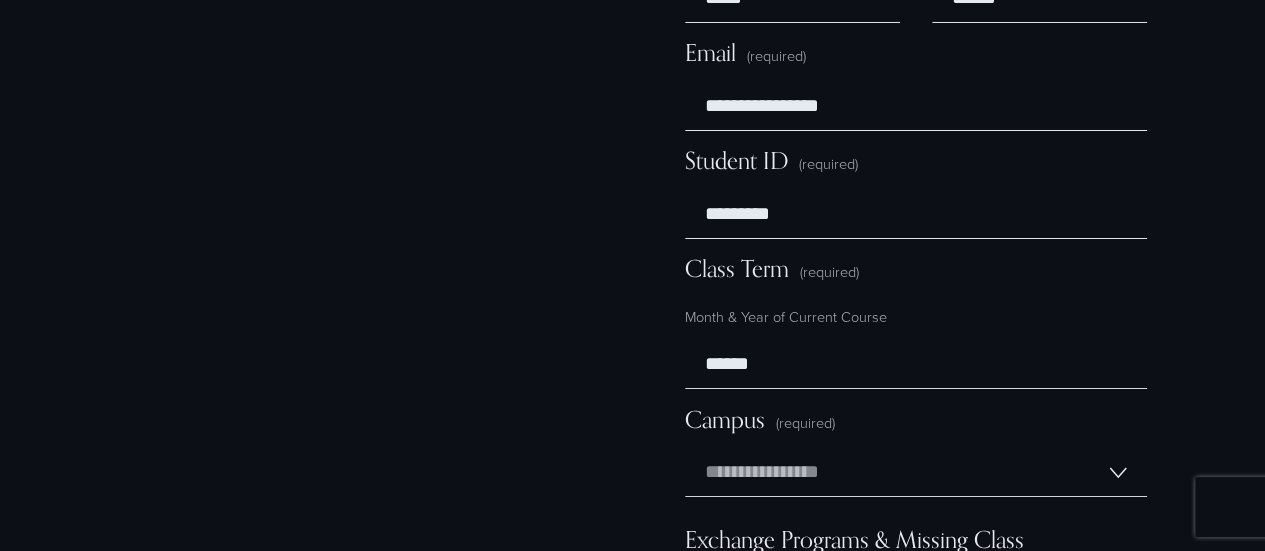 click on "FAQs
Do I need to read the assigned book? Yes. It will be assumed that you’ve read the assigned book or at least skimmed everything to grasp the main concepts. You can also listen to it on Audible. Just saying/hinting. Will I be tested on the book? Yes, the book serves as the foundation for in-class discussions, assignments, and the understanding of AI Ethics. If you don't read it, you will likely not be able to complete your group presentation. You may also find it very hard to participate in class when asked to discuss the topics at hand, participate in debates, or apply critical thinking to complex AI systems. This may impact your grade.  What should I do for the group HR project focused on AI? Your project will be designed for a midcap to large enterprise based in [GEOGRAPHIC_DATA]. You and your teammates will have 15 minutes to present your framework and HR AI model.  Cover the structure and content of your AI governance.  Is there extra credit? How do you grade?" at bounding box center [632, -307] 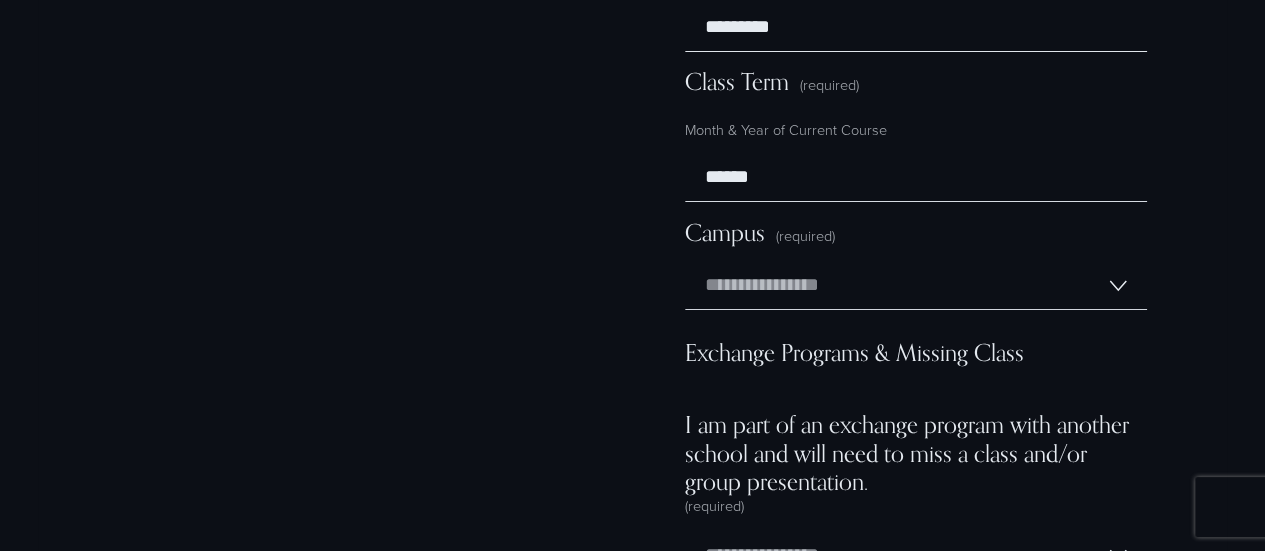 scroll, scrollTop: 11425, scrollLeft: 0, axis: vertical 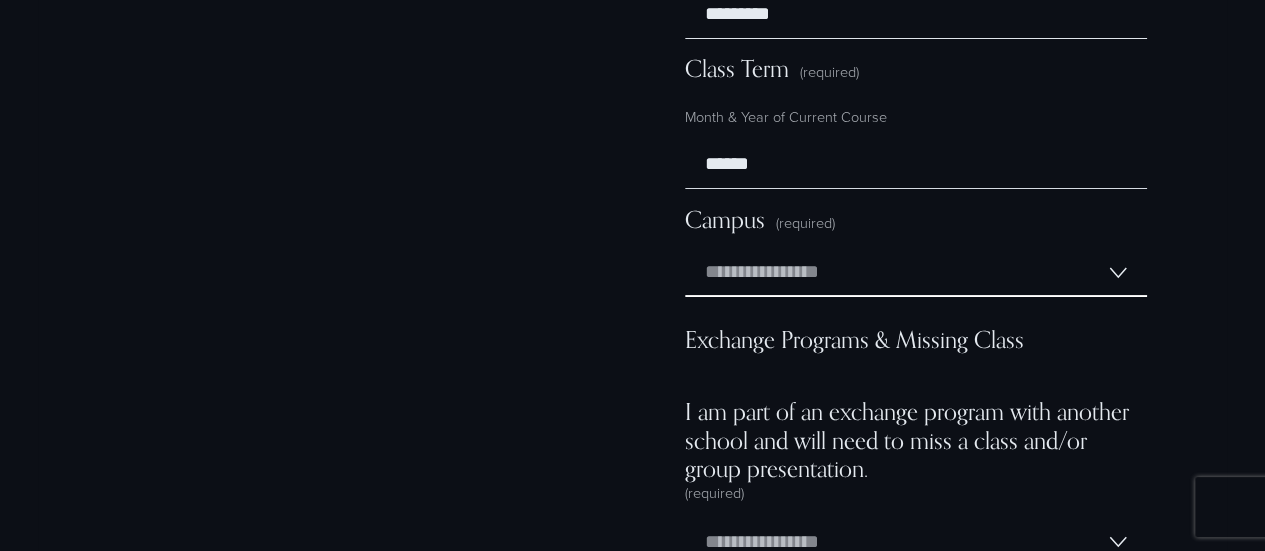 click on "**********" at bounding box center (916, 273) 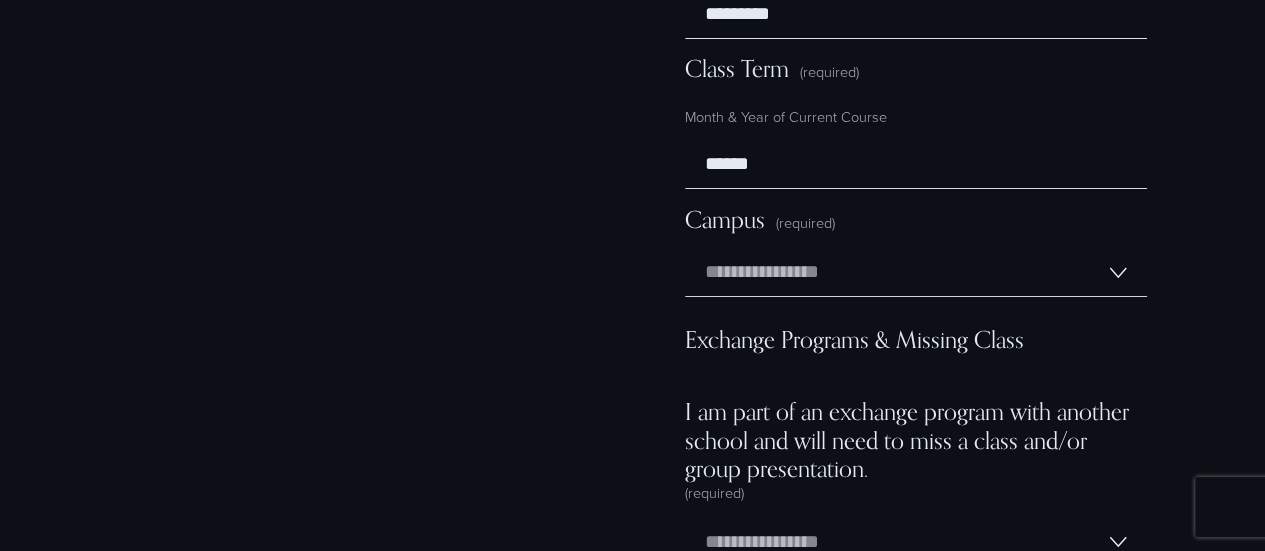 click on "FAQs
Do I need to read the assigned book? Yes. It will be assumed that you’ve read the assigned book or at least skimmed everything to grasp the main concepts. You can also listen to it on Audible. Just saying/hinting. Will I be tested on the book? Yes, the book serves as the foundation for in-class discussions, assignments, and the understanding of AI Ethics. If you don't read it, you will likely not be able to complete your group presentation. You may also find it very hard to participate in class when asked to discuss the topics at hand, participate in debates, or apply critical thinking to complex AI systems. This may impact your grade.  What should I do for the group HR project focused on AI? Your project will be designed for a midcap to large enterprise based in [GEOGRAPHIC_DATA]. You and your teammates will have 15 minutes to present your framework and HR AI model.  Cover the structure and content of your AI governance.  Is there extra credit? How do you grade?" at bounding box center [632, -507] 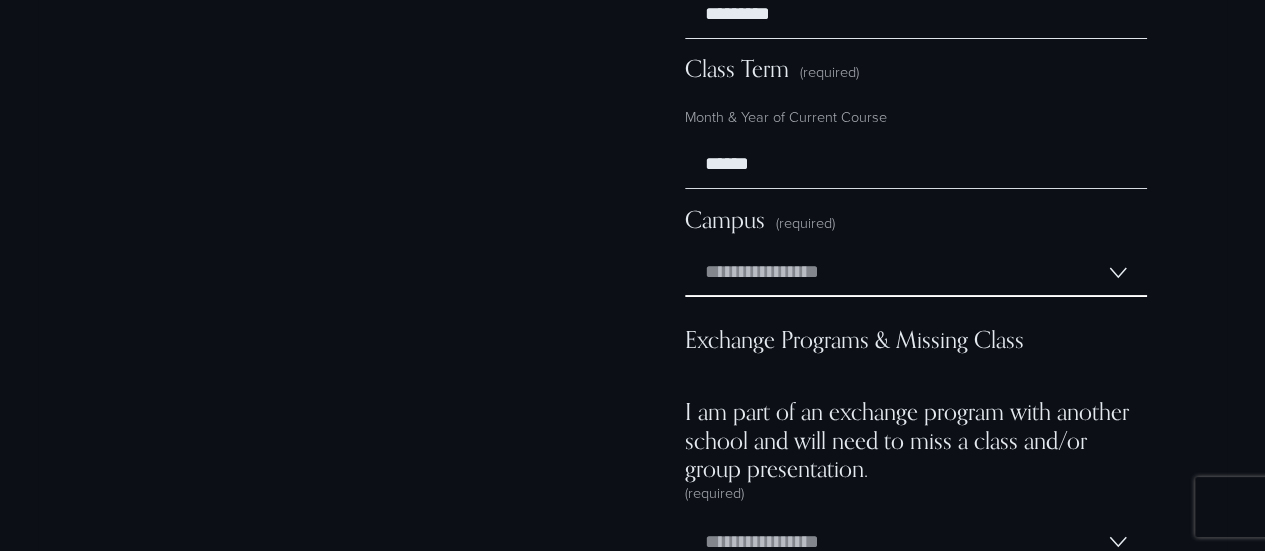 click on "**********" at bounding box center (916, 273) 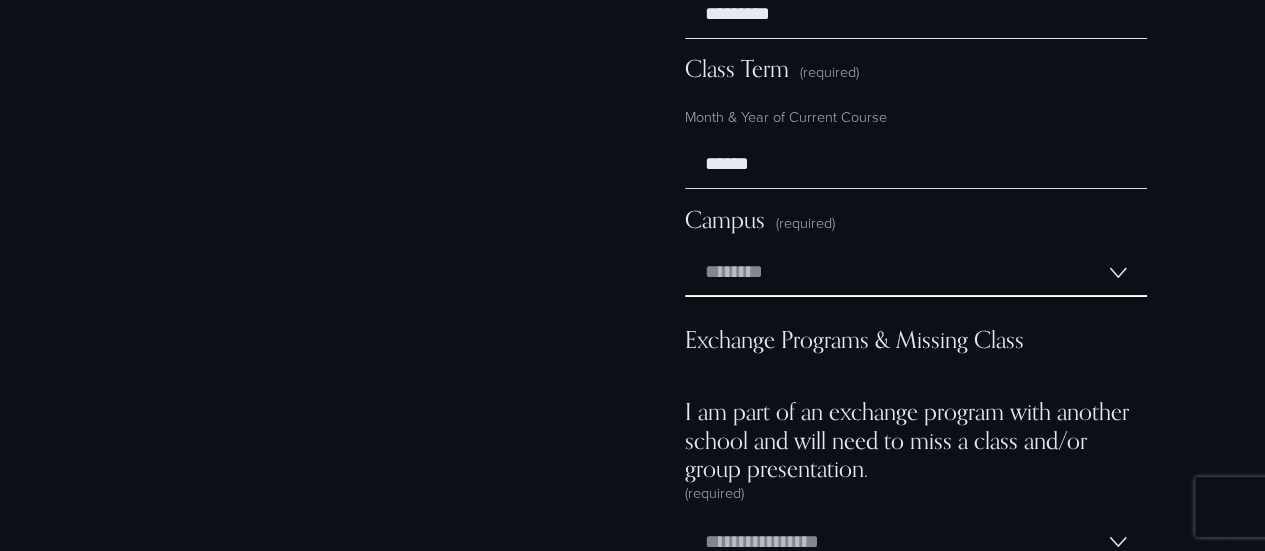 click on "**********" at bounding box center (916, 273) 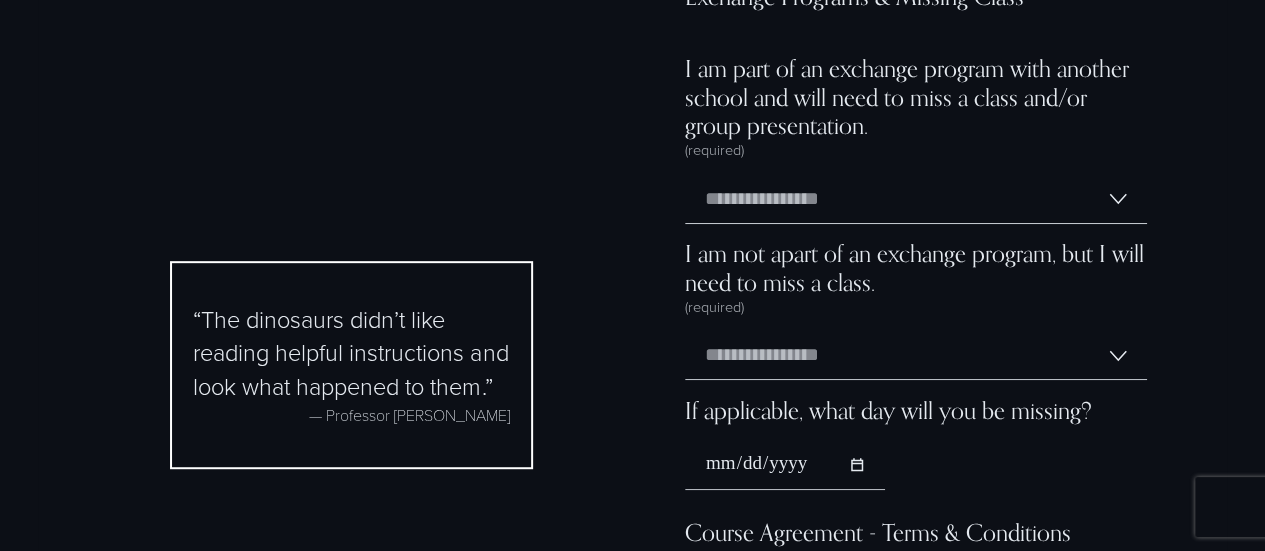 scroll, scrollTop: 11725, scrollLeft: 0, axis: vertical 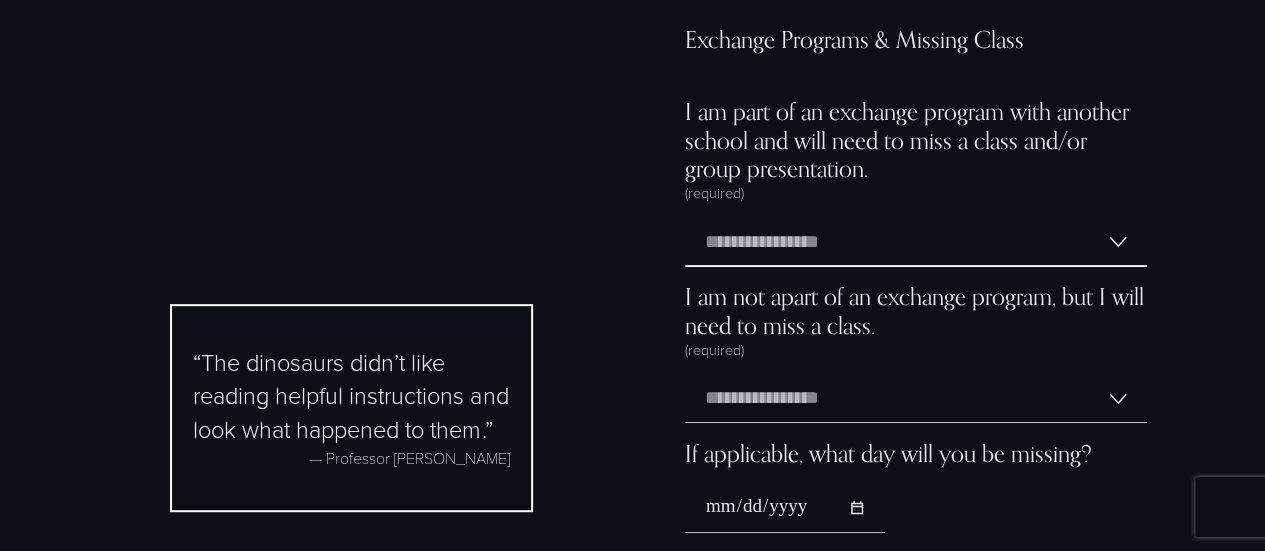 click on "**********" at bounding box center [916, 243] 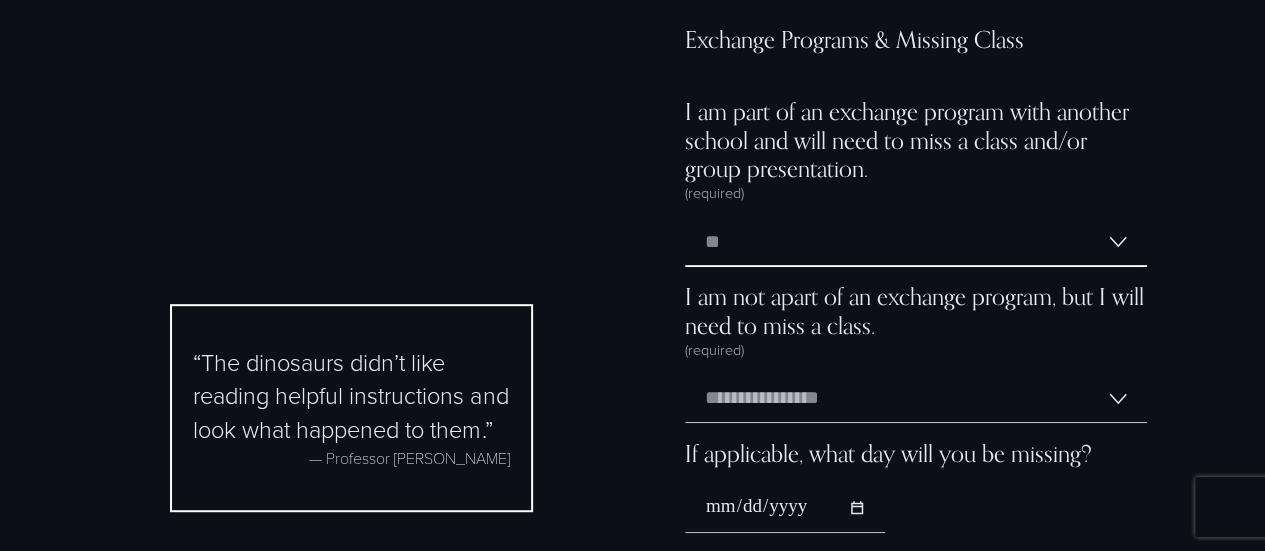 click on "**********" at bounding box center (916, 243) 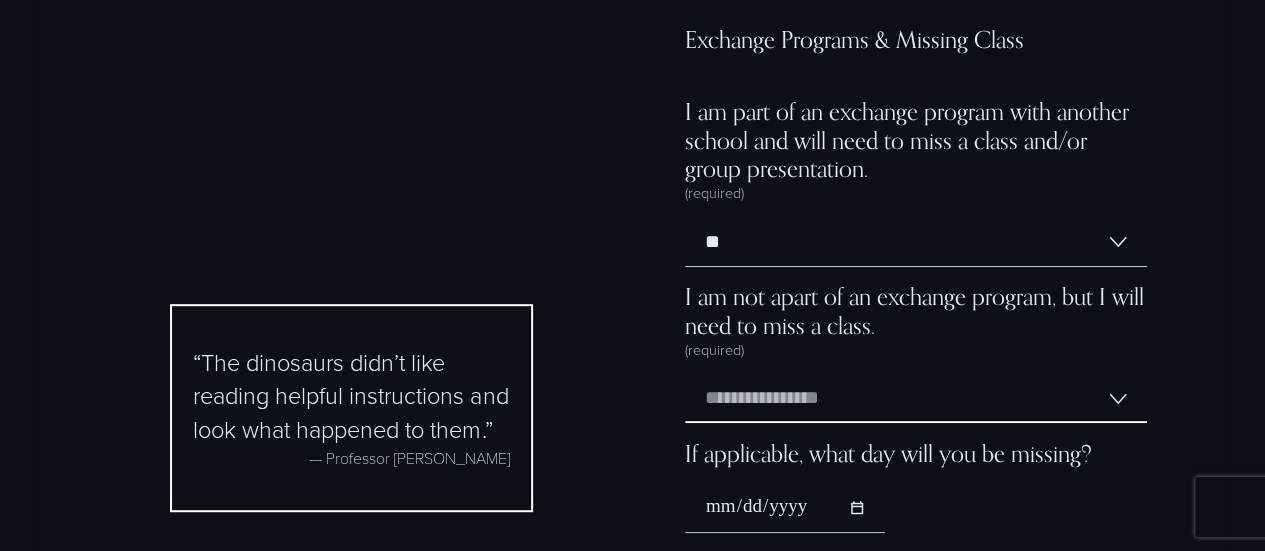 click on "**********" at bounding box center [916, 399] 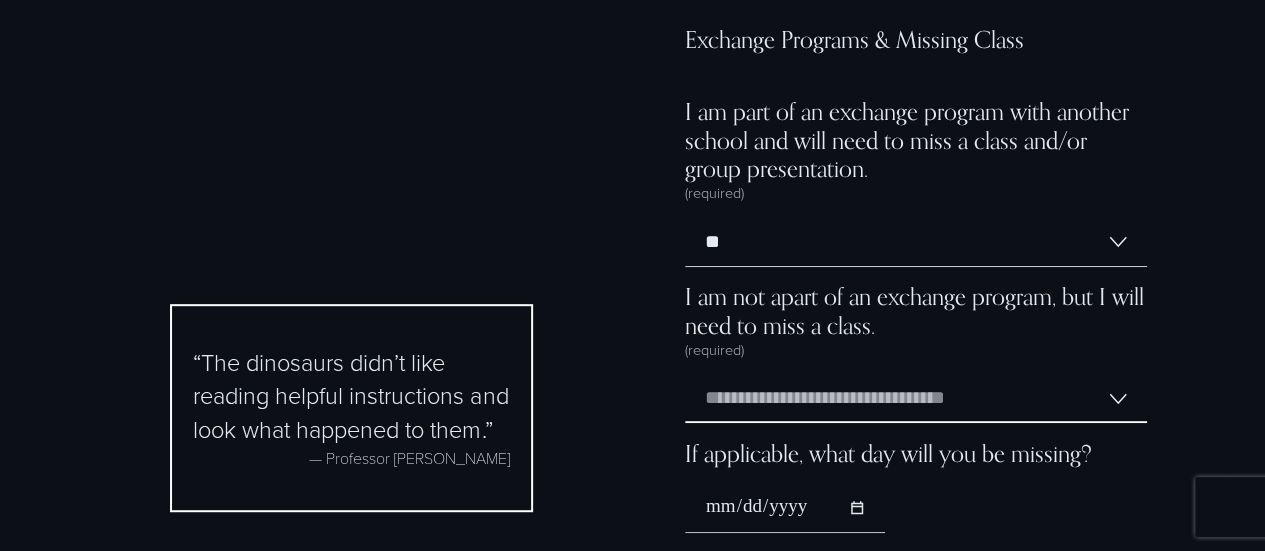 click on "**********" at bounding box center (916, 399) 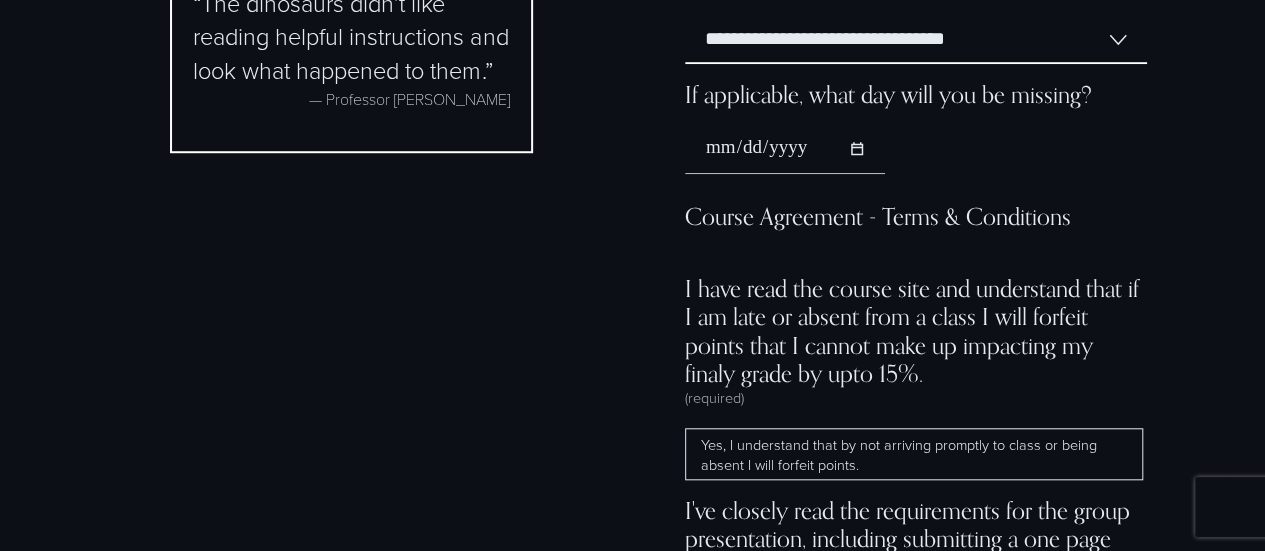 scroll, scrollTop: 12125, scrollLeft: 0, axis: vertical 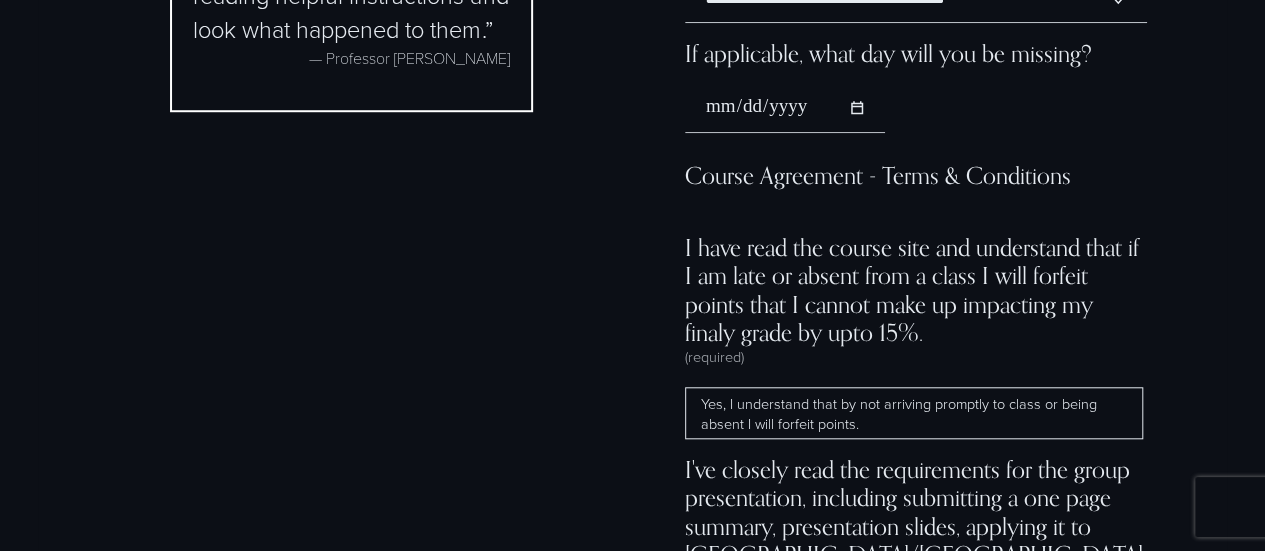 click on "Yes, I understand that by not arriving promptly to class or being absent I will forfeit points." at bounding box center (914, 413) 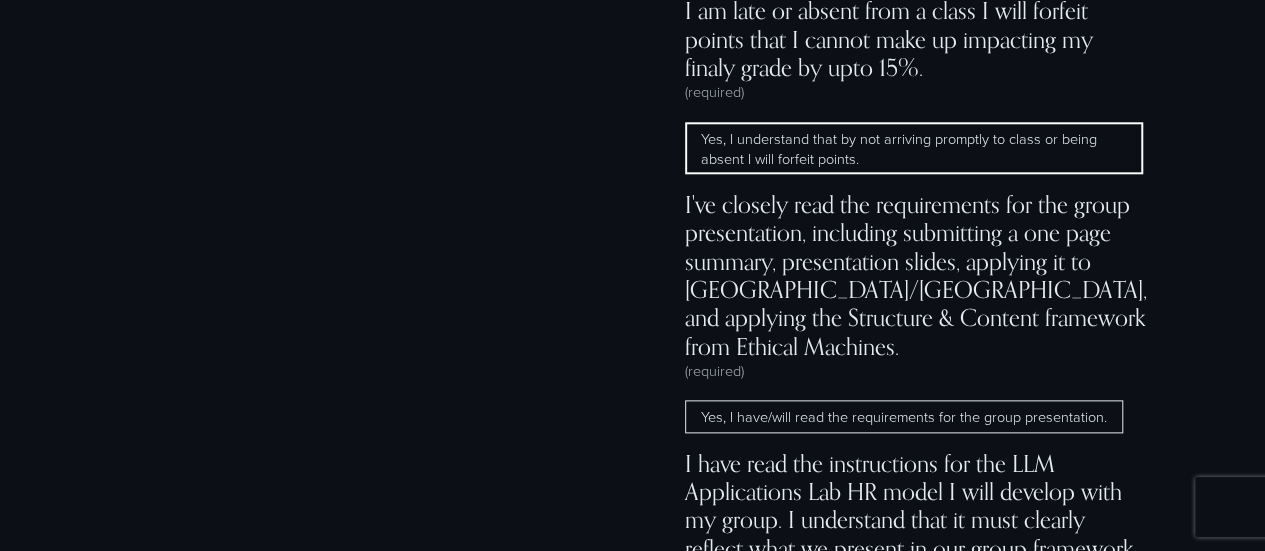scroll, scrollTop: 12425, scrollLeft: 0, axis: vertical 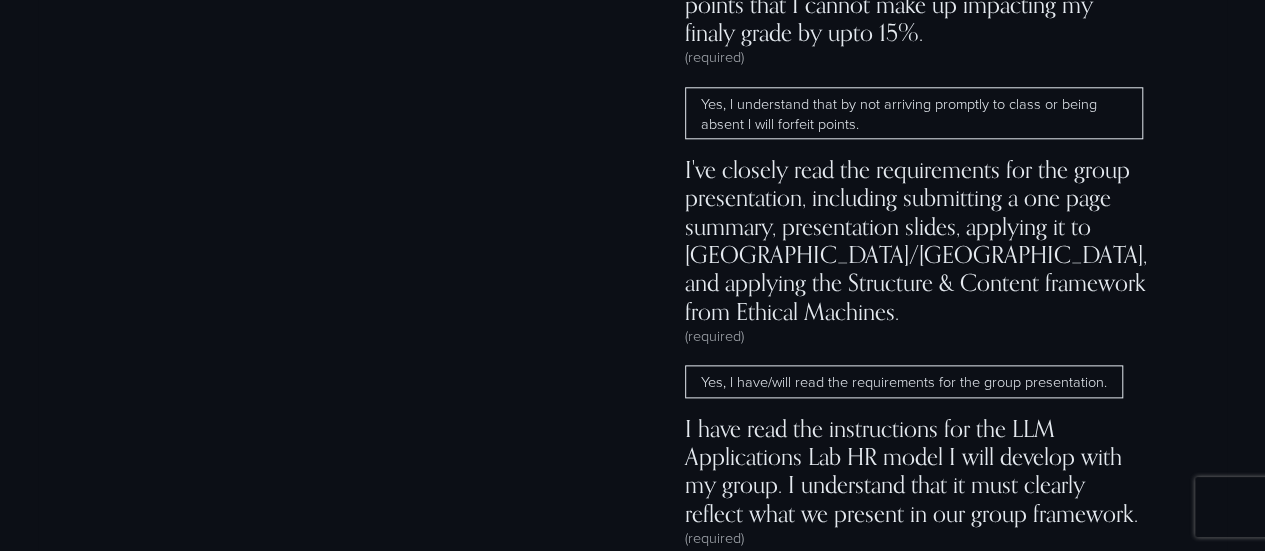 click on "Yes, I understand that by not arriving promptly to class or being absent I will forfeit points." at bounding box center (914, 113) 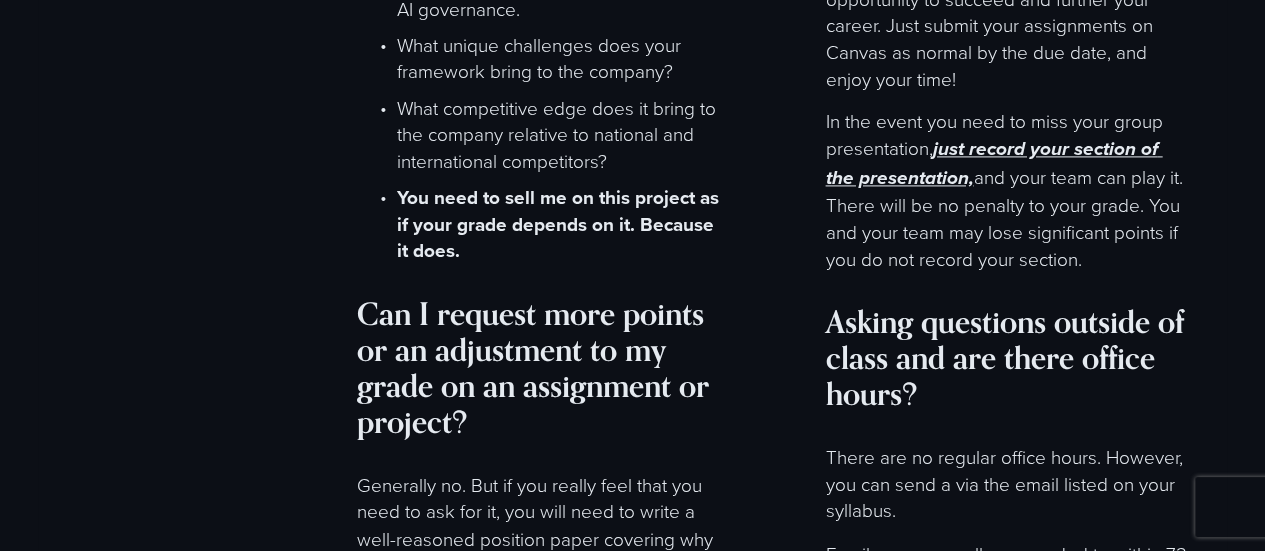 scroll, scrollTop: 8925, scrollLeft: 0, axis: vertical 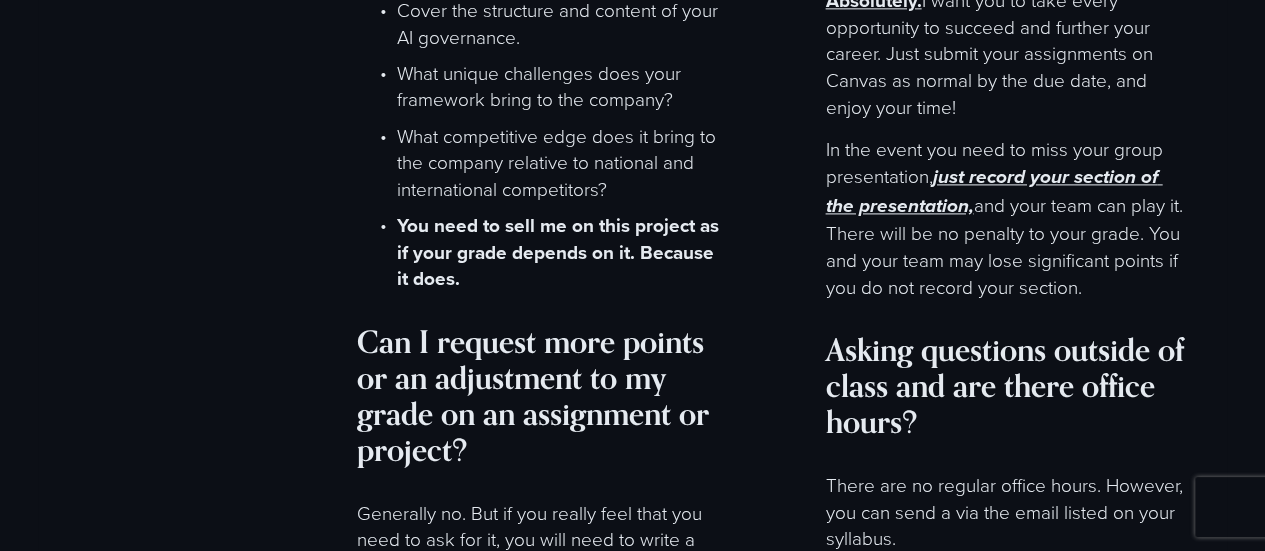 click on "You need to sell me on this project as if your grade depends on it. Because it does." at bounding box center [560, 251] 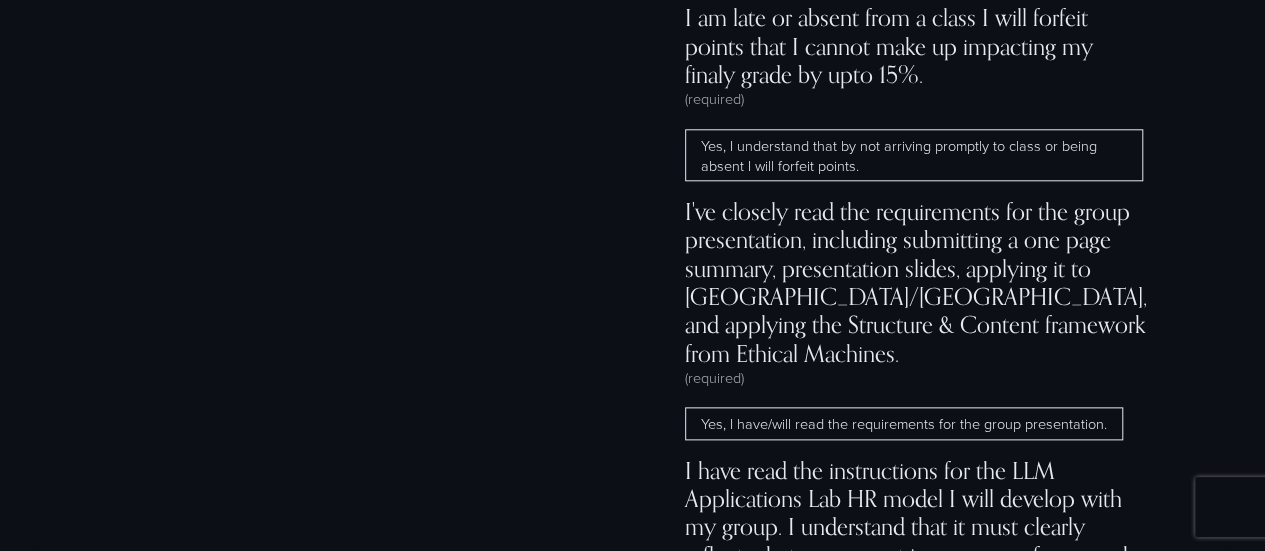 scroll, scrollTop: 12425, scrollLeft: 0, axis: vertical 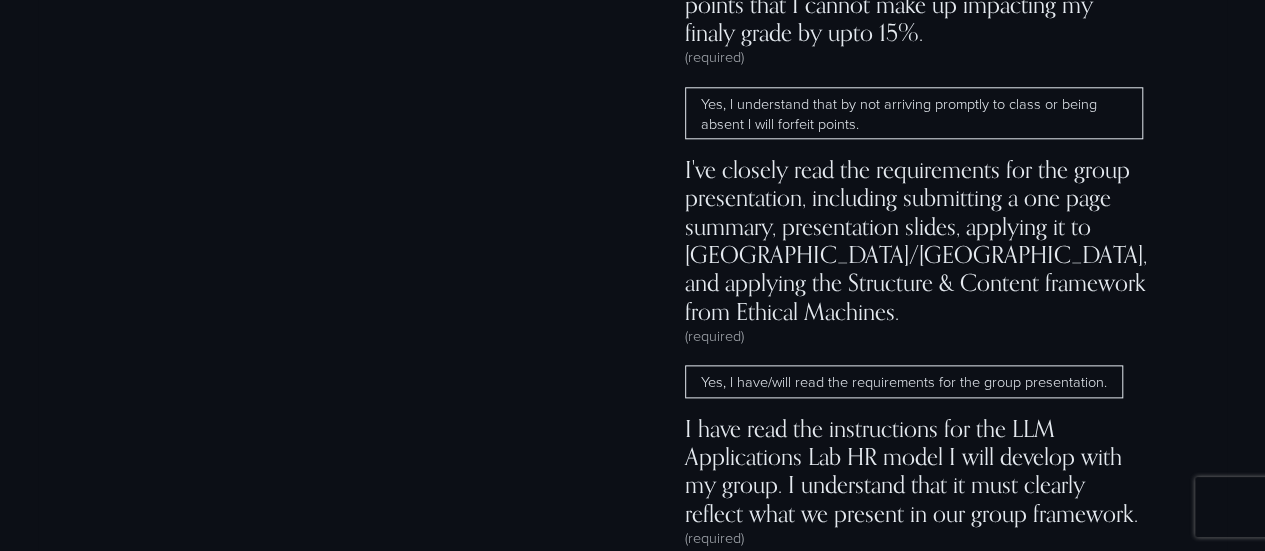 click on "Yes, I have/will read the requirements for the group presentation." at bounding box center (904, 381) 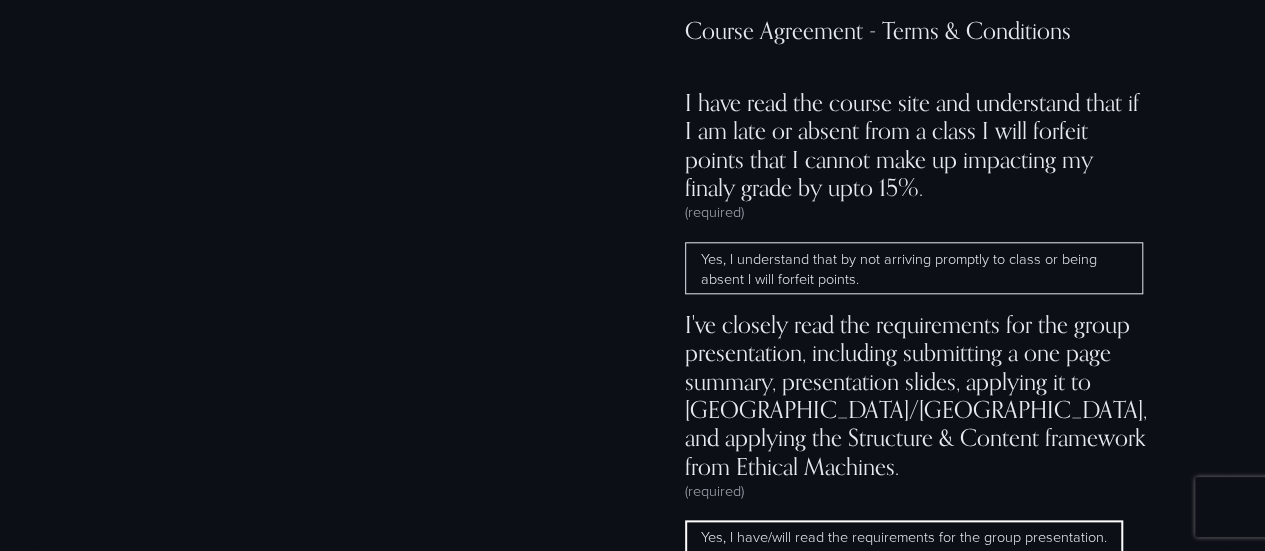 scroll, scrollTop: 12225, scrollLeft: 0, axis: vertical 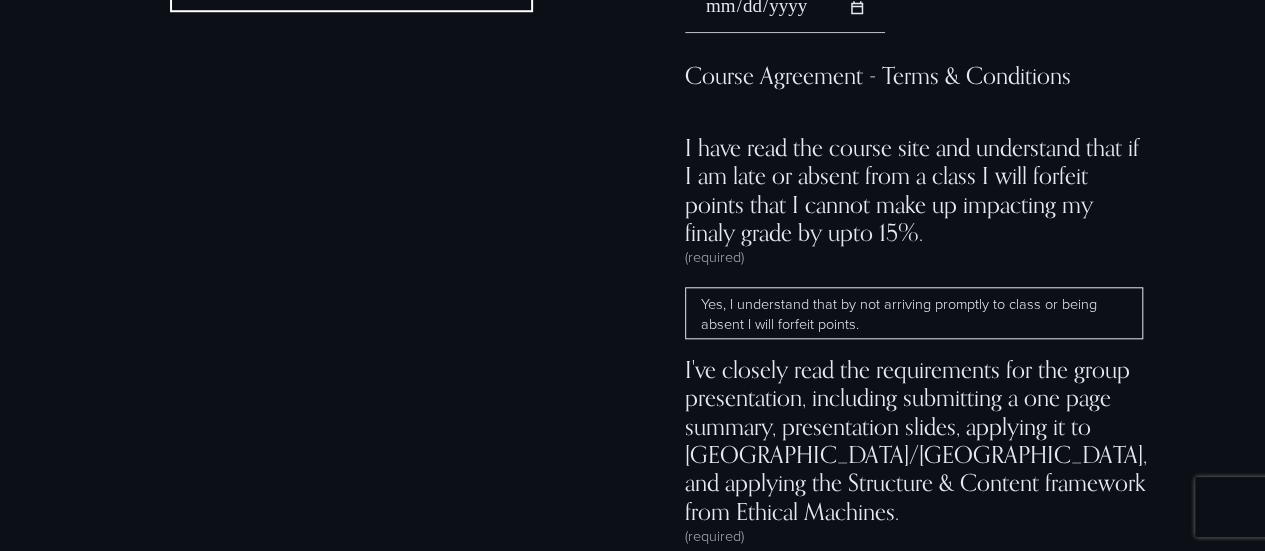 click on "I have read the course site and understand that if I am late or absent from a class I will forfeit points that I cannot make up impacting my finaly grade by upto 15%." at bounding box center [916, 189] 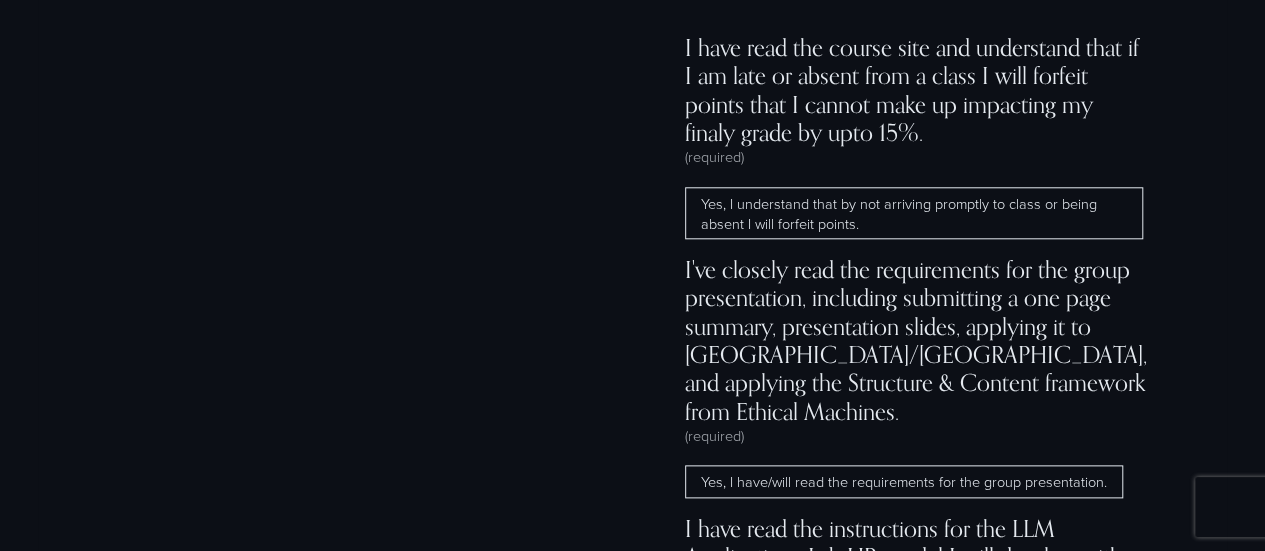 click on "I've closely read the requirements for the group presentation, including submitting a one page summary, presentation slides, applying it to [GEOGRAPHIC_DATA]/[GEOGRAPHIC_DATA], and applying the Structure & Content framework from Ethical Machines." at bounding box center (916, 340) 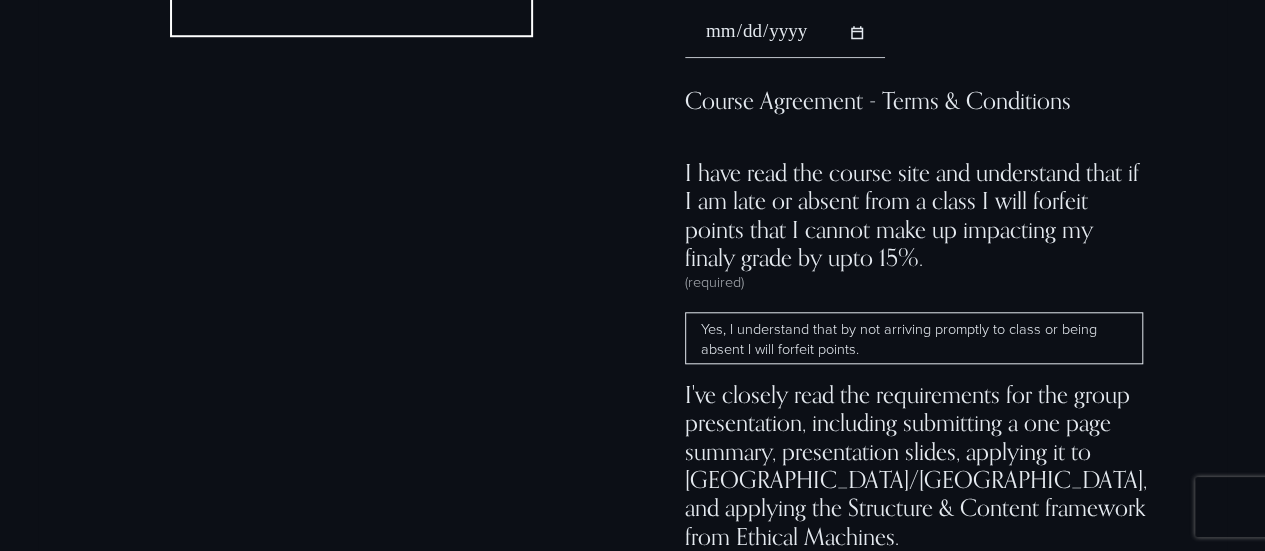 scroll, scrollTop: 12300, scrollLeft: 0, axis: vertical 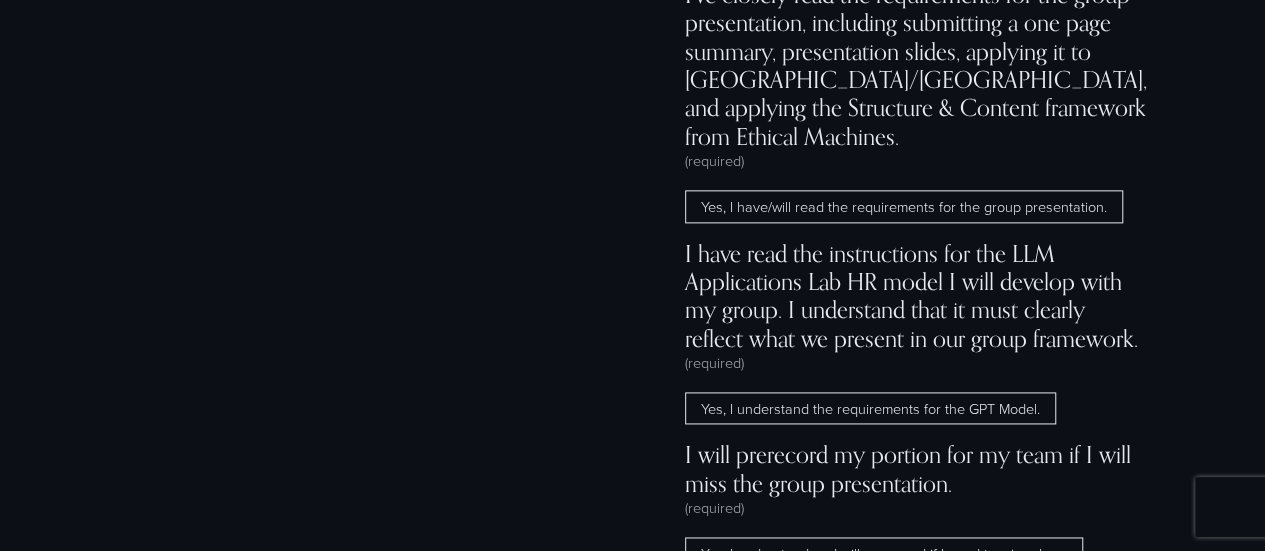 click on "I have read the instructions for the LLM Applications Lab HR model I will develop with my group. I understand that it must clearly reflect what we present in our group framework." at bounding box center (916, 295) 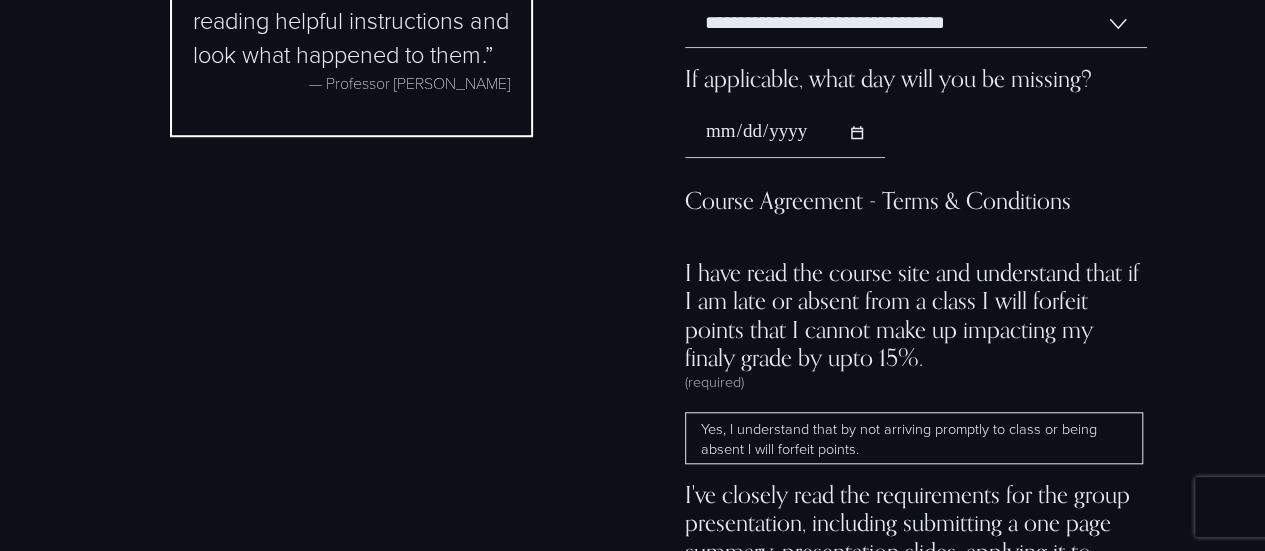 scroll, scrollTop: 12000, scrollLeft: 0, axis: vertical 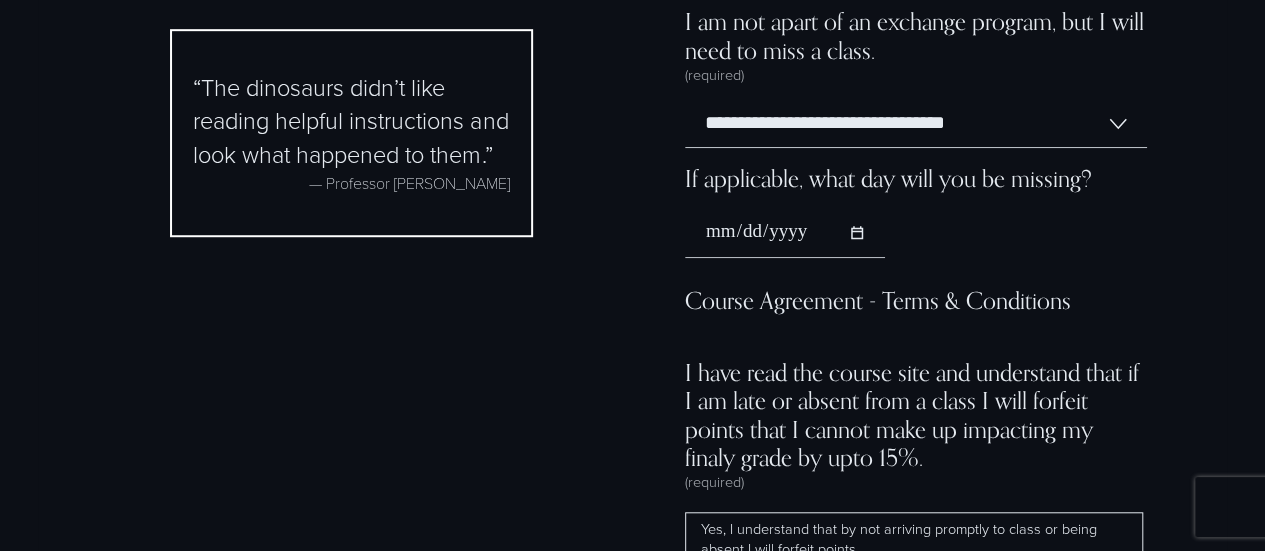click on "Course Agreement - Terms & Conditions" at bounding box center (916, 308) 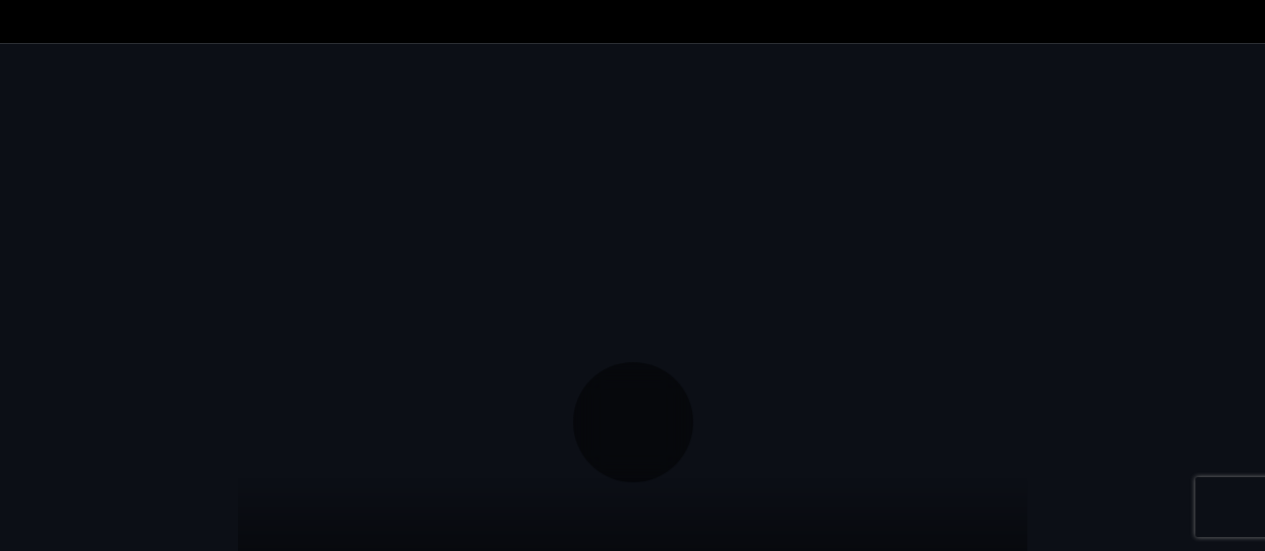 scroll, scrollTop: 0, scrollLeft: 0, axis: both 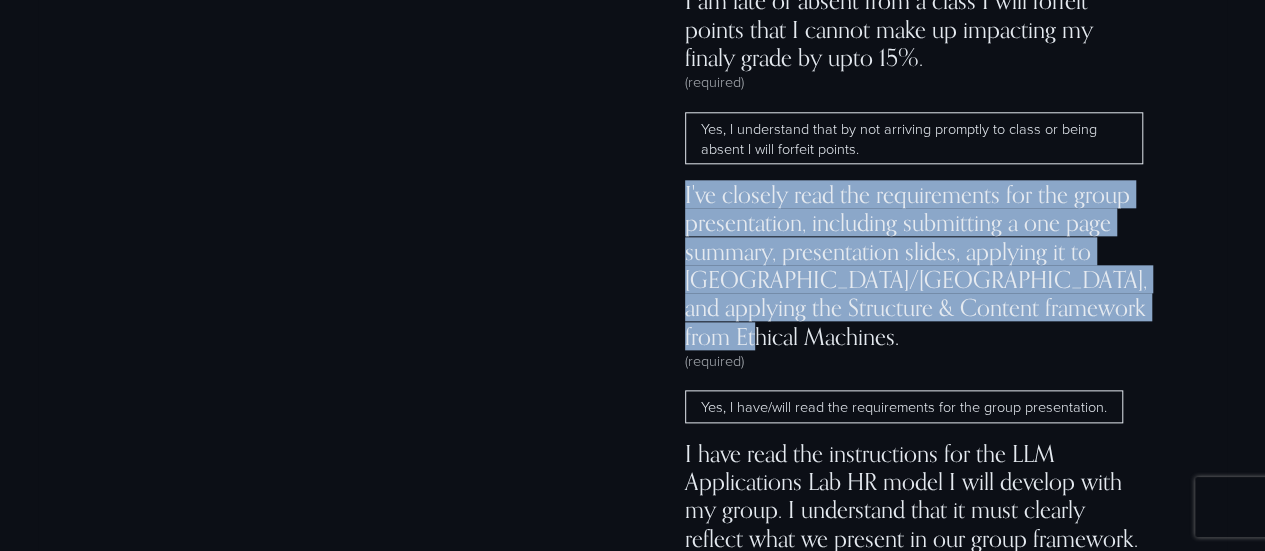 drag, startPoint x: 778, startPoint y: 340, endPoint x: 650, endPoint y: 196, distance: 192.66551 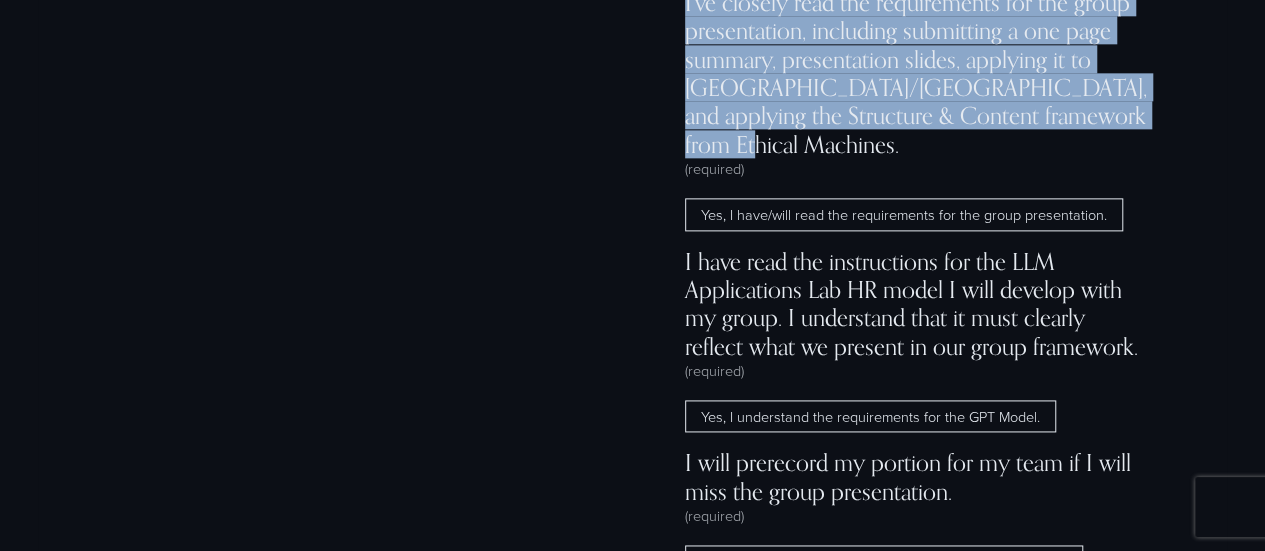 scroll, scrollTop: 12600, scrollLeft: 0, axis: vertical 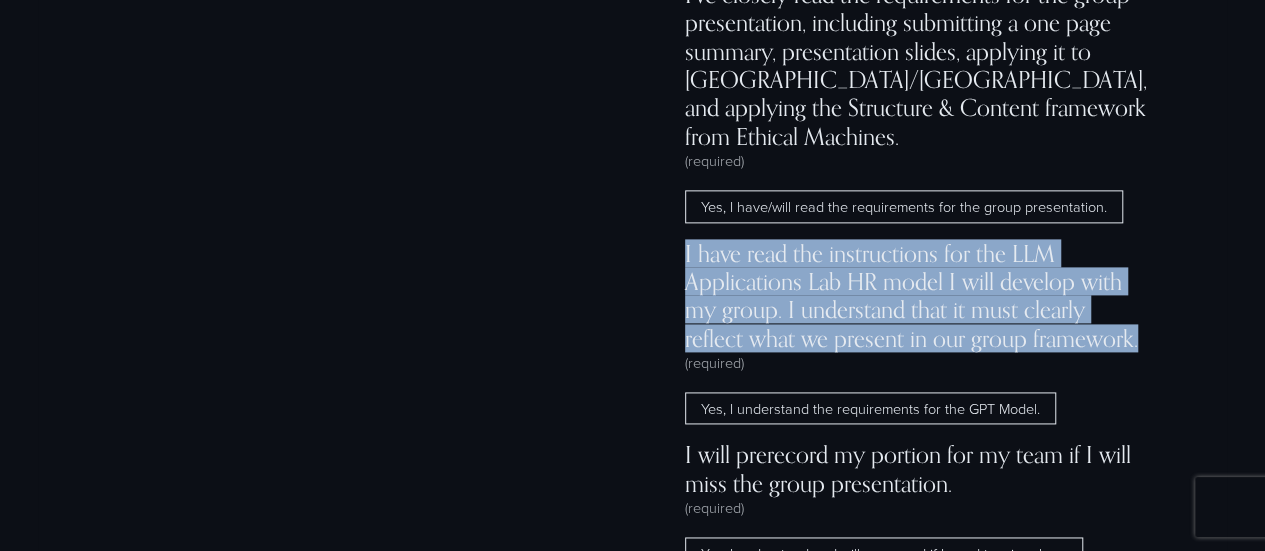 drag, startPoint x: 1138, startPoint y: 343, endPoint x: 671, endPoint y: 264, distance: 473.6349 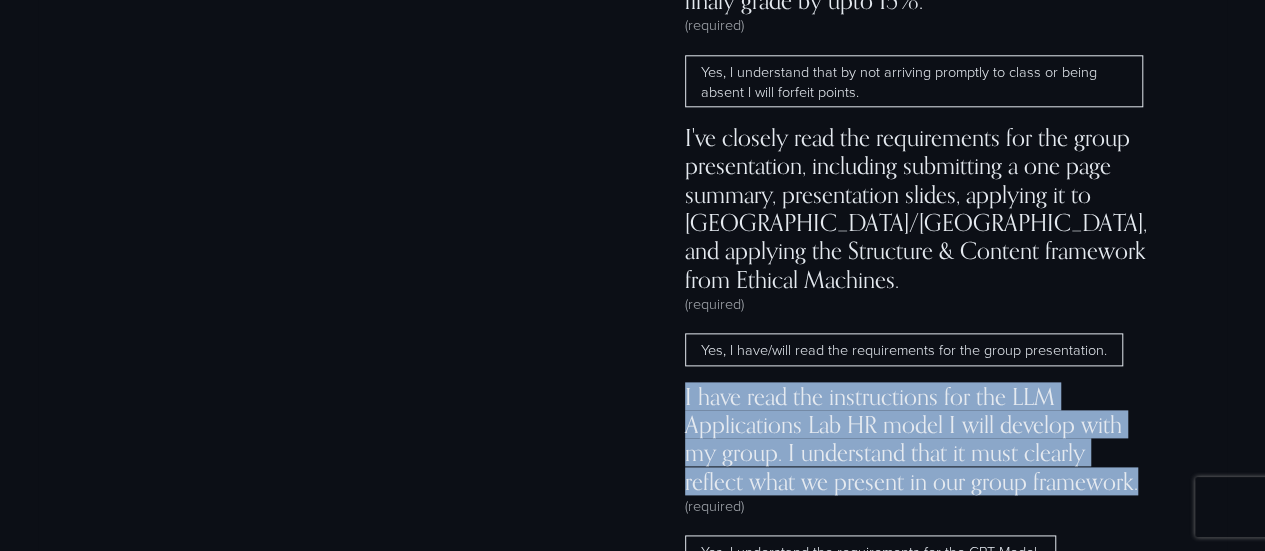 scroll, scrollTop: 12500, scrollLeft: 0, axis: vertical 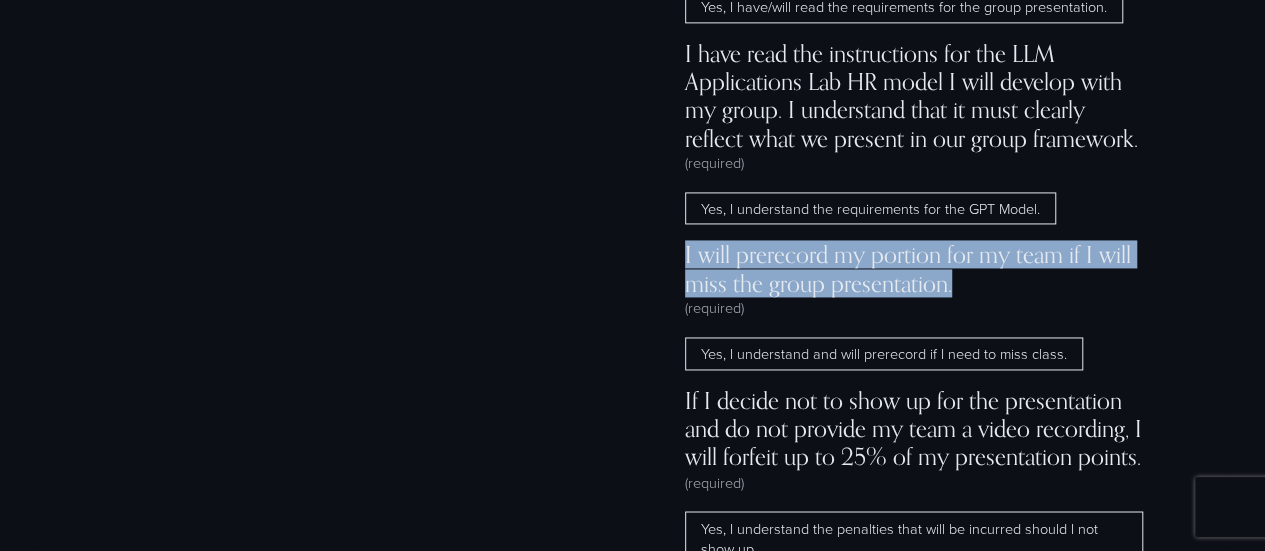 drag, startPoint x: 986, startPoint y: 284, endPoint x: 660, endPoint y: 267, distance: 326.44296 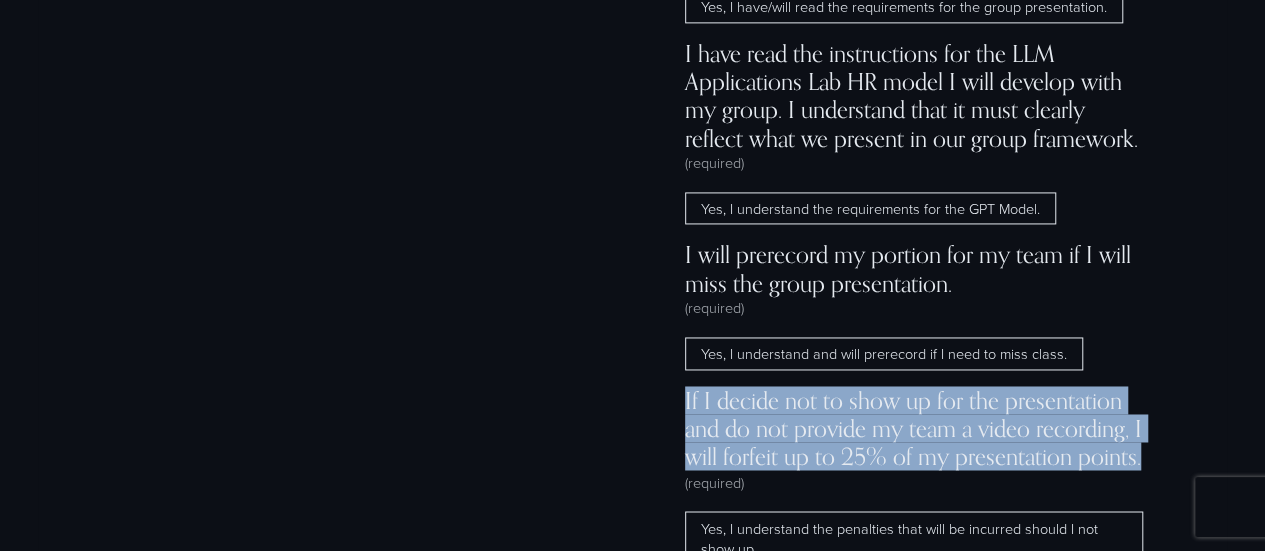 drag, startPoint x: 759, startPoint y: 487, endPoint x: 677, endPoint y: 399, distance: 120.283 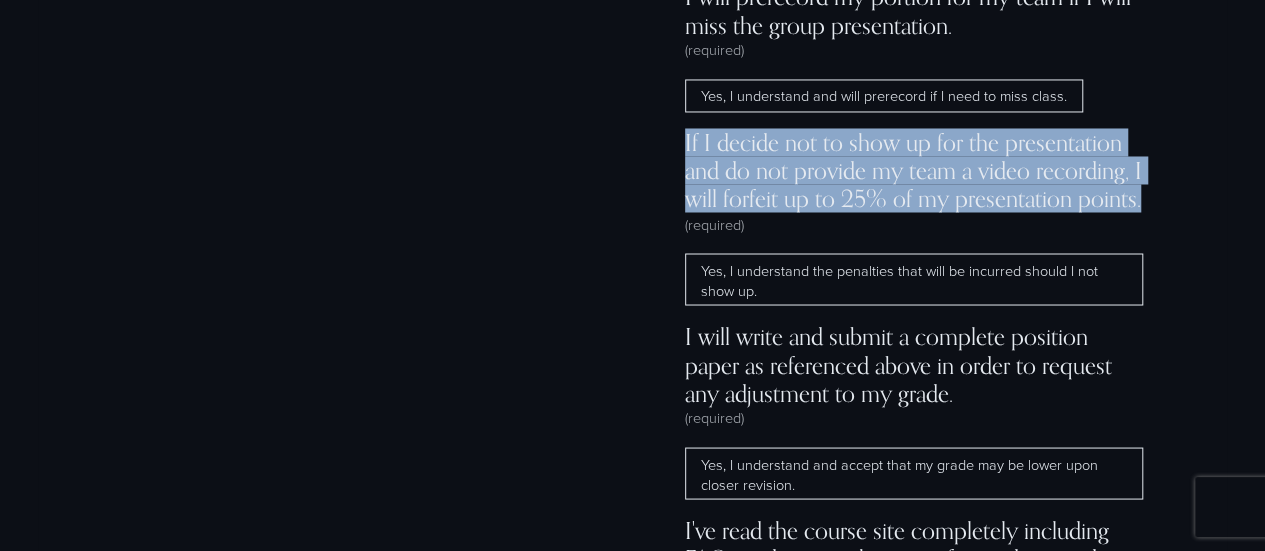 scroll, scrollTop: 13100, scrollLeft: 0, axis: vertical 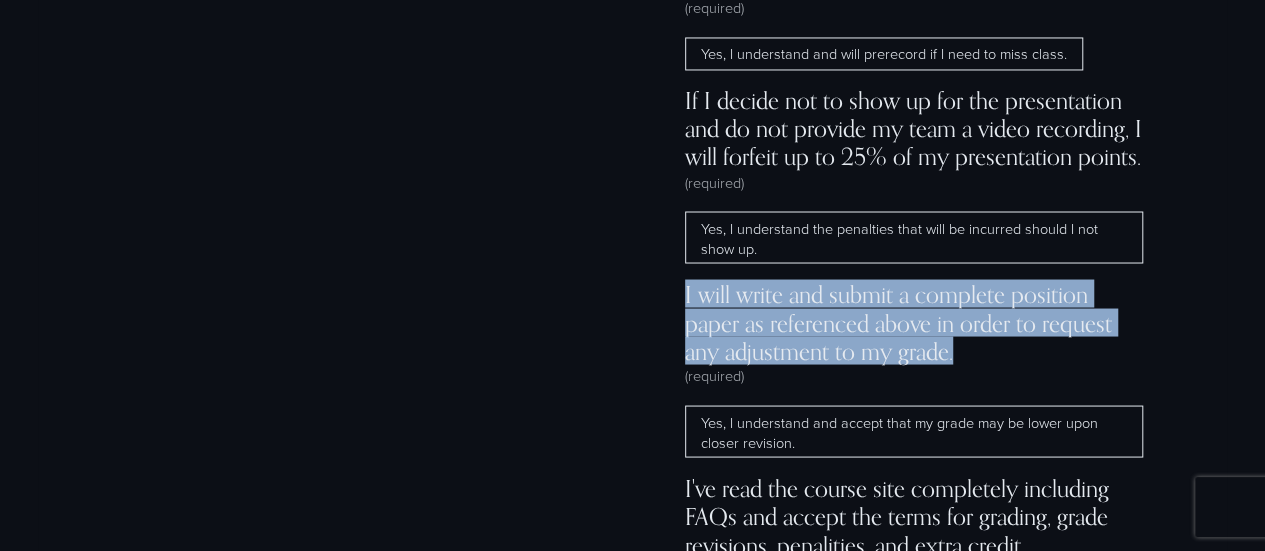 drag, startPoint x: 966, startPoint y: 383, endPoint x: 661, endPoint y: 323, distance: 310.8456 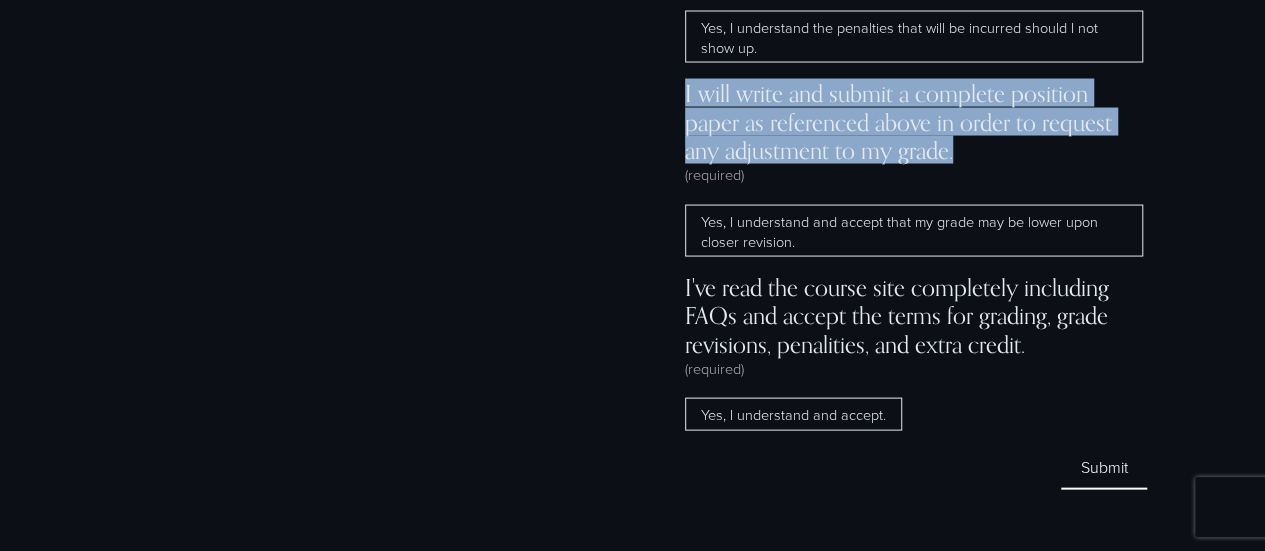 scroll, scrollTop: 13200, scrollLeft: 0, axis: vertical 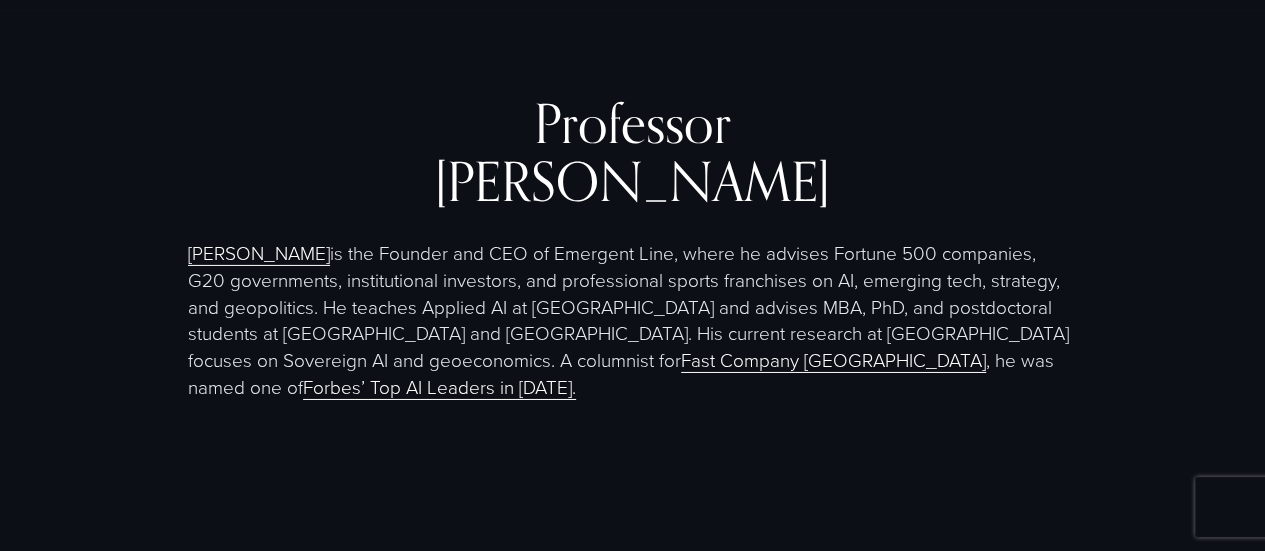 drag, startPoint x: 532, startPoint y: 141, endPoint x: 927, endPoint y: 242, distance: 407.70822 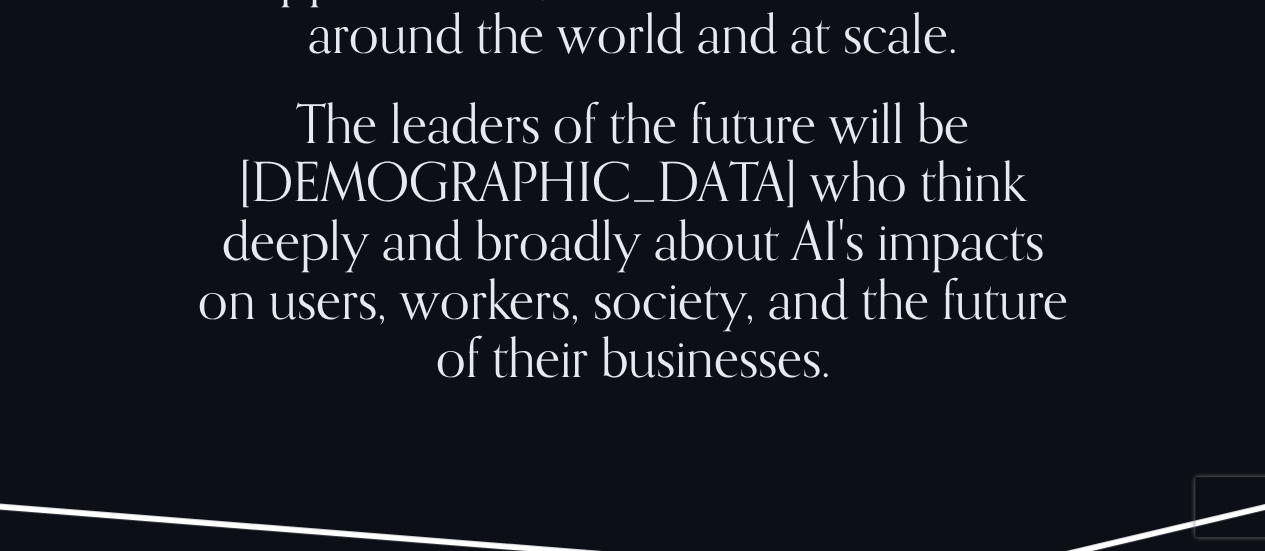 scroll, scrollTop: 1500, scrollLeft: 0, axis: vertical 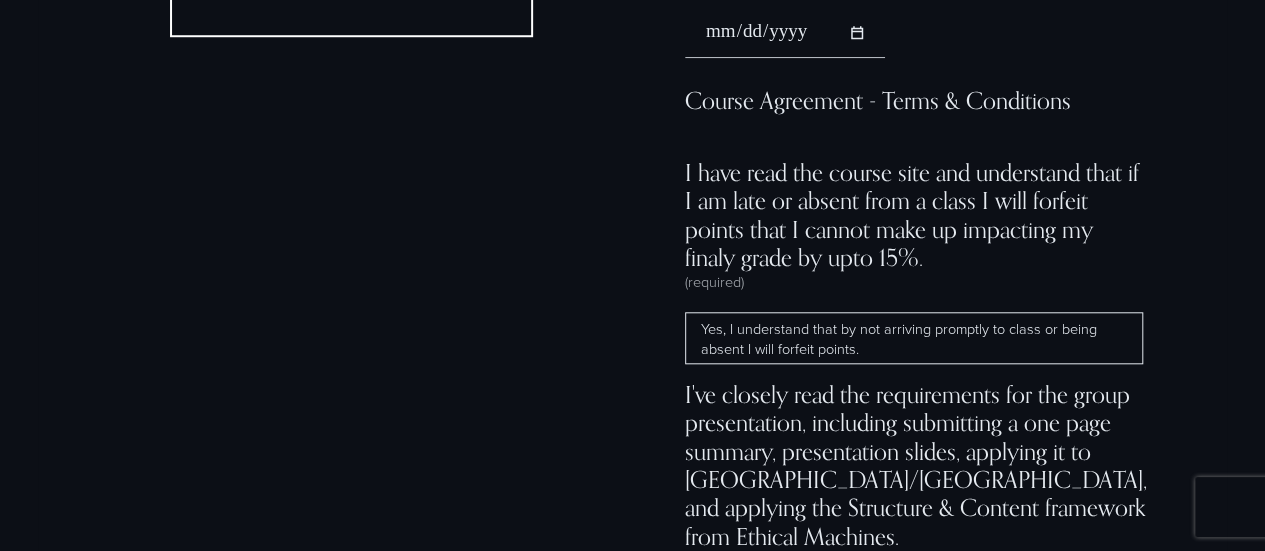 click on "Yes, I understand that by not arriving promptly to class or being absent I will forfeit points." at bounding box center [914, 338] 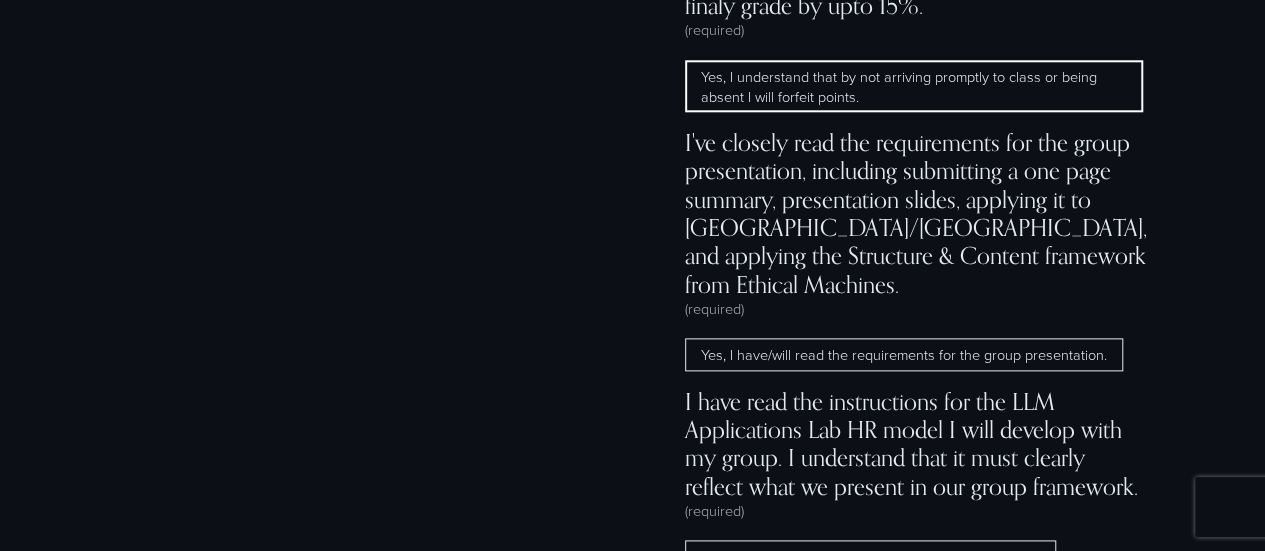 scroll, scrollTop: 12500, scrollLeft: 0, axis: vertical 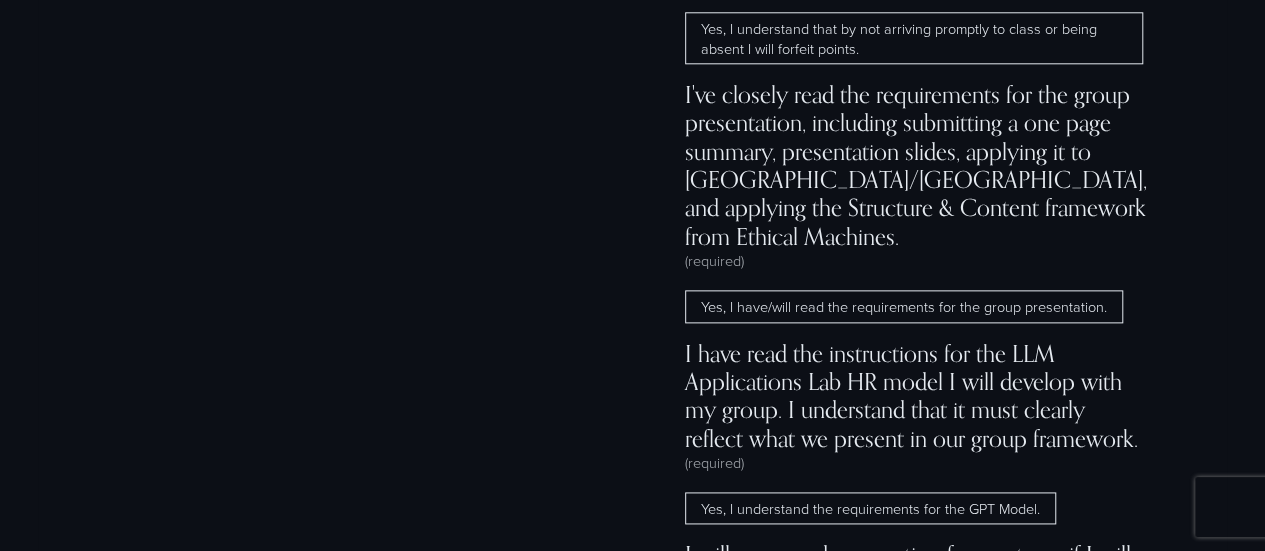 click on "Yes, I have/will read the requirements for the group presentation." at bounding box center (904, 306) 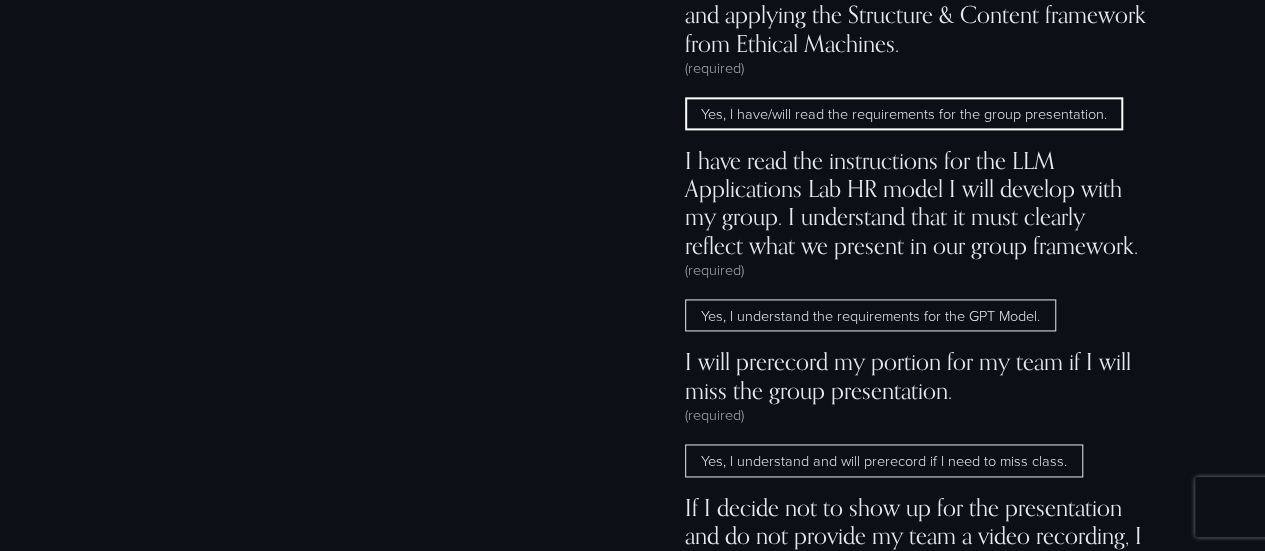 scroll, scrollTop: 12700, scrollLeft: 0, axis: vertical 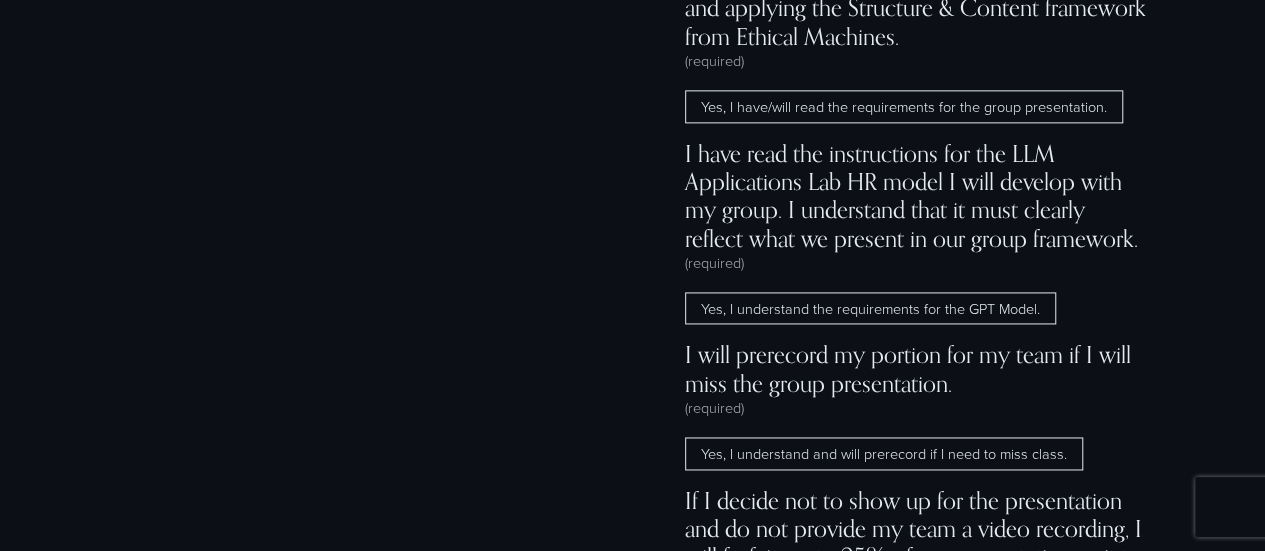 click on "Yes, I understand the requirements for the GPT Model." at bounding box center [870, 308] 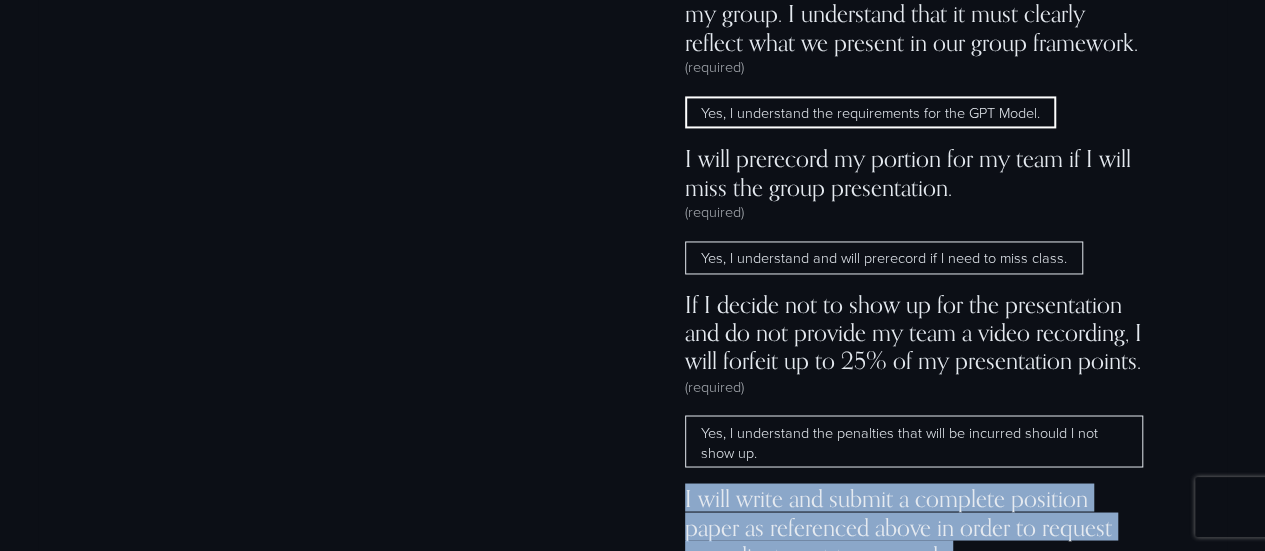 scroll, scrollTop: 12900, scrollLeft: 0, axis: vertical 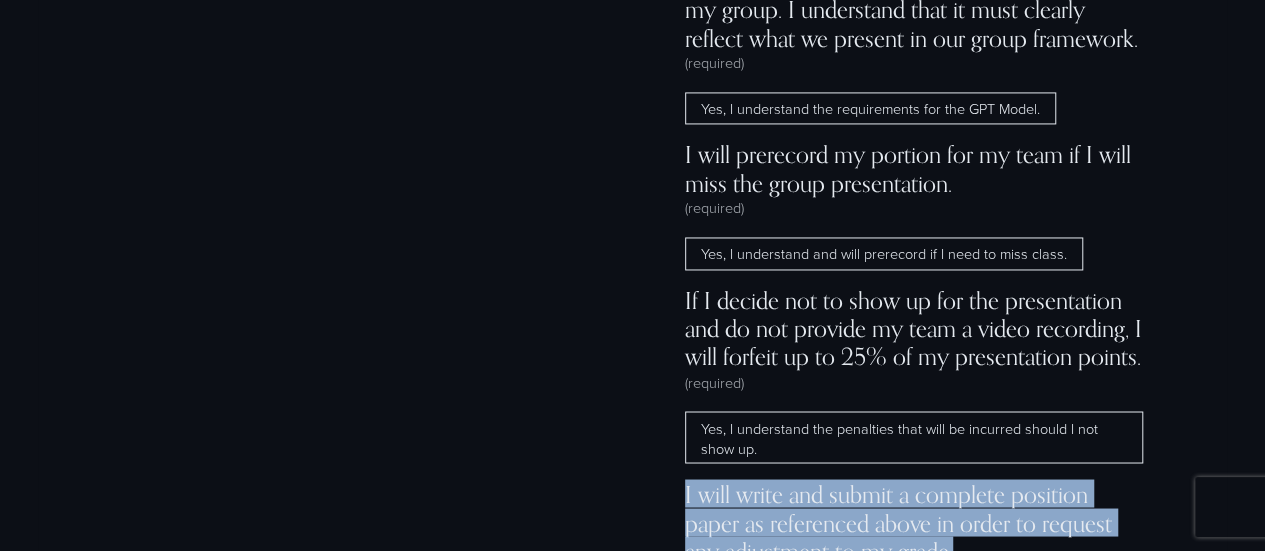 click on "Yes, I understand and will prerecord if I need to miss class." at bounding box center [884, 253] 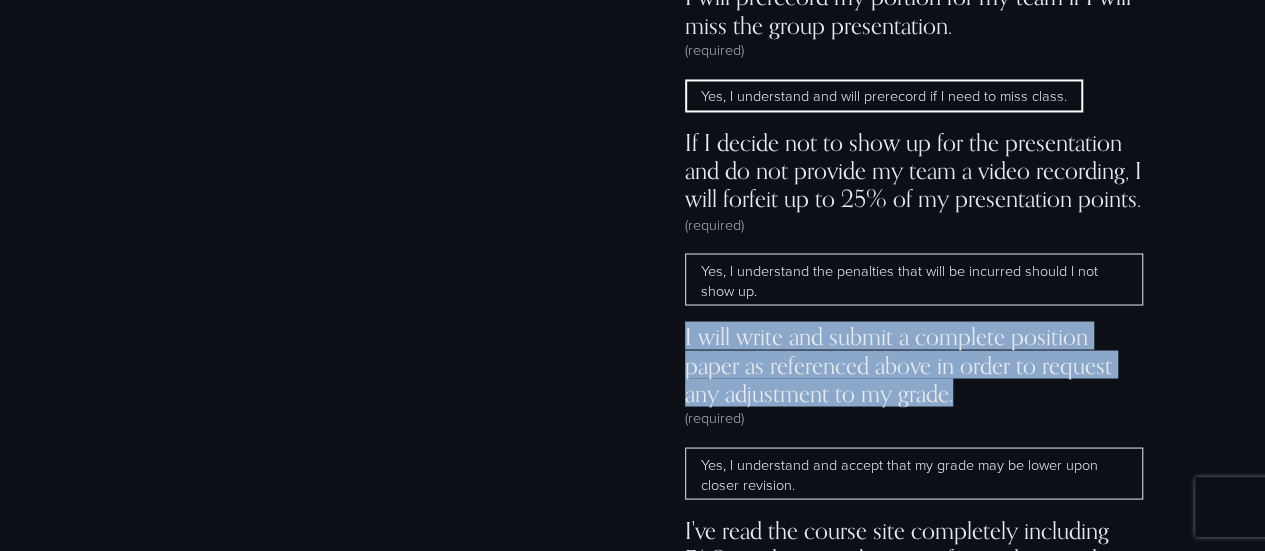 scroll, scrollTop: 13100, scrollLeft: 0, axis: vertical 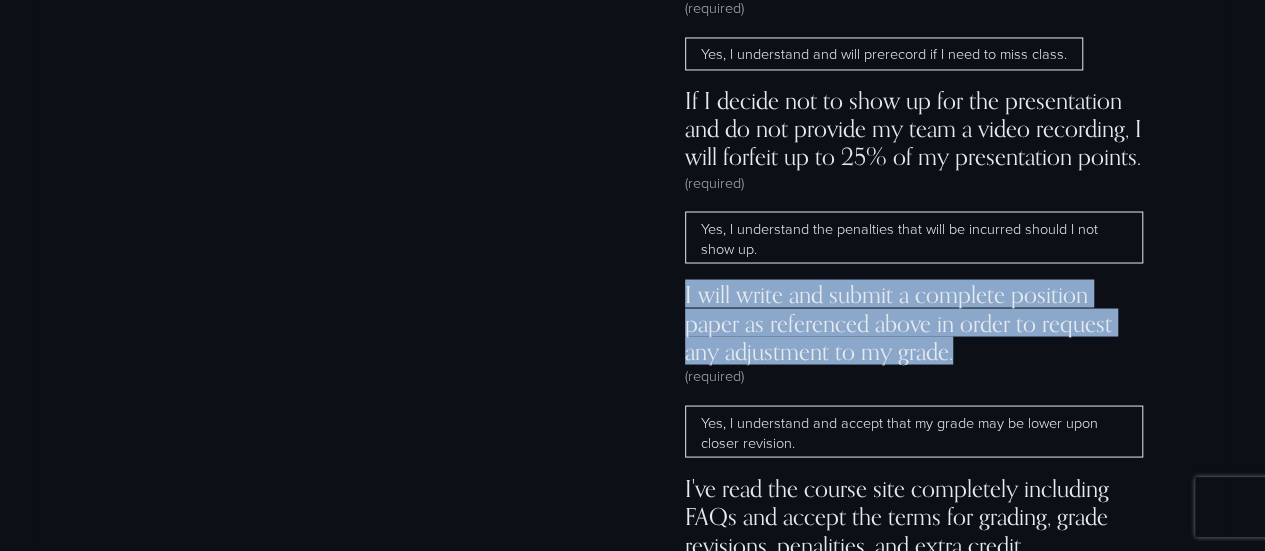 click on "Yes, I understand the penalties that will be incurred should I not show up." at bounding box center [914, 237] 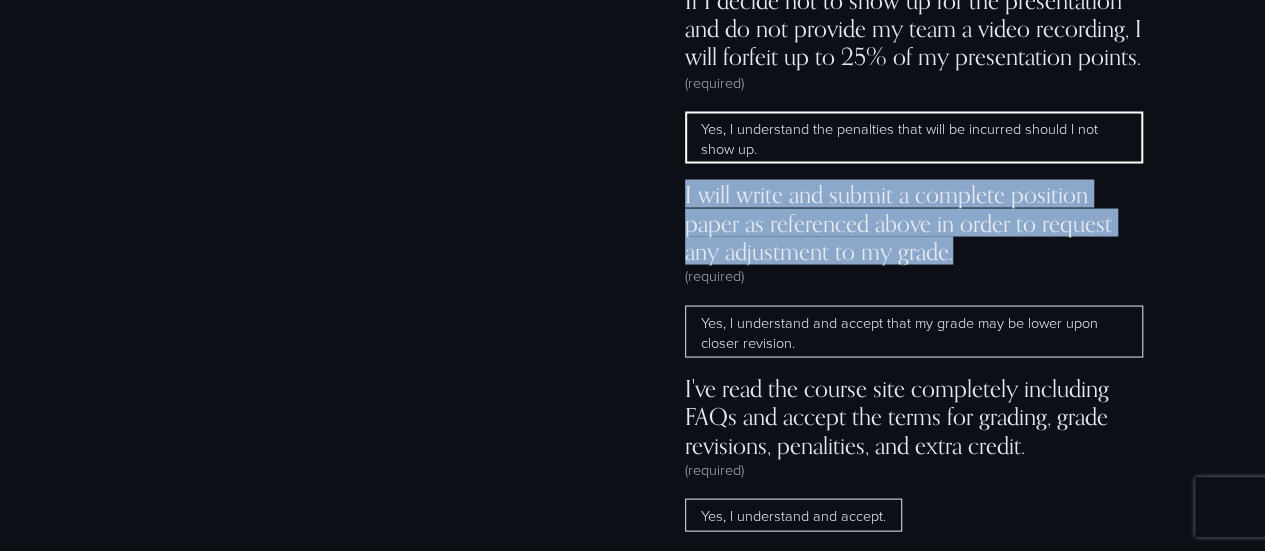 scroll, scrollTop: 13300, scrollLeft: 0, axis: vertical 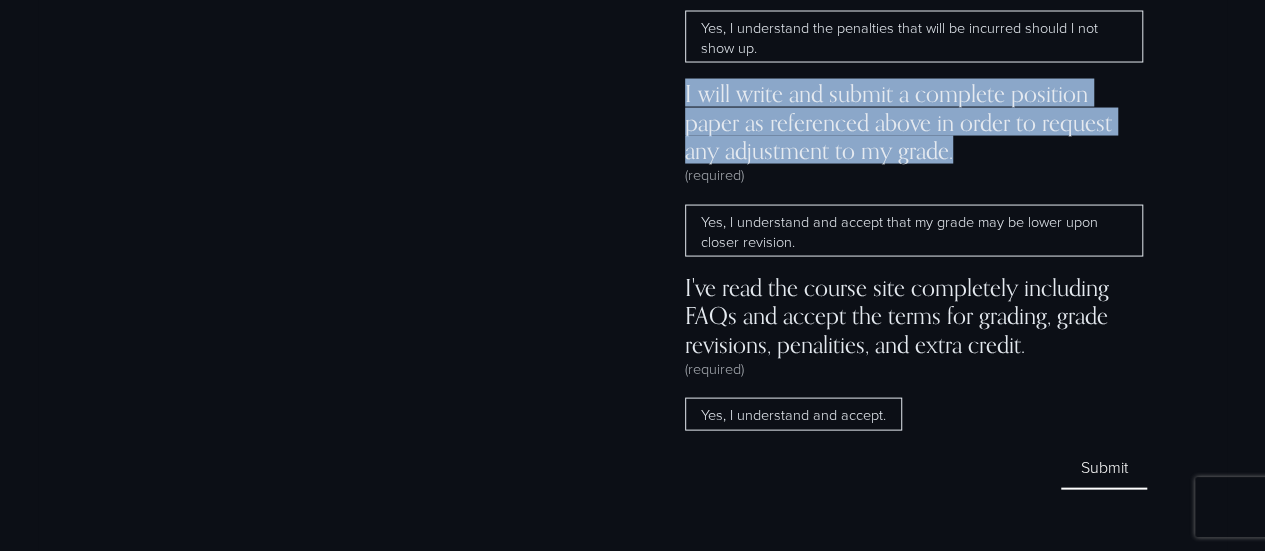 click on "Yes, I understand and accept that my grade may be lower upon closer revision." at bounding box center [914, 231] 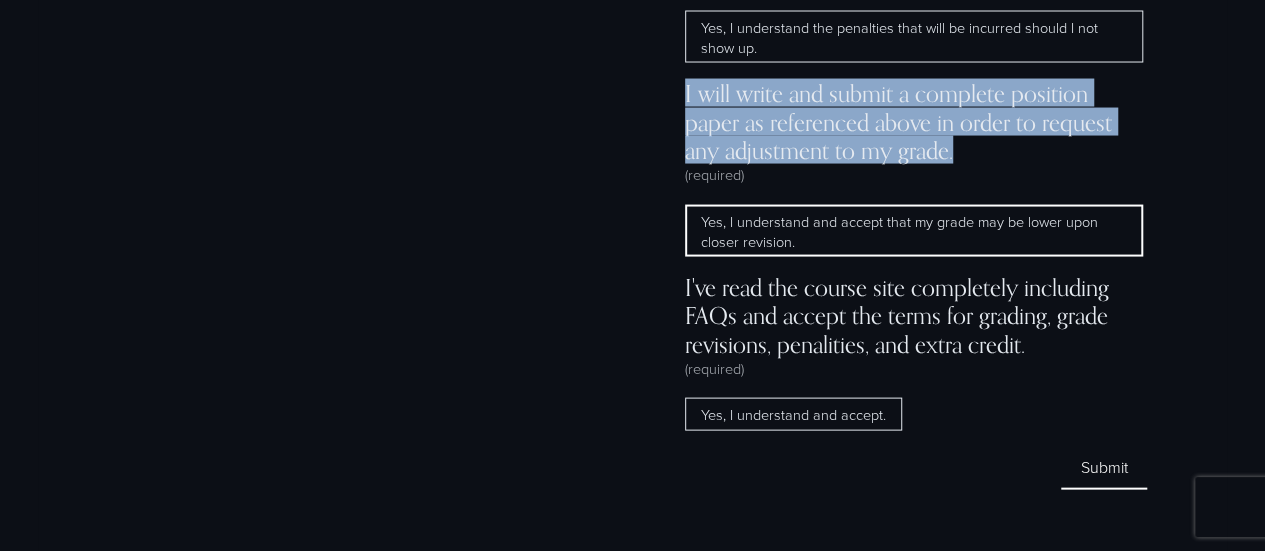 scroll, scrollTop: 13400, scrollLeft: 0, axis: vertical 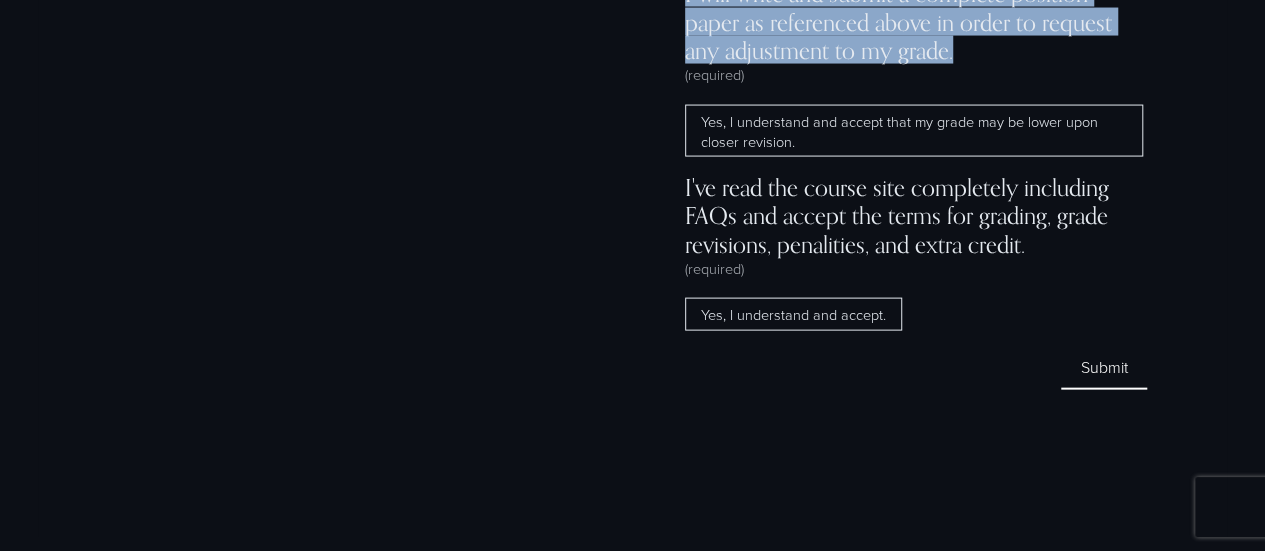 click on "Yes, I understand and accept." at bounding box center [793, 314] 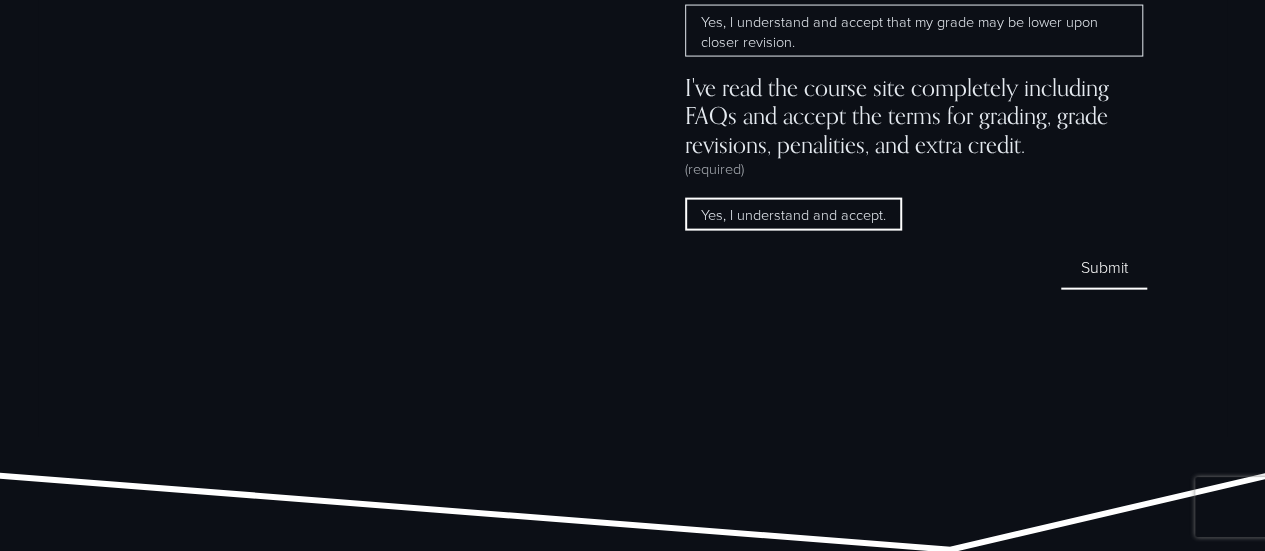 scroll, scrollTop: 13400, scrollLeft: 0, axis: vertical 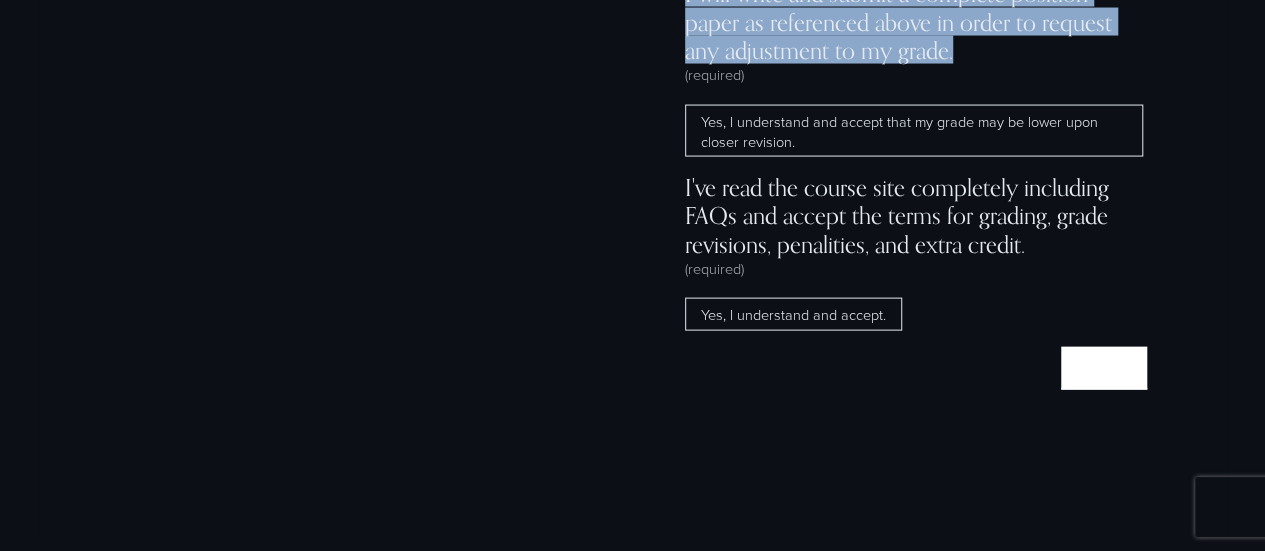 click on "Submit Submit" at bounding box center (1103, 368) 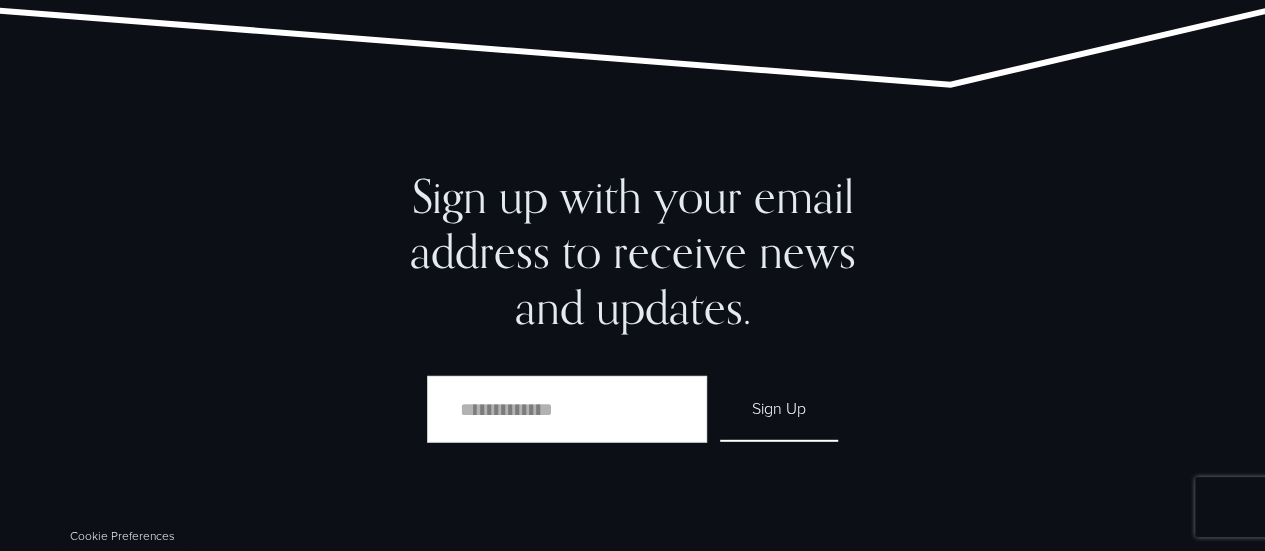 scroll, scrollTop: 14008, scrollLeft: 0, axis: vertical 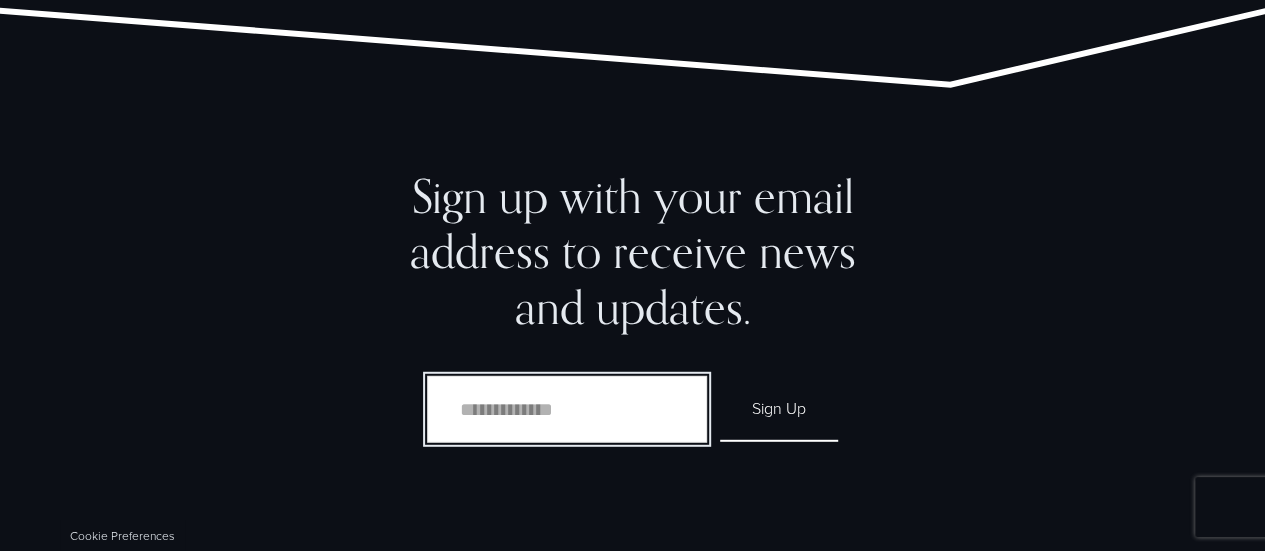 click on "Email Address" at bounding box center [567, 410] 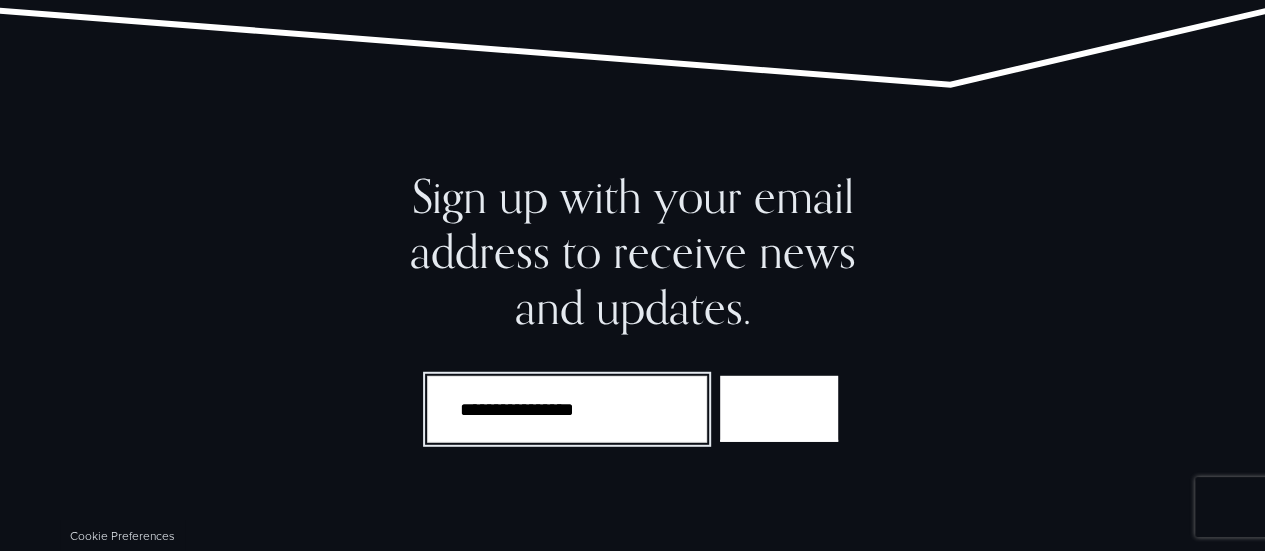 type on "**********" 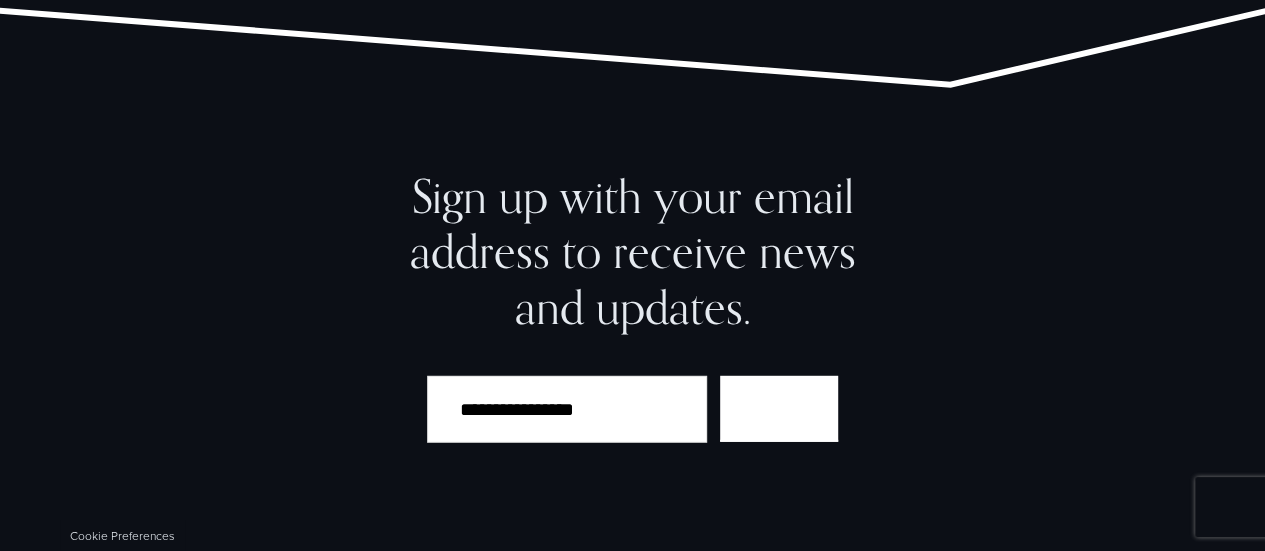 click on "Sign Up" at bounding box center [779, 409] 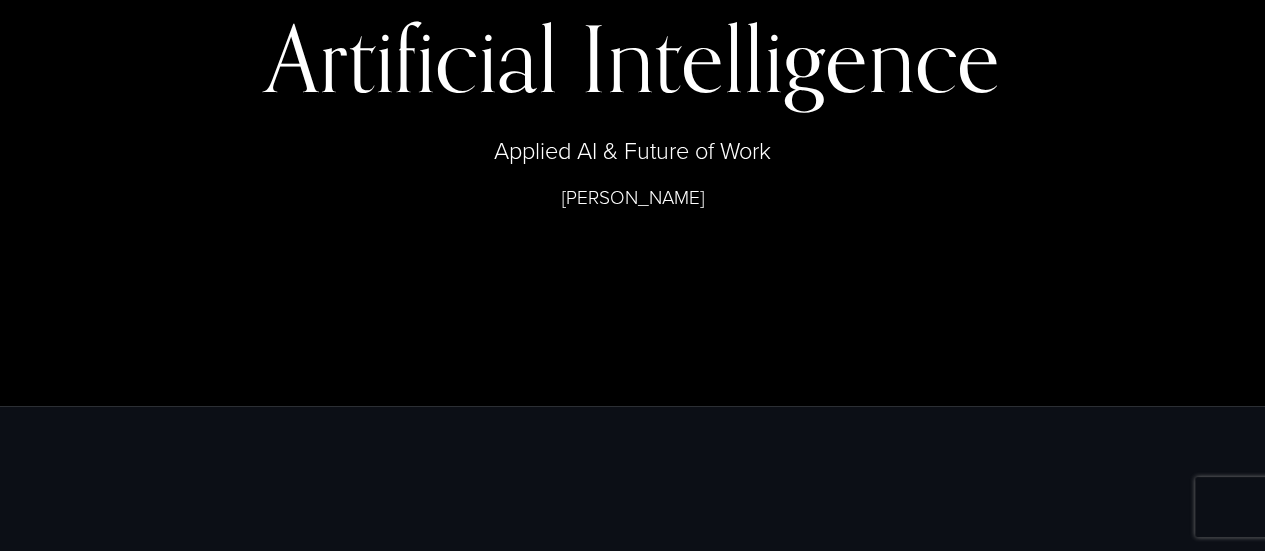 scroll, scrollTop: 0, scrollLeft: 0, axis: both 